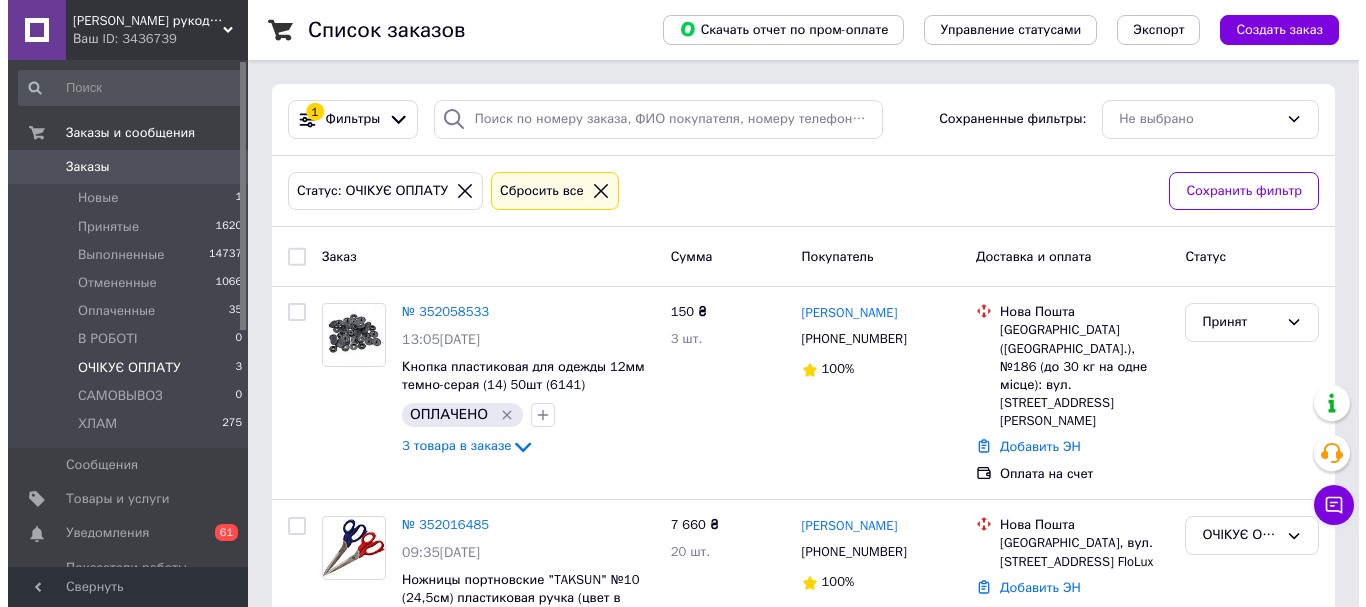 scroll, scrollTop: 0, scrollLeft: 0, axis: both 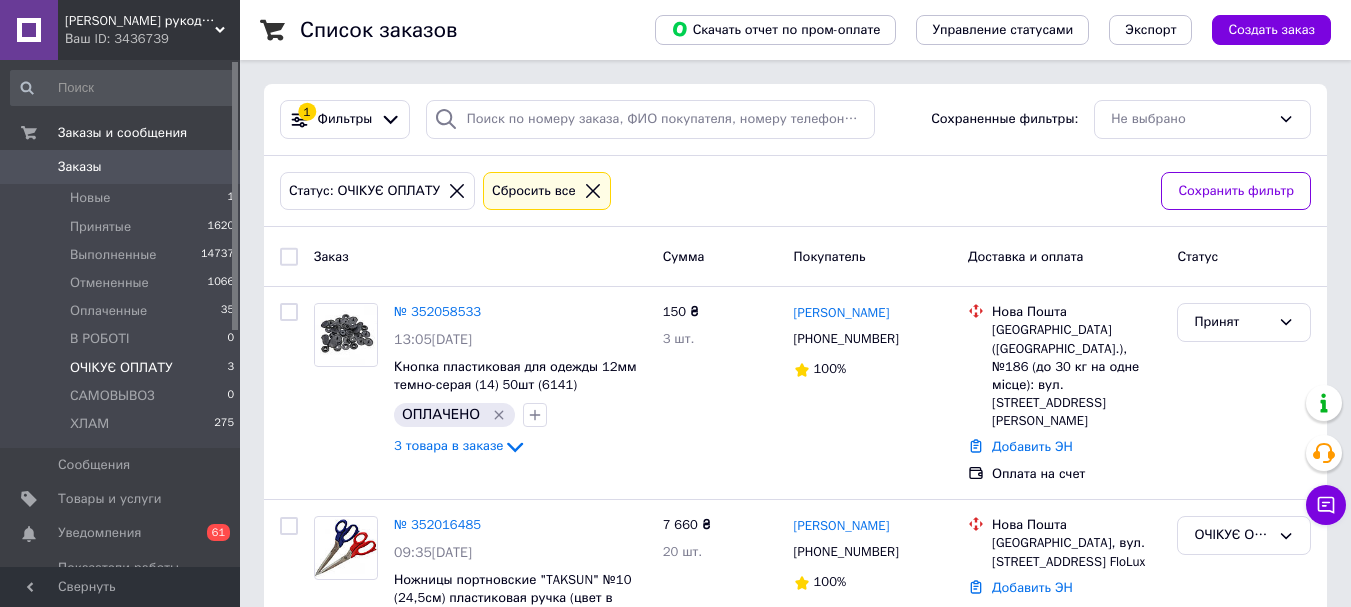 click on "Заказы" at bounding box center [80, 167] 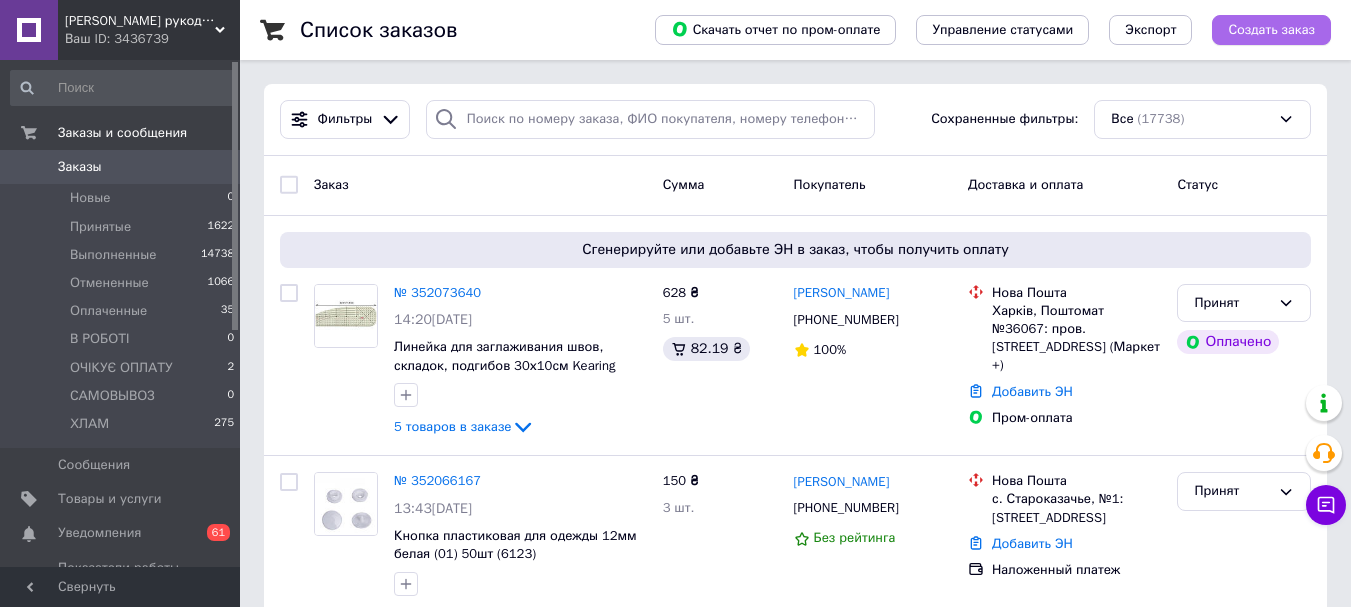 click on "Создать заказ" at bounding box center [1271, 30] 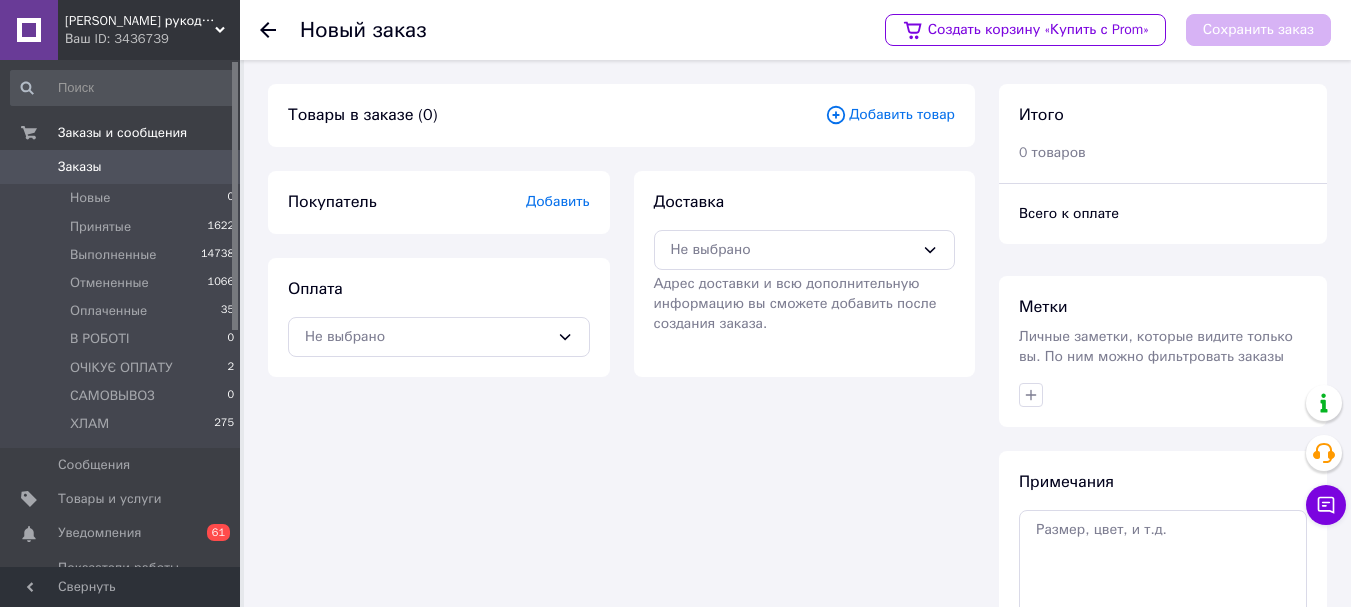click on "Добавить товар" at bounding box center (890, 115) 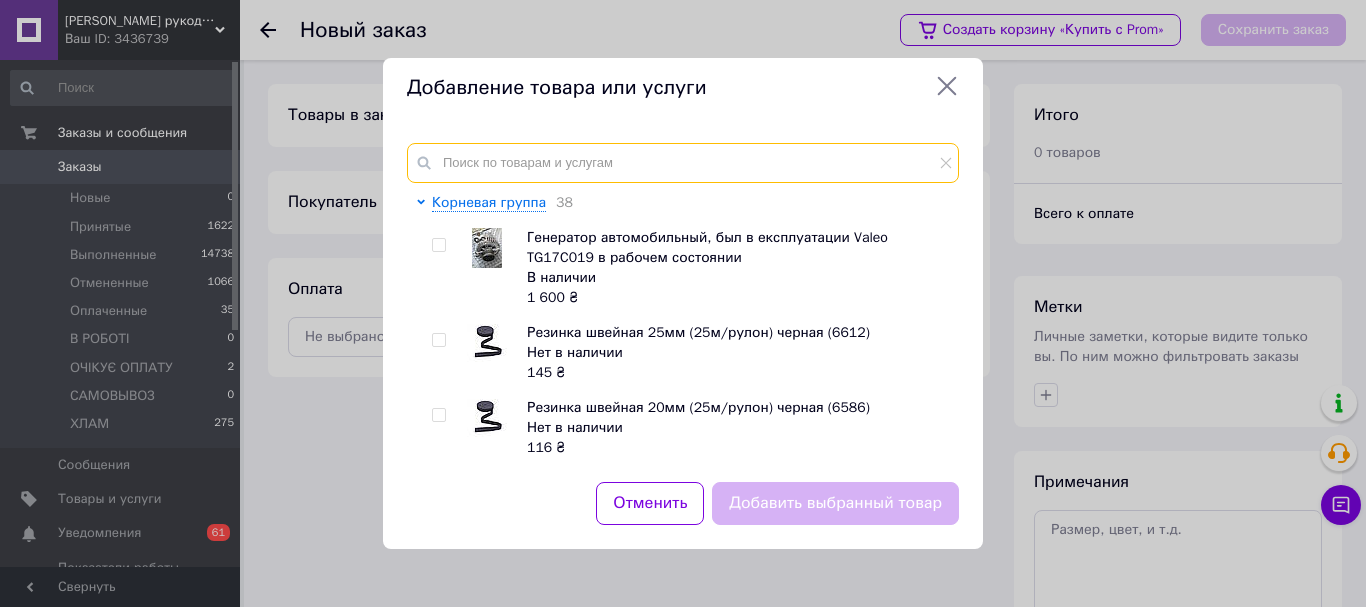 click at bounding box center [683, 163] 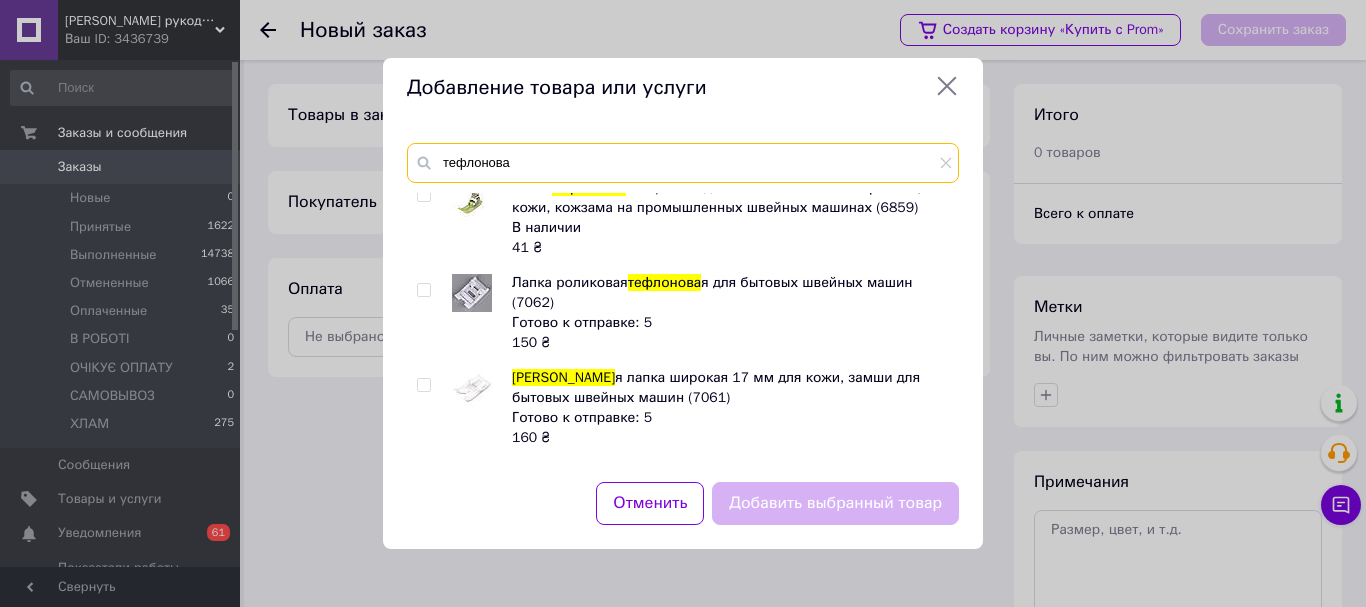 scroll, scrollTop: 365, scrollLeft: 0, axis: vertical 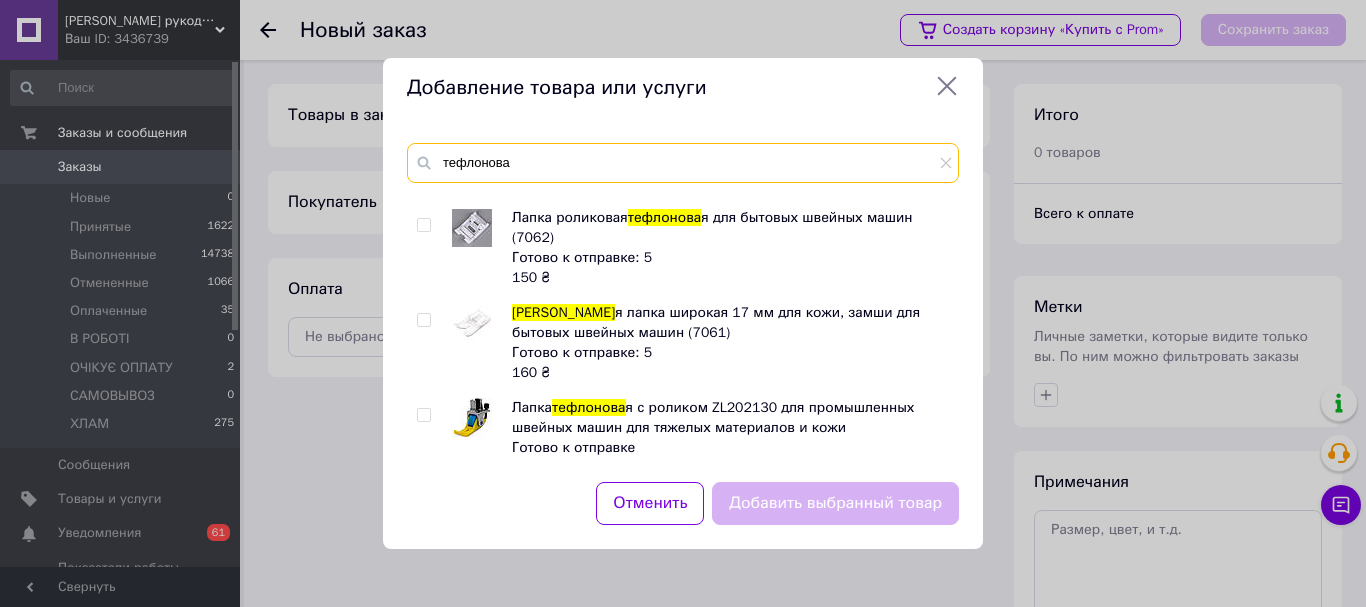 type on "тефлонова" 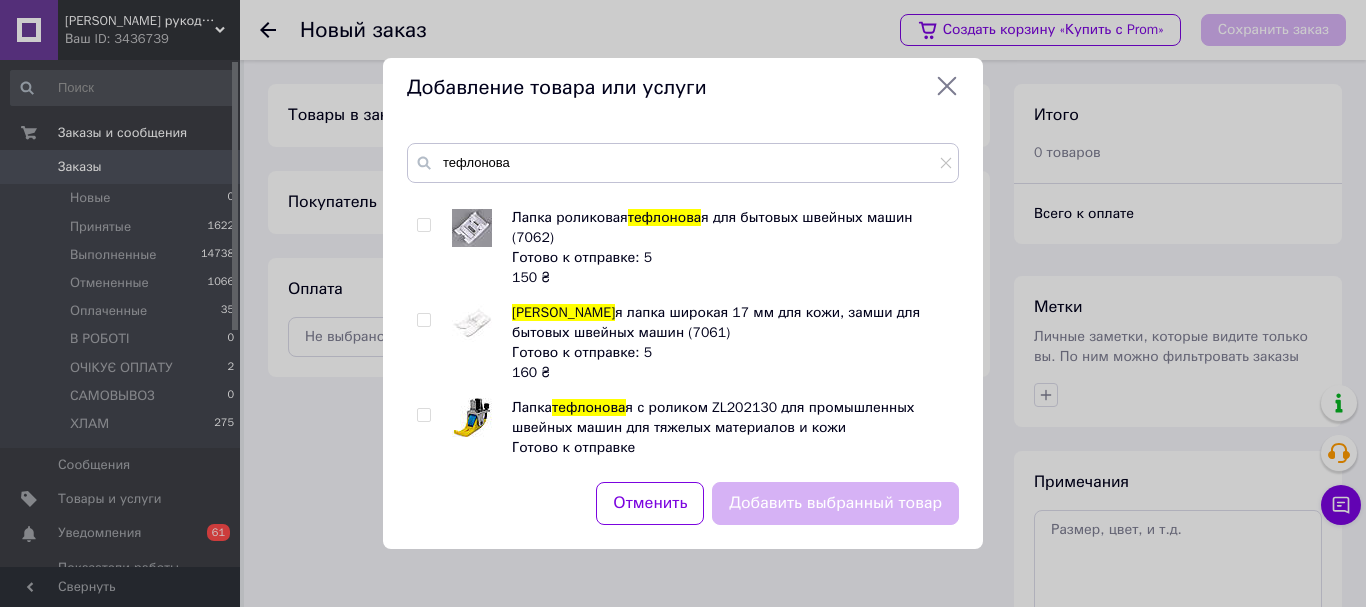 click at bounding box center (423, 415) 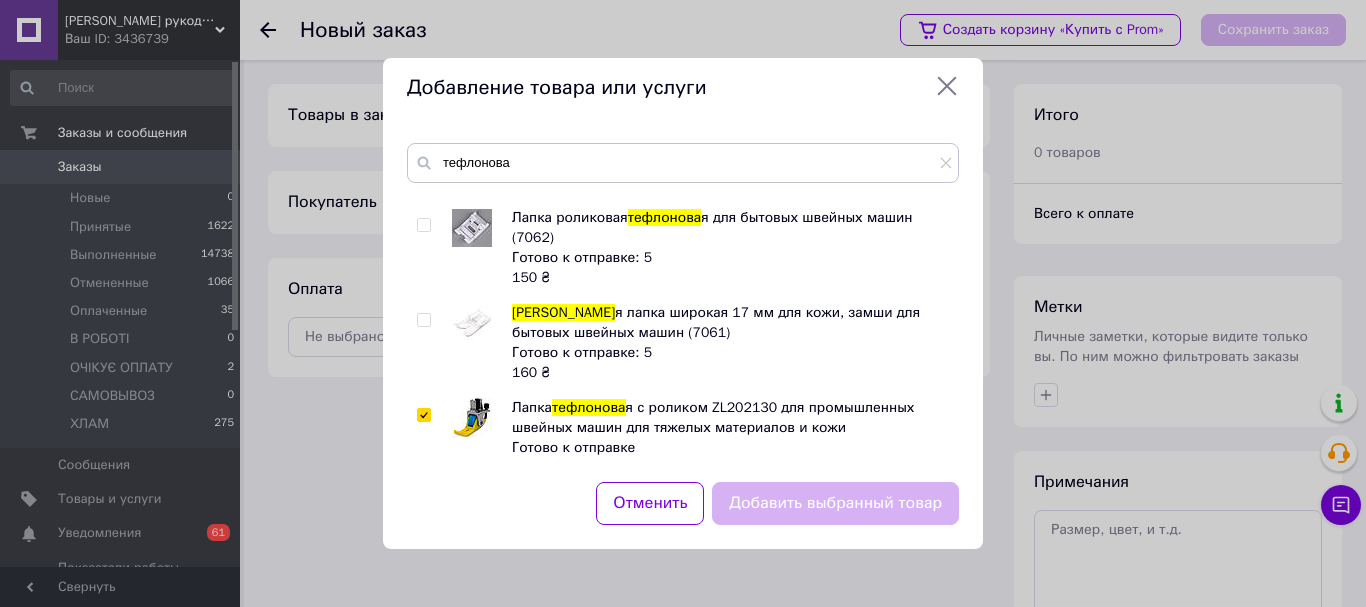 checkbox on "true" 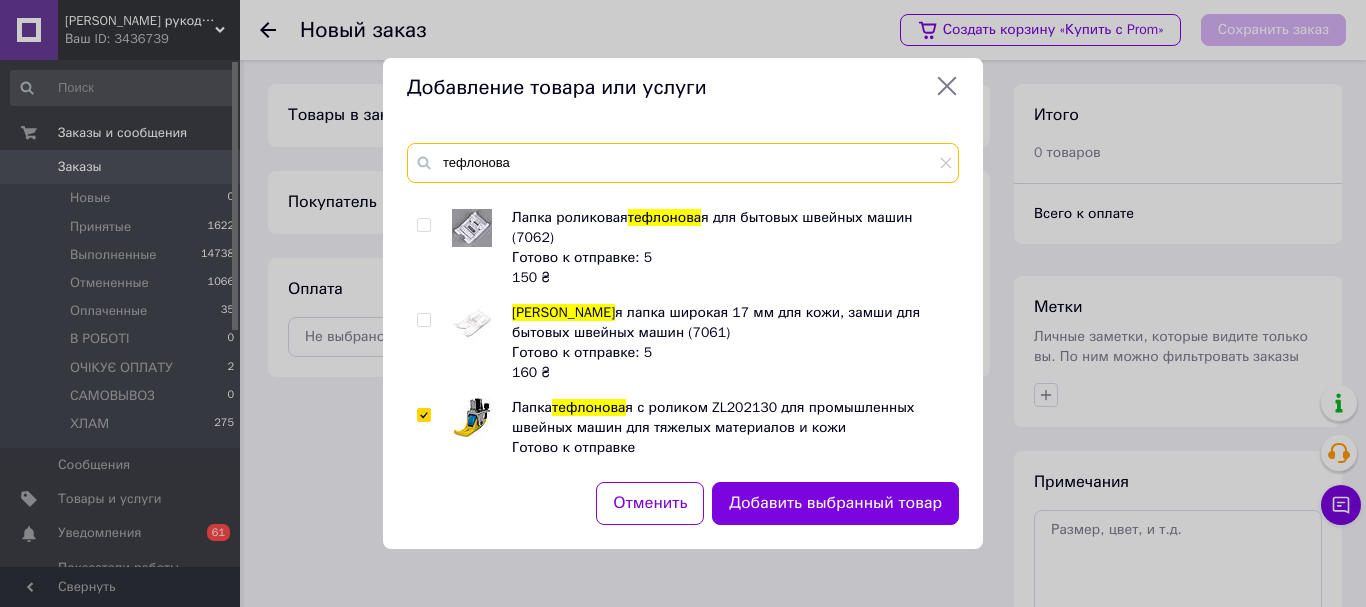 click on "тефлонова" at bounding box center [683, 163] 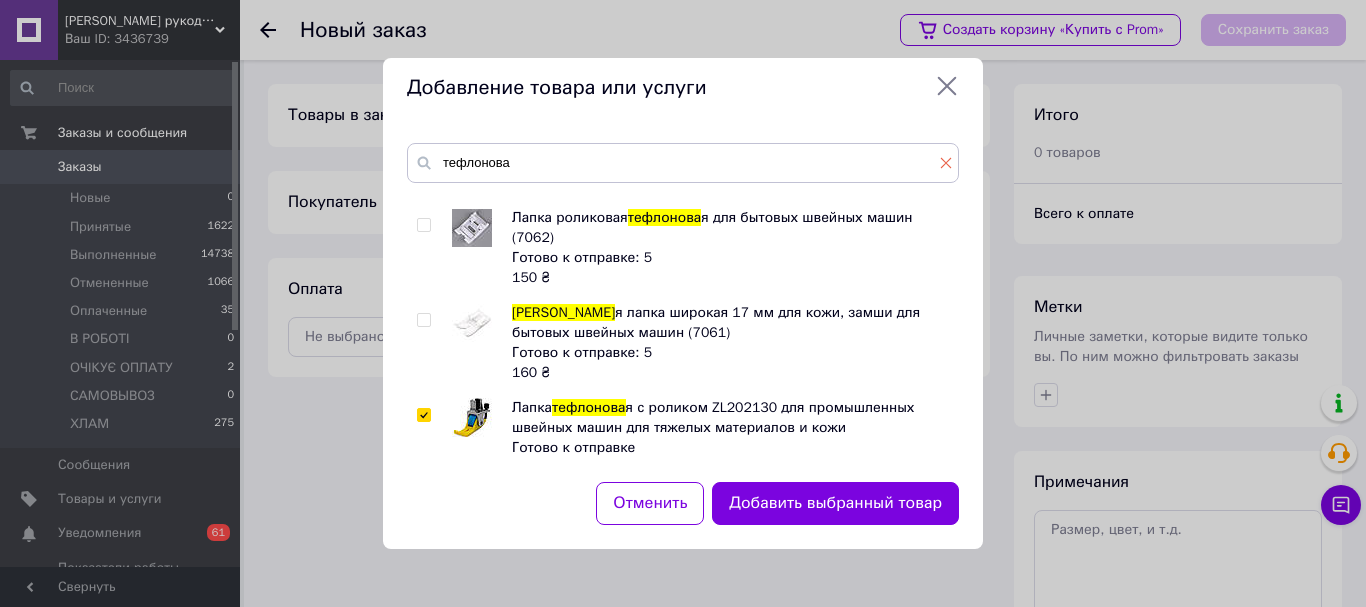 drag, startPoint x: 947, startPoint y: 161, endPoint x: 730, endPoint y: 170, distance: 217.18655 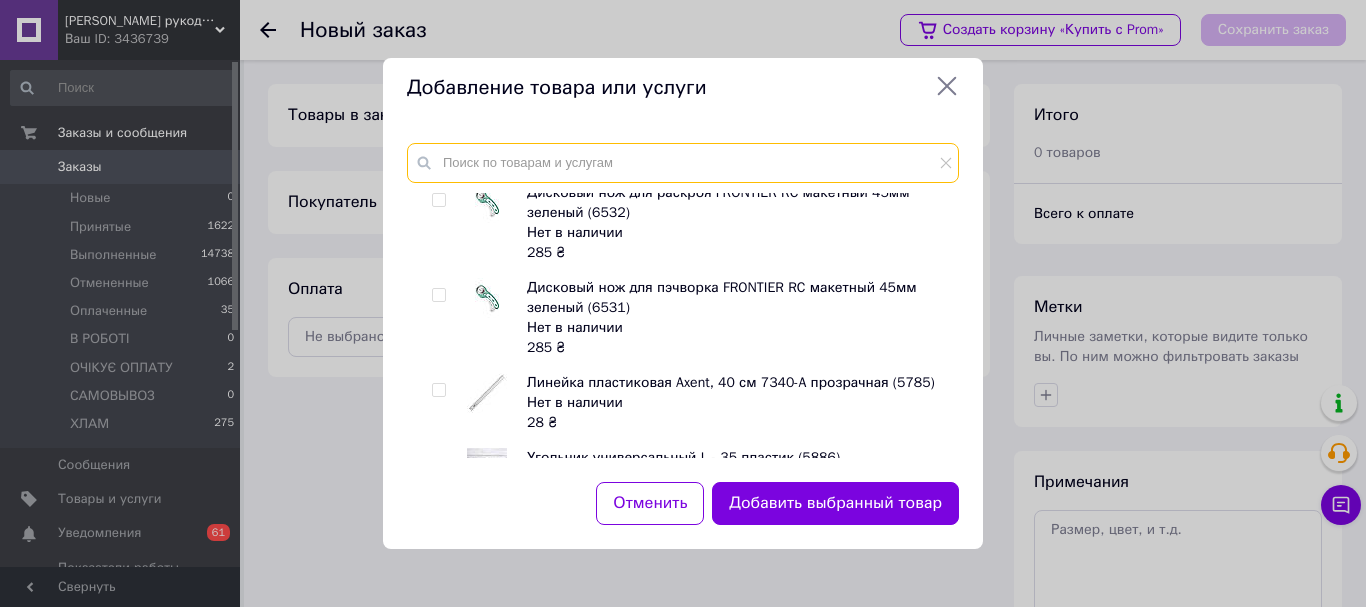 click at bounding box center (683, 163) 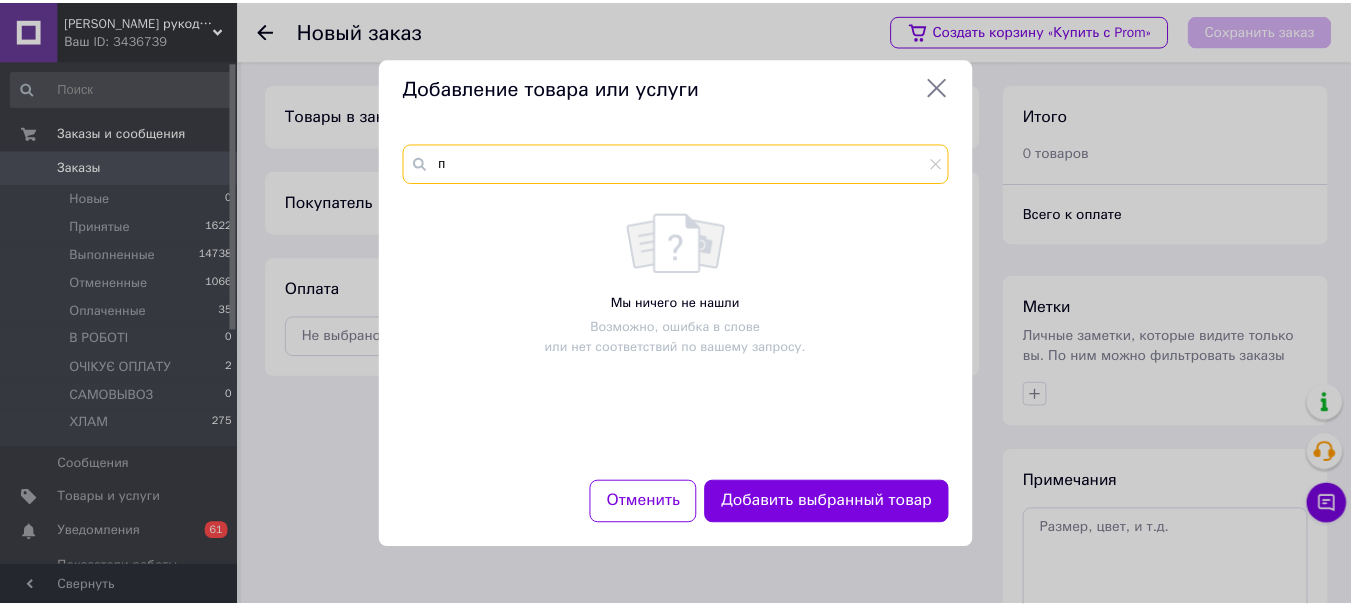 scroll, scrollTop: 0, scrollLeft: 0, axis: both 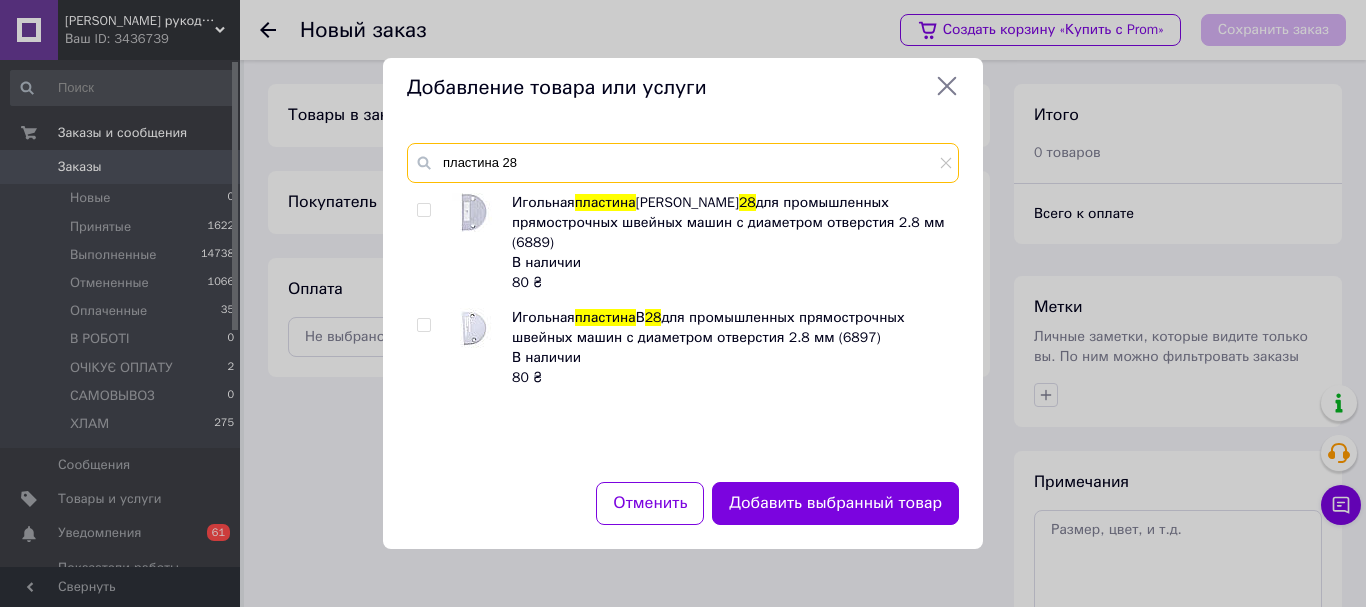 type on "пластина 28" 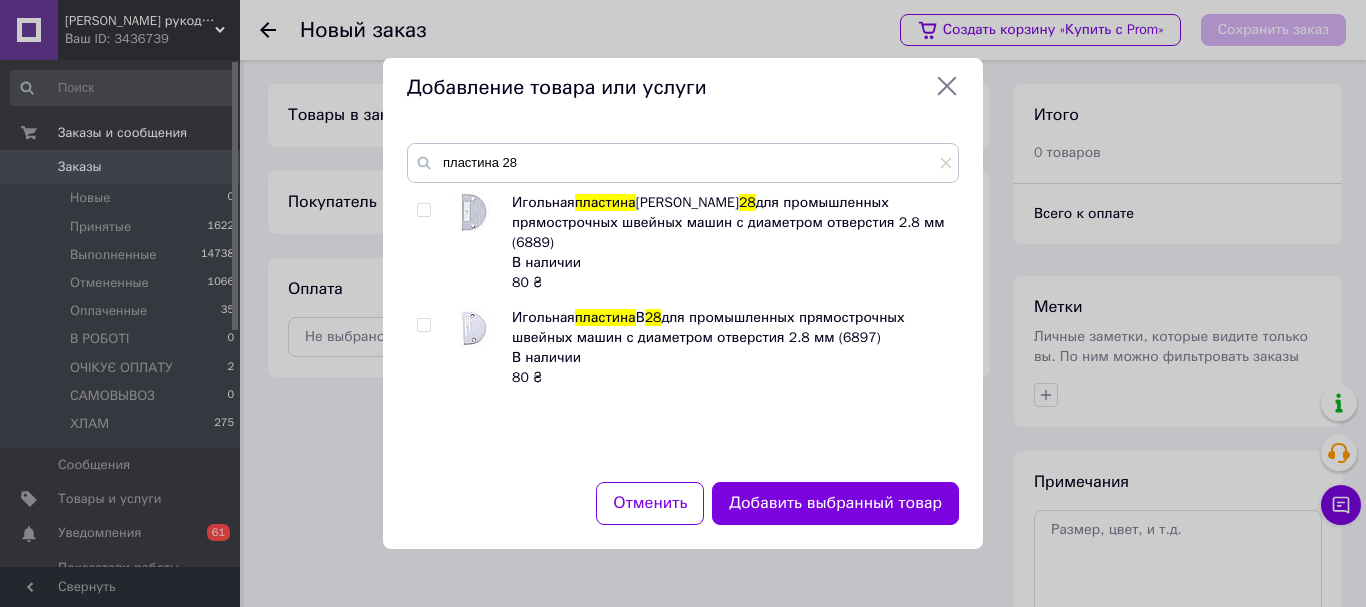click at bounding box center [423, 325] 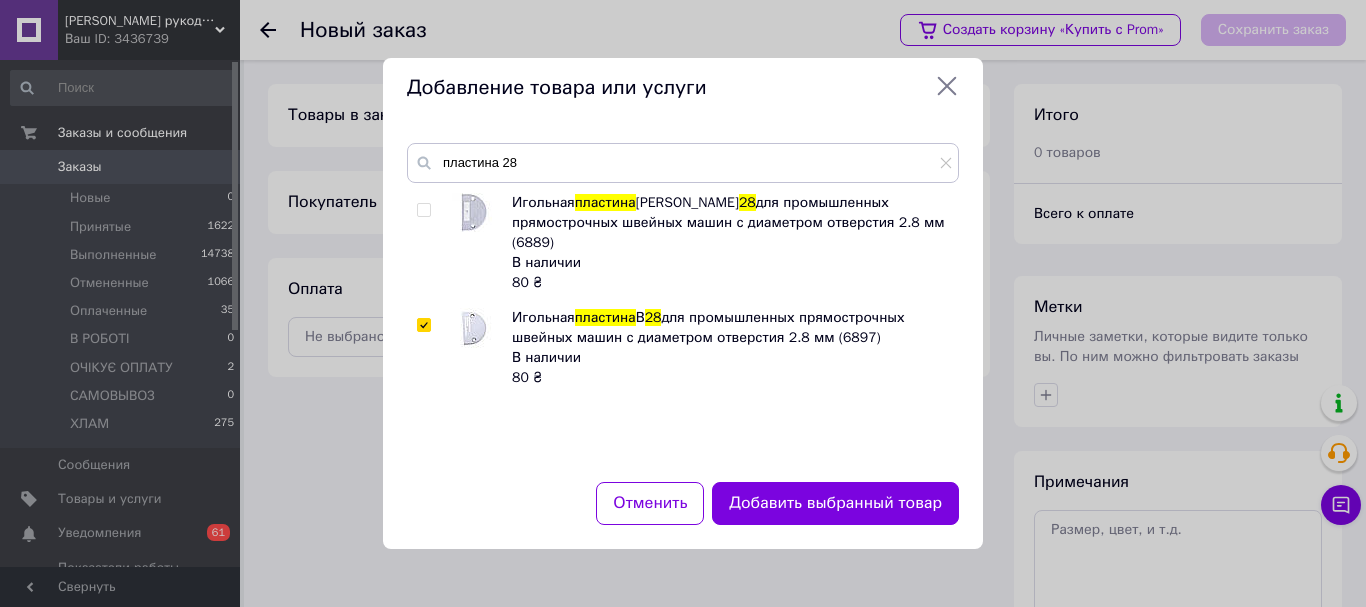 checkbox on "true" 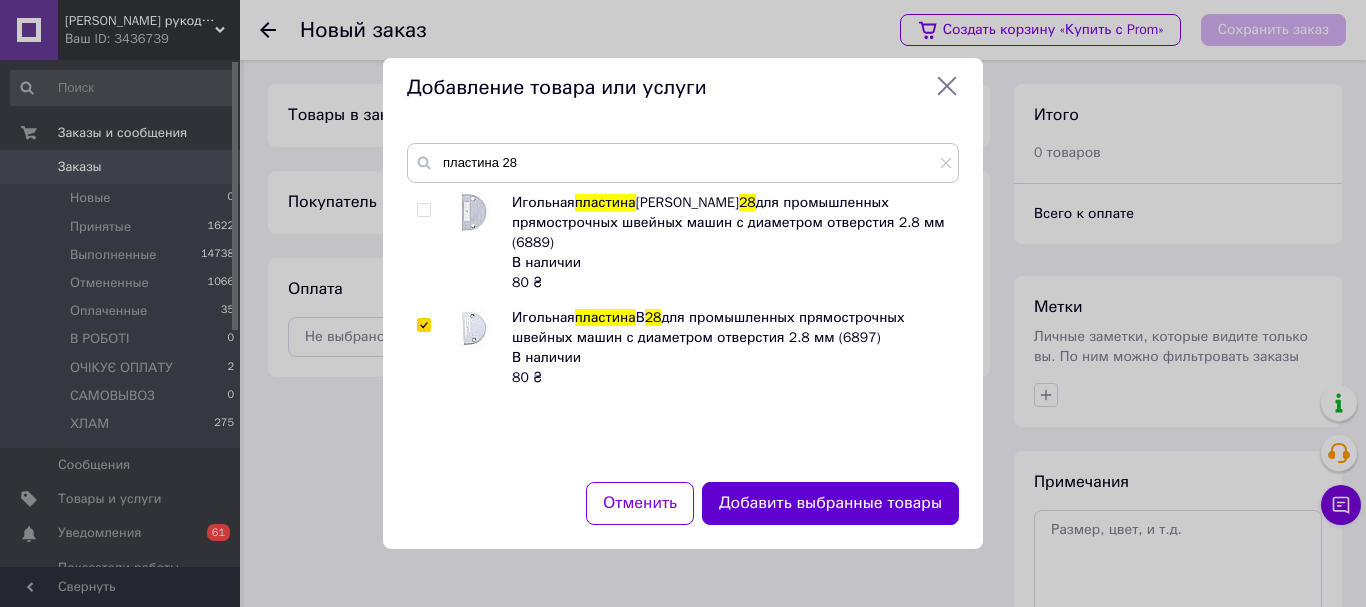 click on "Добавить выбранные товары" at bounding box center [830, 503] 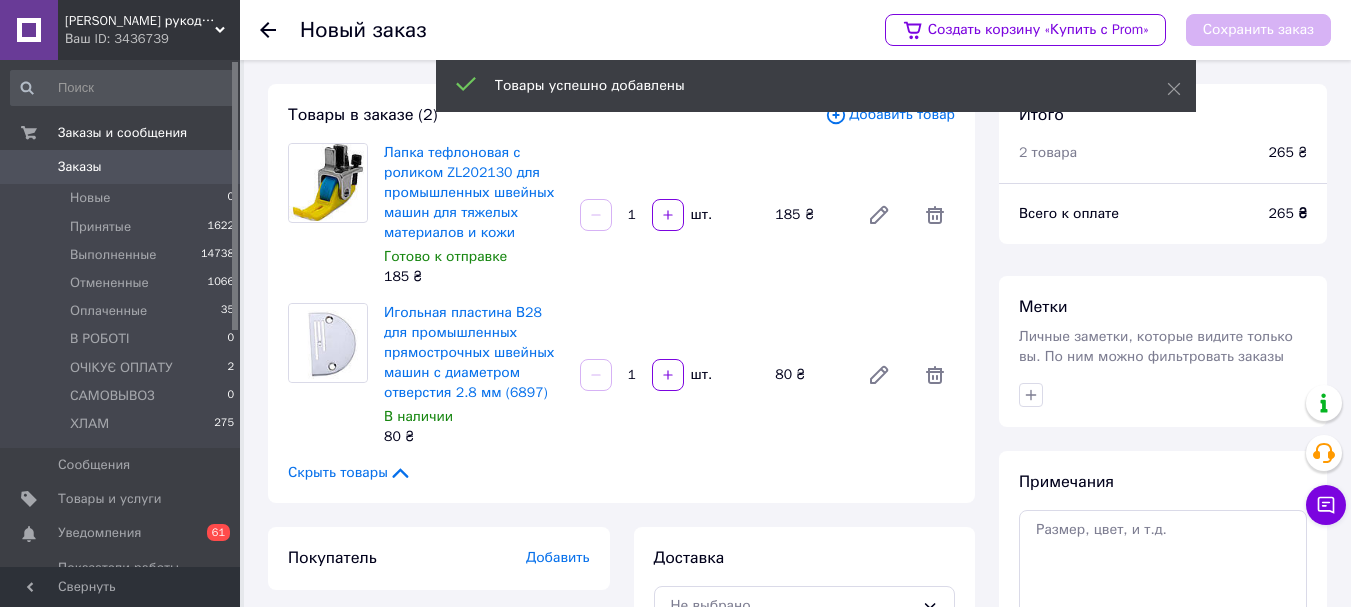 click on "Товары успешно добавлены" at bounding box center [816, 88] 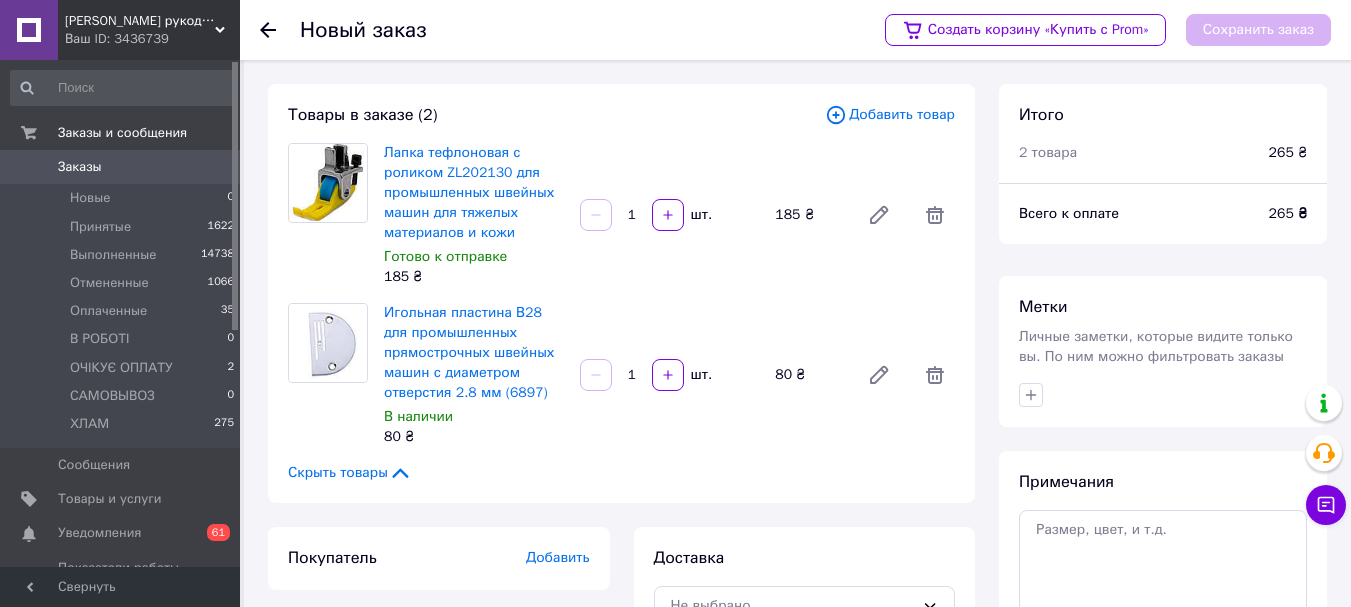 click on "Добавить товар" at bounding box center (890, 115) 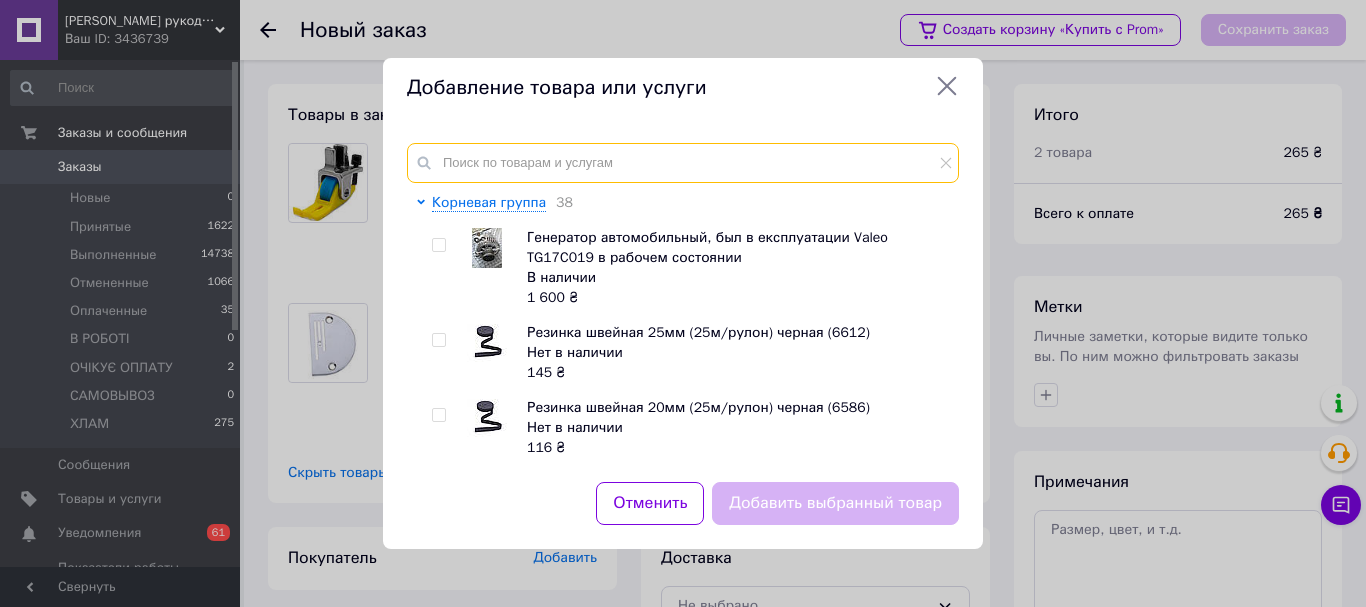 click at bounding box center [683, 163] 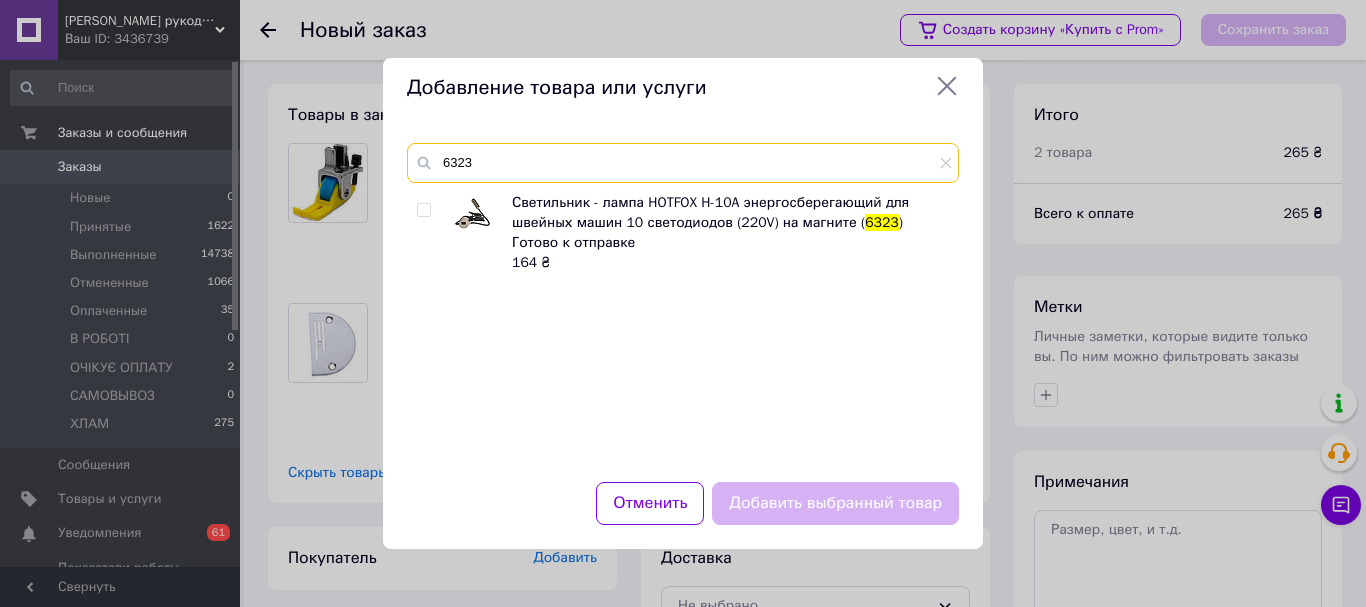 type on "6323" 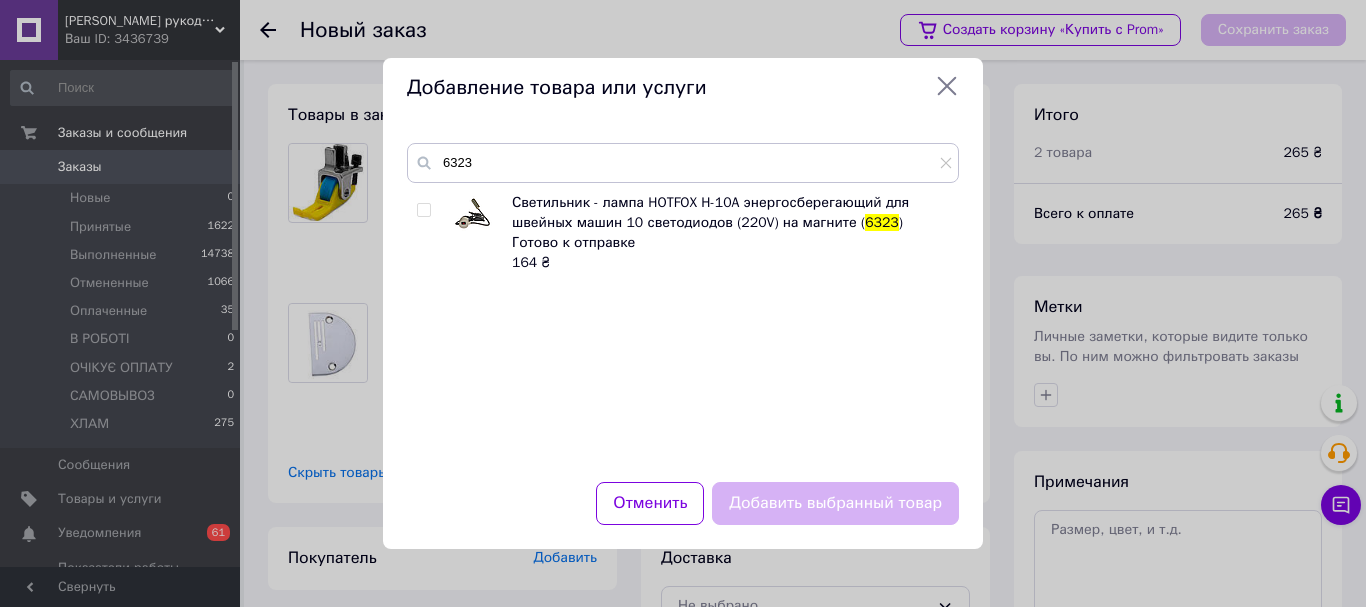 click at bounding box center [423, 210] 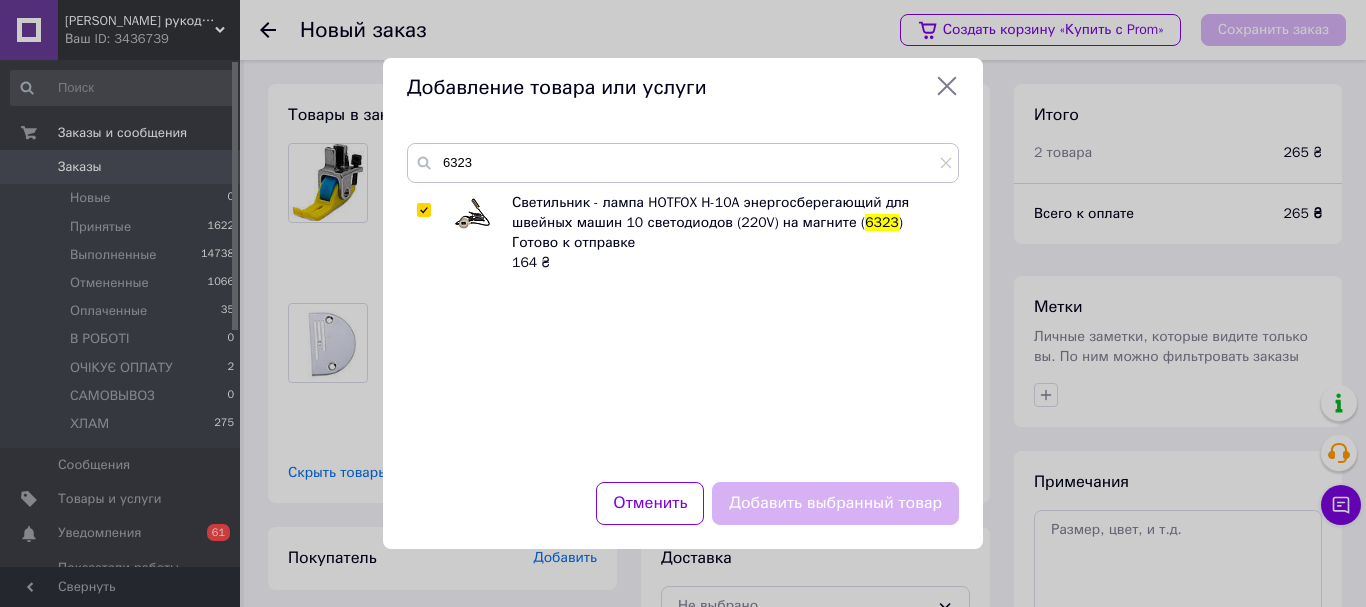 checkbox on "true" 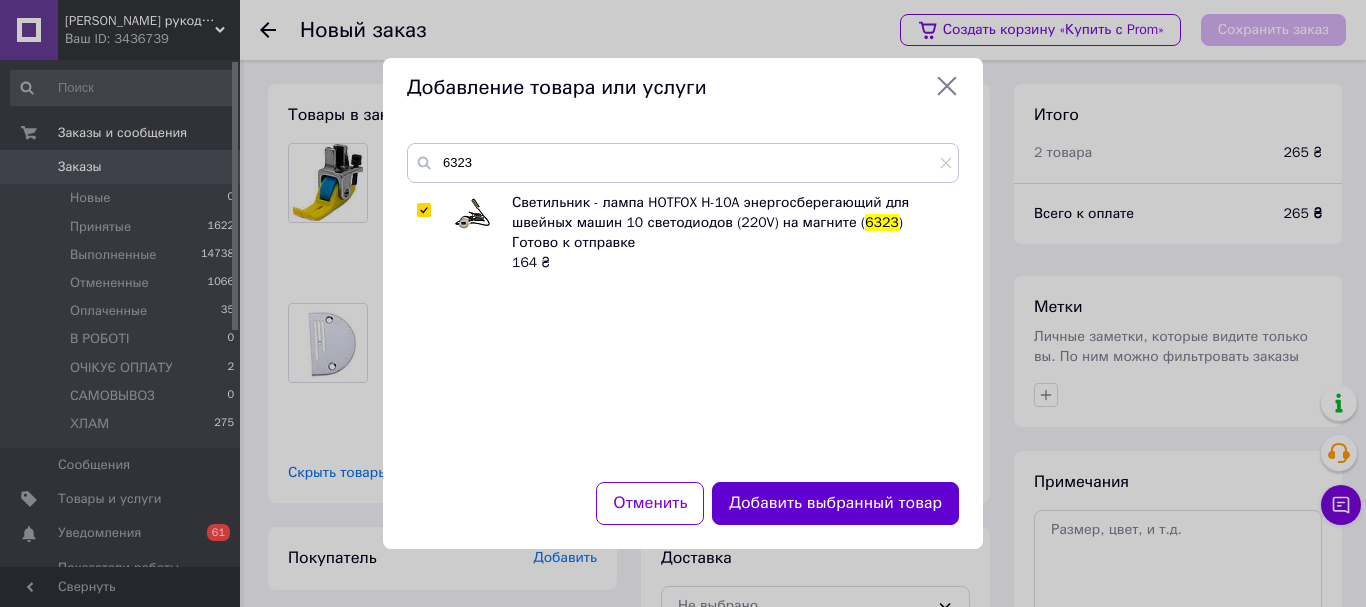 click on "Добавить выбранный товар" at bounding box center (835, 503) 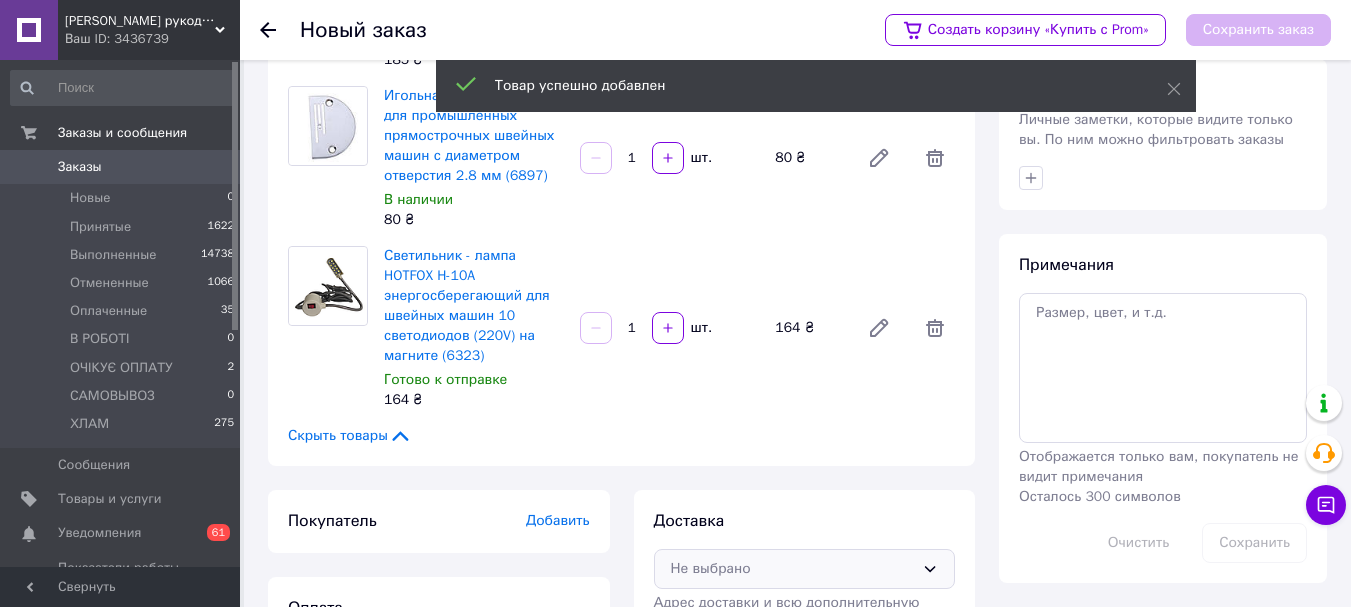 scroll, scrollTop: 330, scrollLeft: 0, axis: vertical 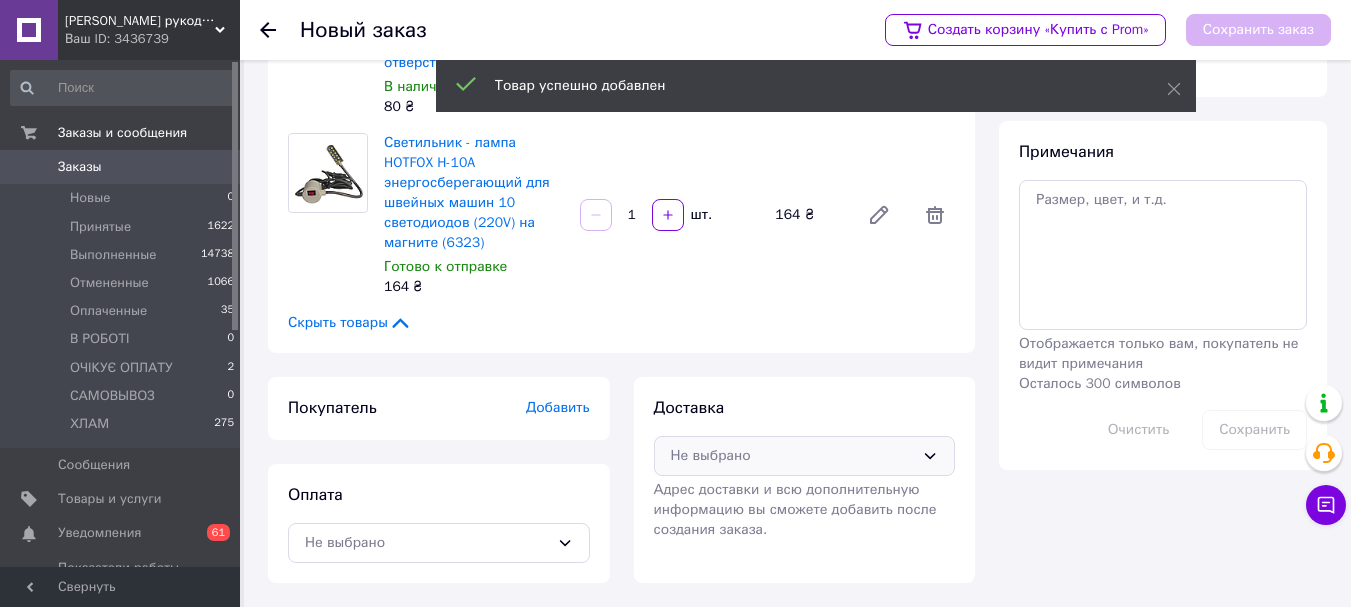 click on "Не выбрано" at bounding box center [793, 456] 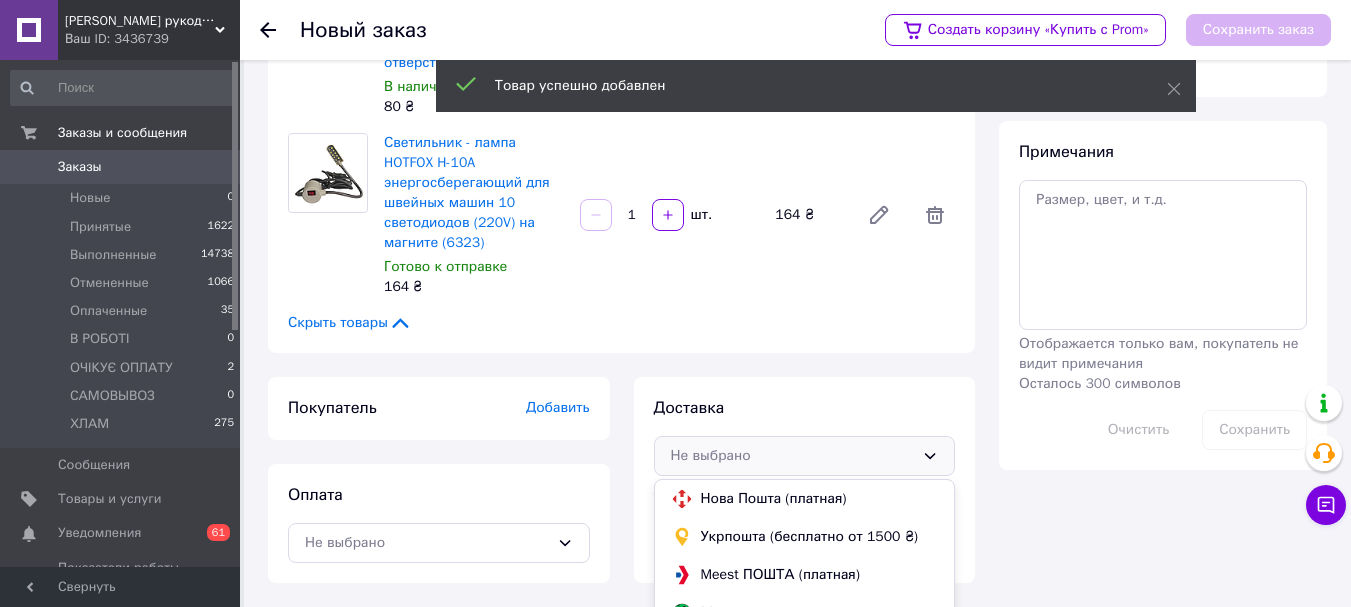 scroll, scrollTop: 376, scrollLeft: 0, axis: vertical 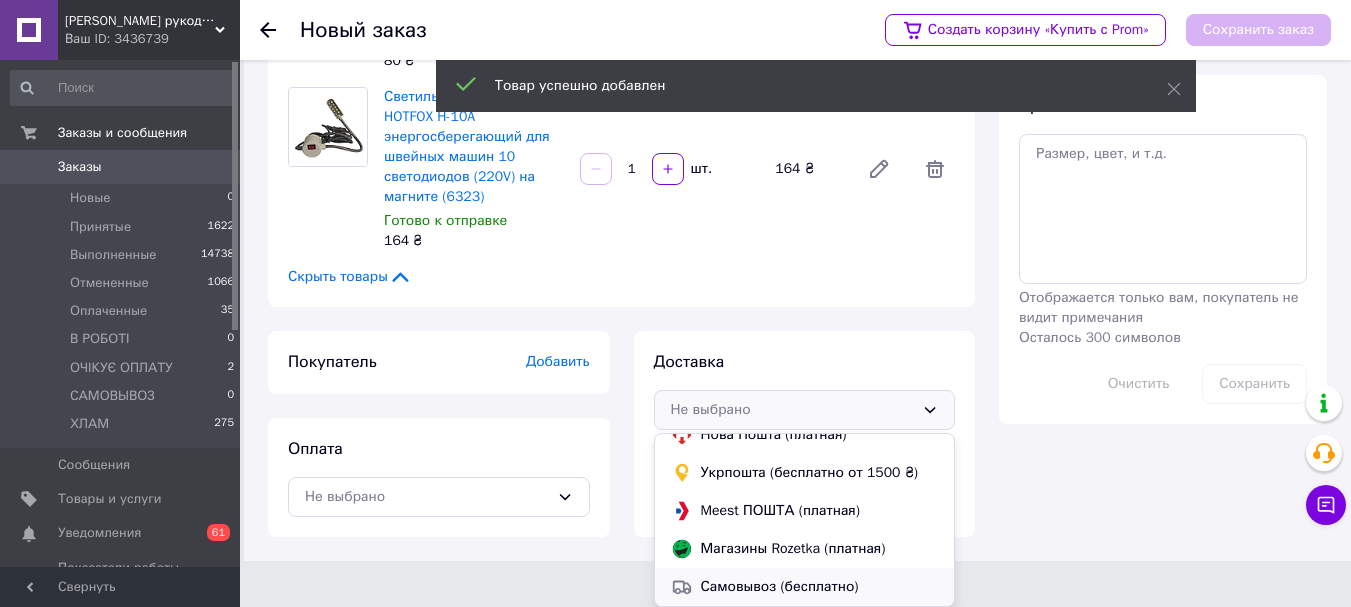 click on "Самовывоз (бесплатно)" at bounding box center (820, 587) 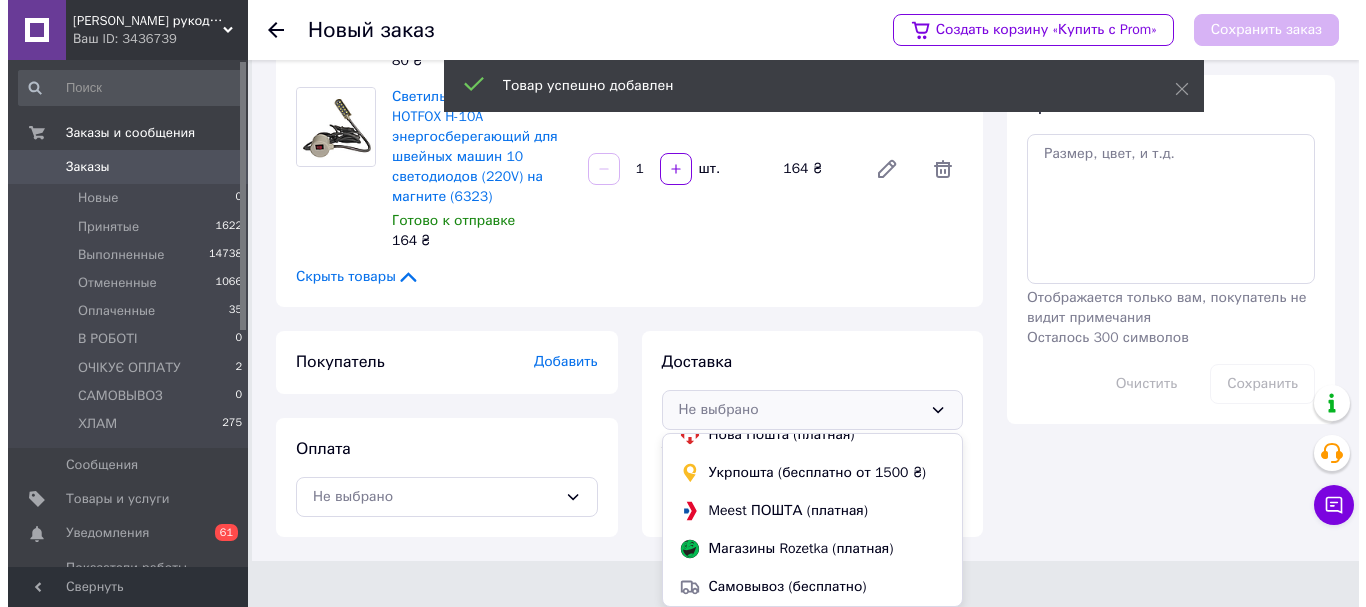scroll, scrollTop: 330, scrollLeft: 0, axis: vertical 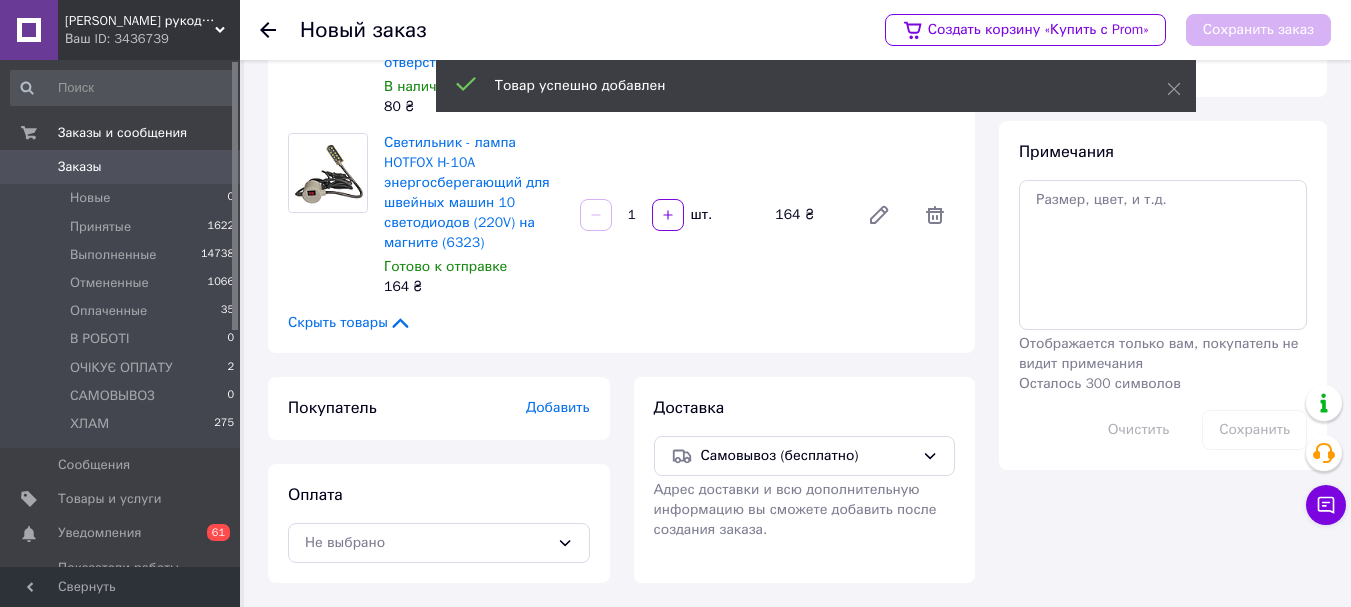 click on "Добавить" at bounding box center (558, 407) 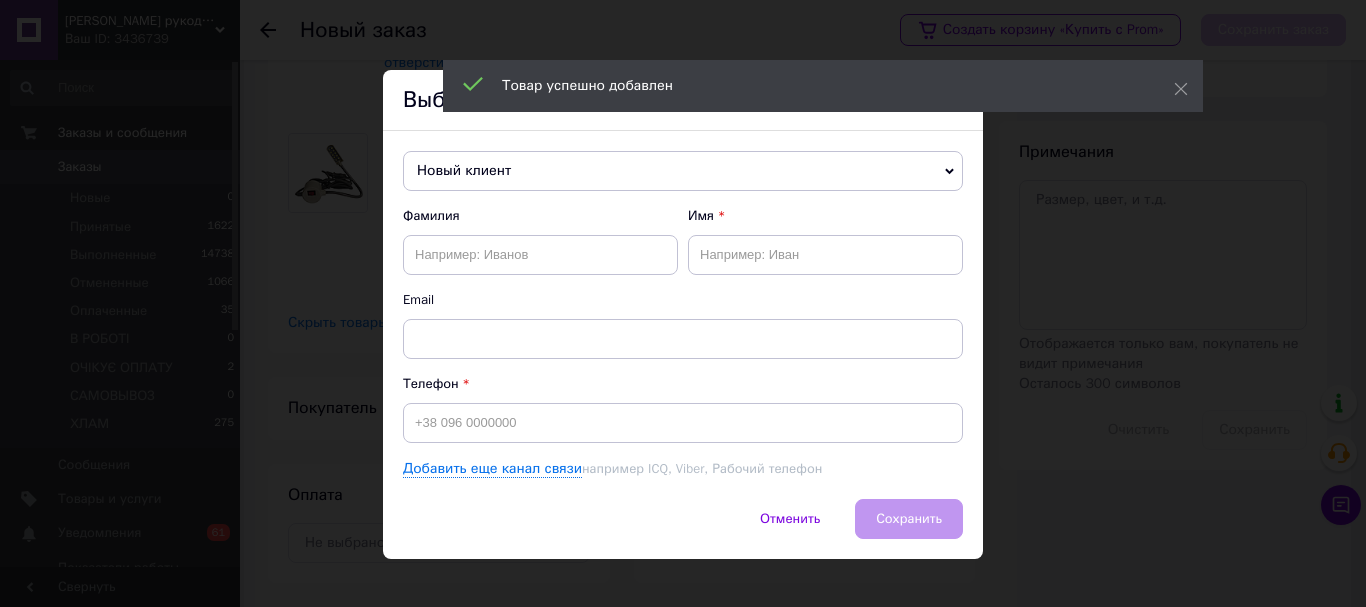 click on "Новый клиент" at bounding box center [683, 171] 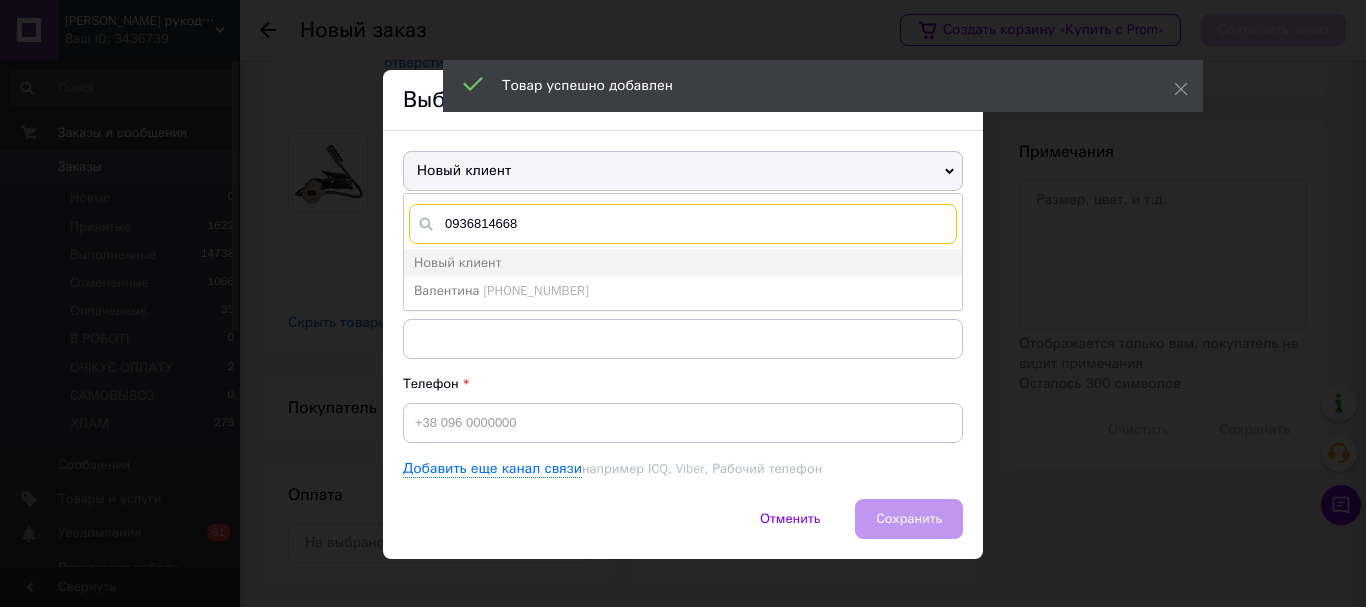 type on "0936814668" 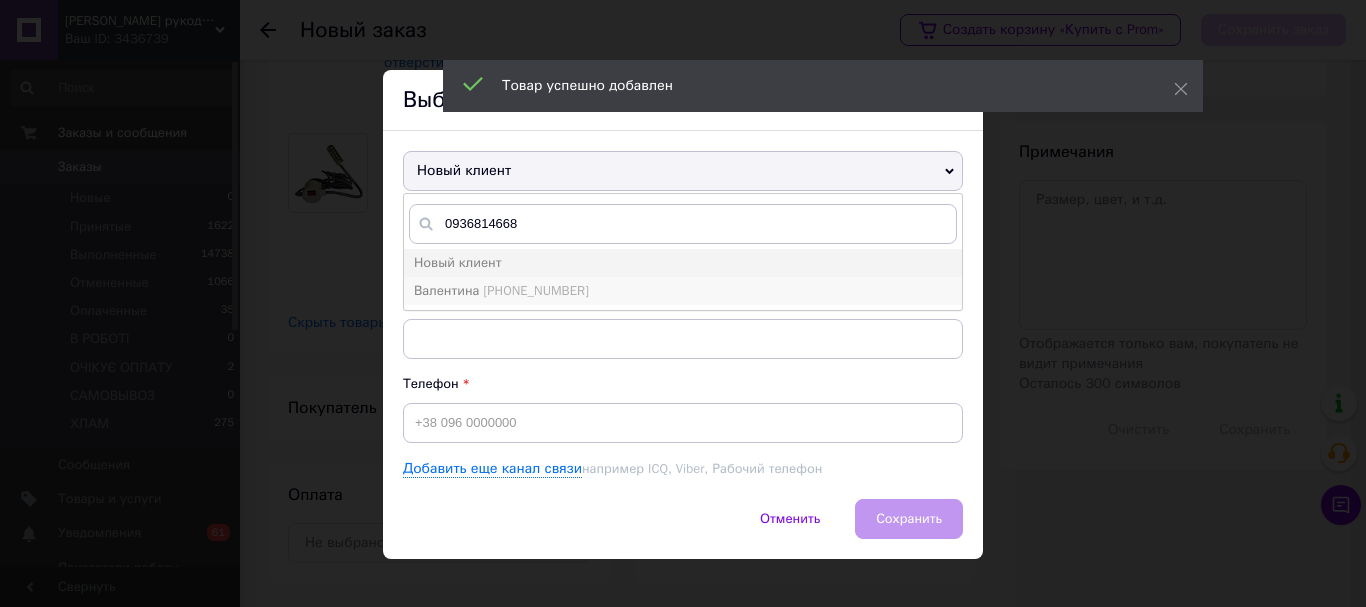 click on "[PHONE_NUMBER]" at bounding box center [535, 290] 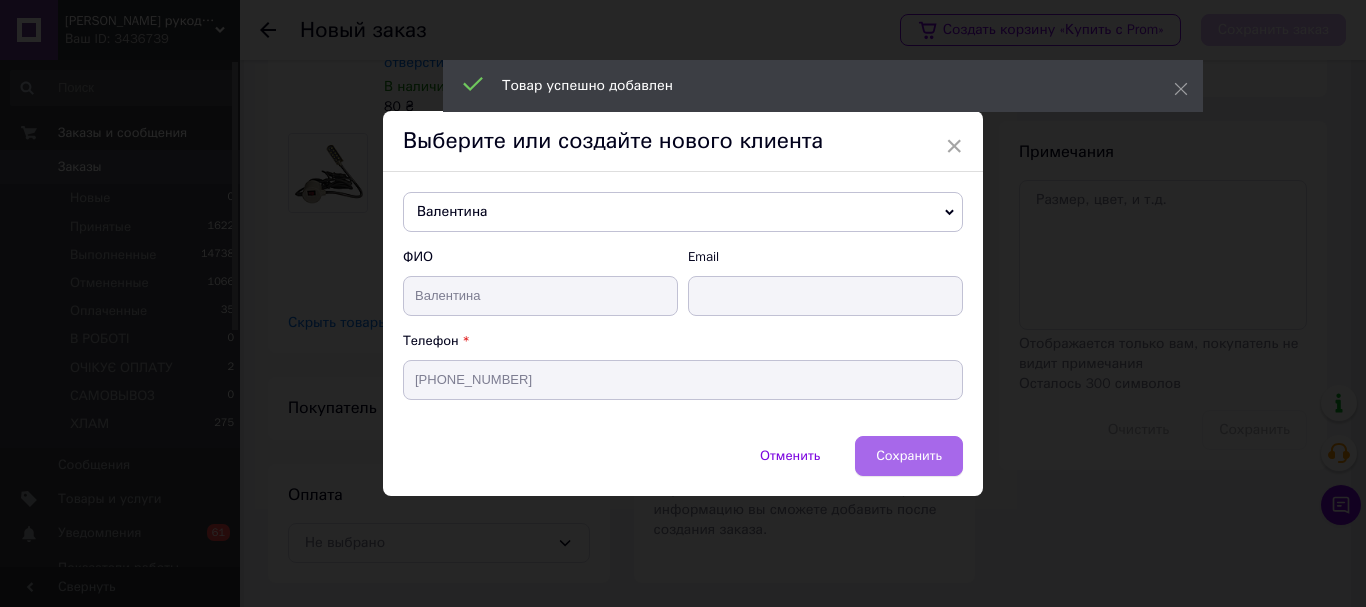 click on "Сохранить" at bounding box center [909, 455] 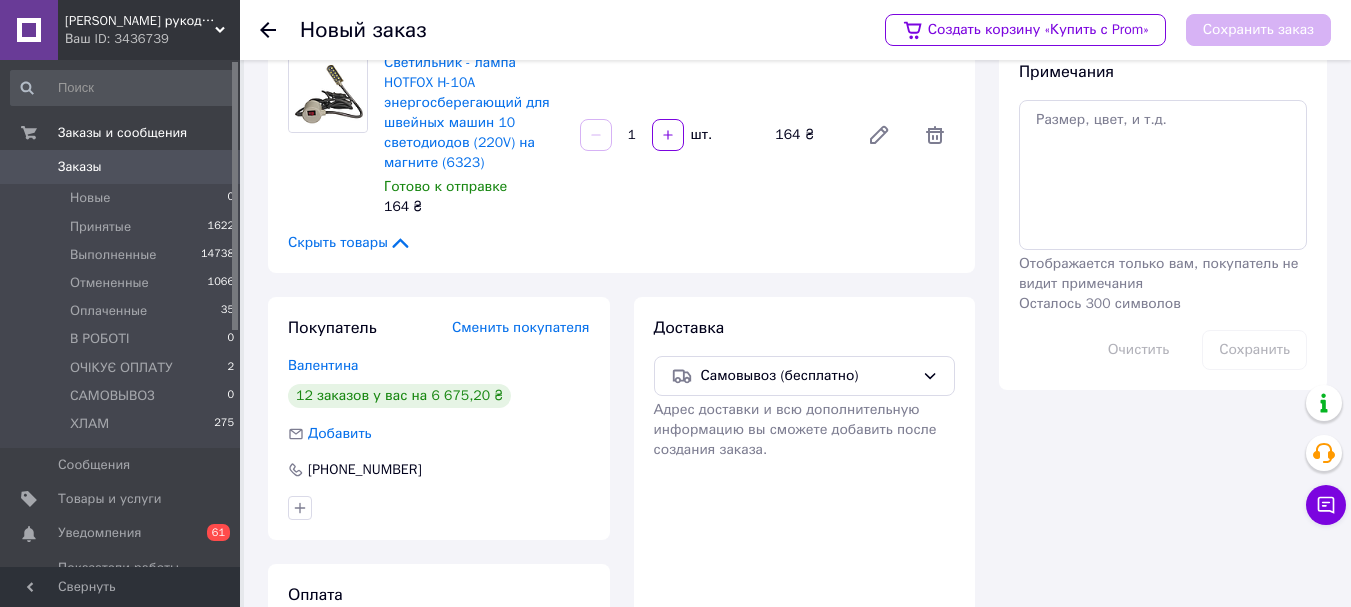 scroll, scrollTop: 510, scrollLeft: 0, axis: vertical 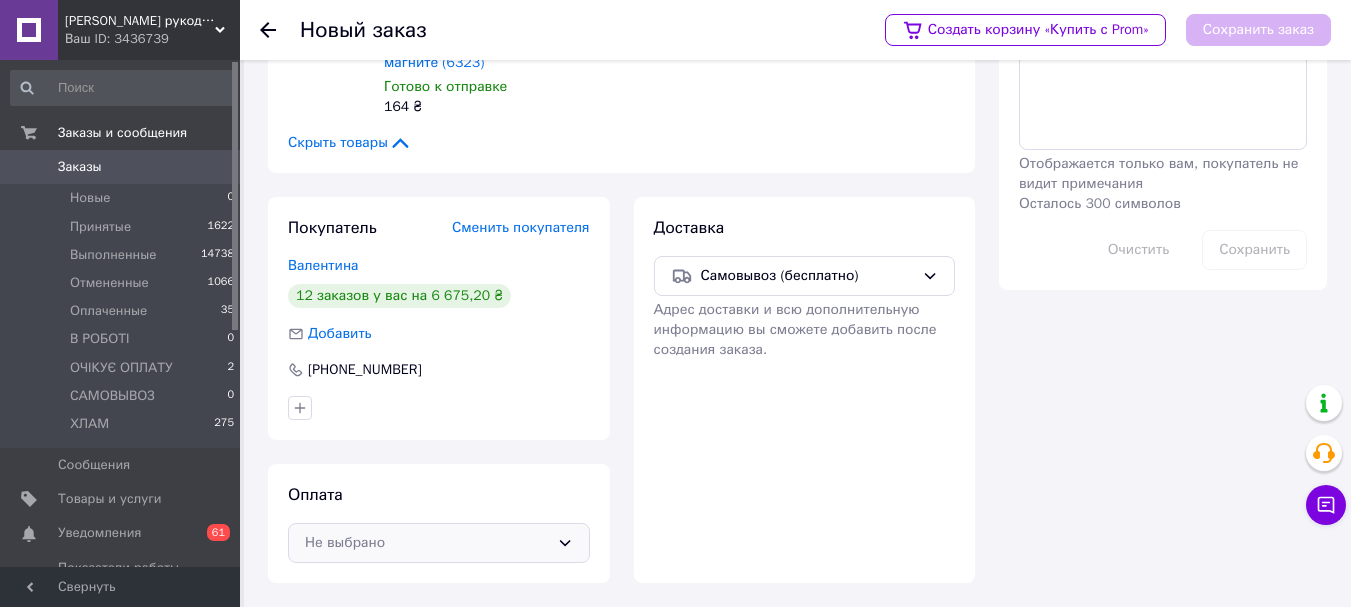 click on "Не выбрано" at bounding box center (427, 543) 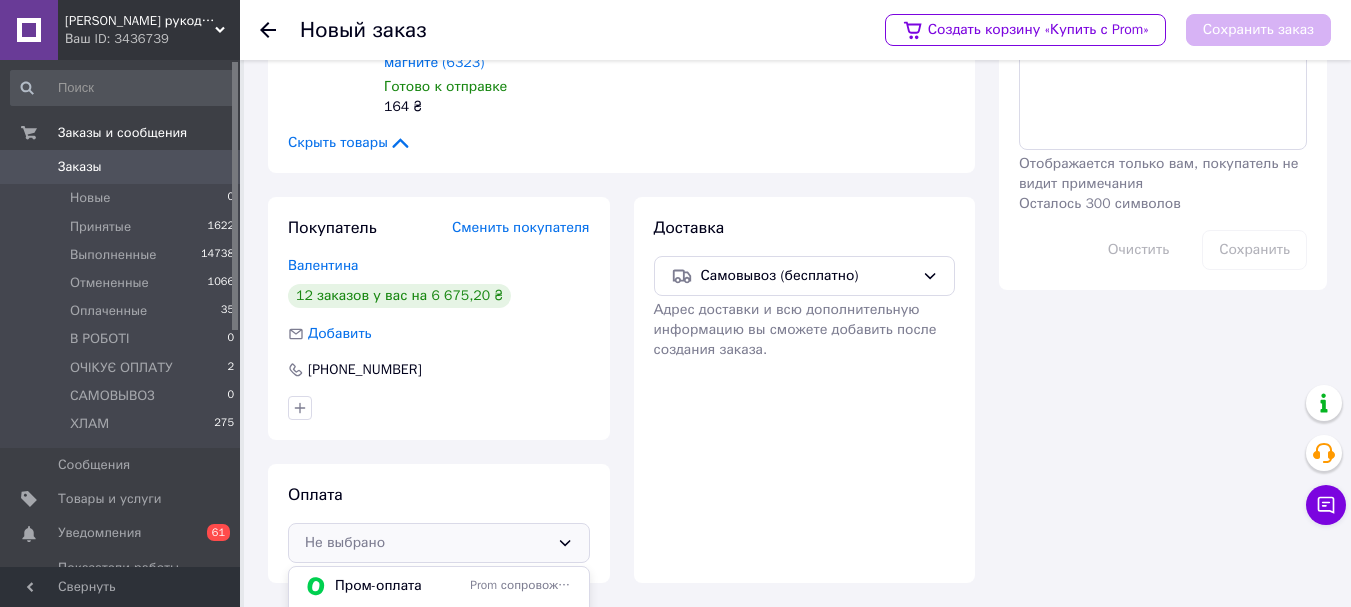 scroll, scrollTop: 643, scrollLeft: 0, axis: vertical 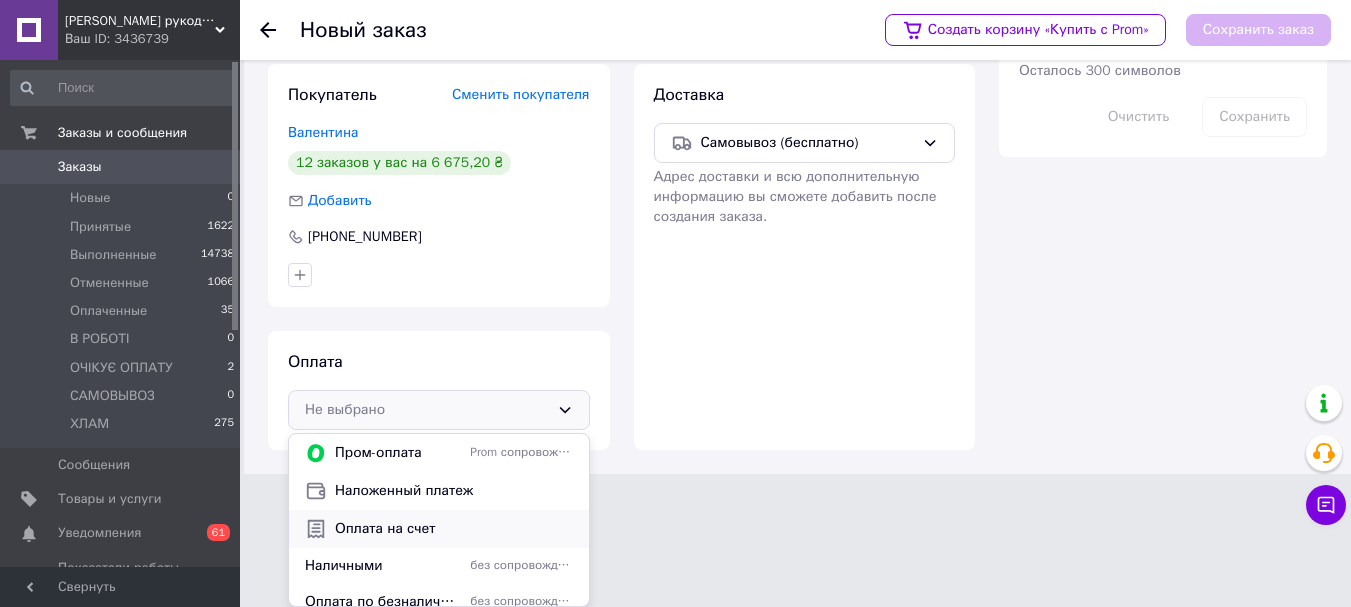 click on "Оплата на счет" at bounding box center [454, 529] 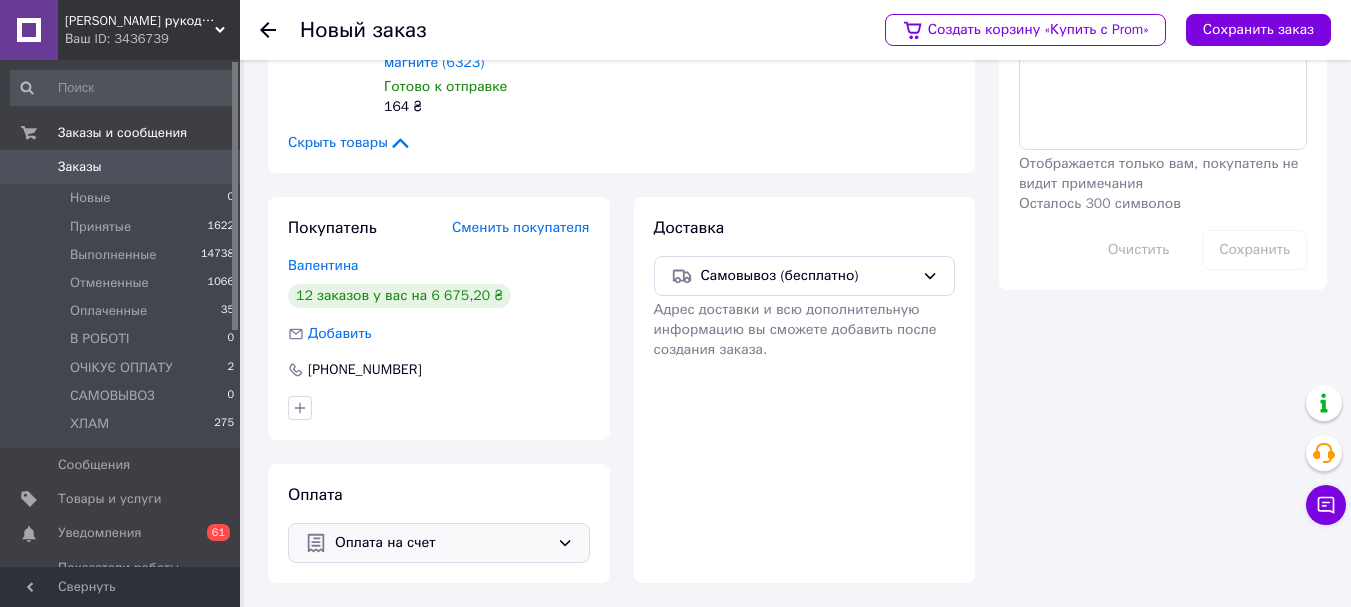 scroll, scrollTop: 510, scrollLeft: 0, axis: vertical 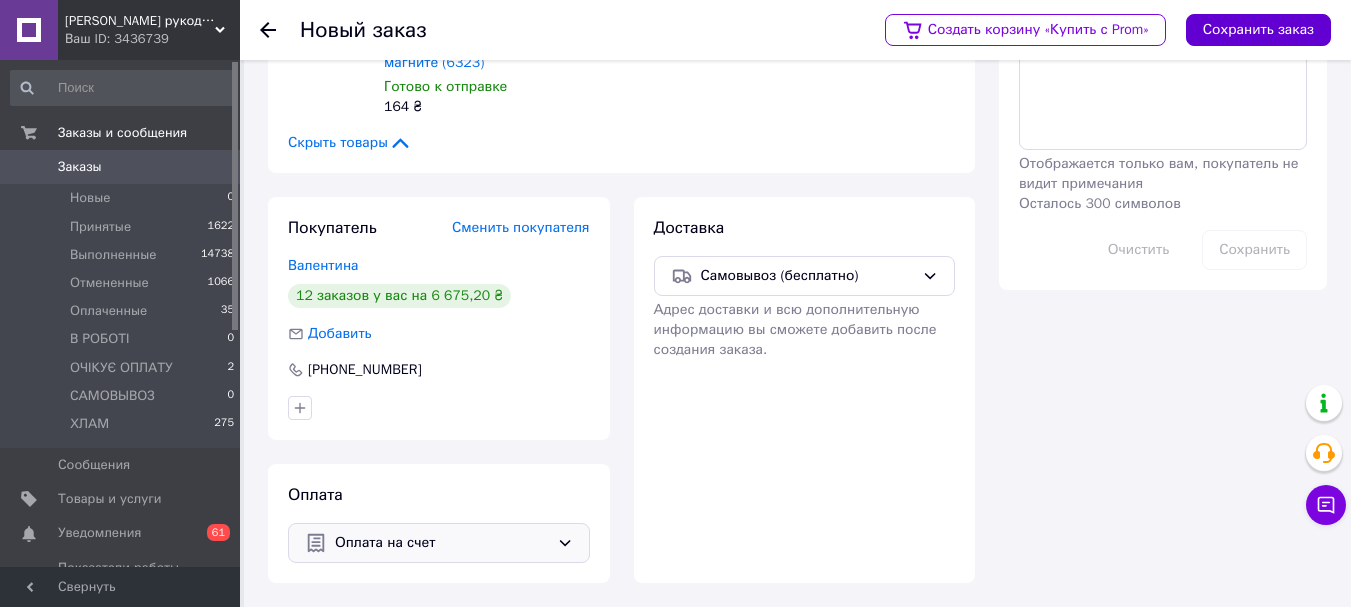 click on "Сохранить заказ" at bounding box center [1258, 30] 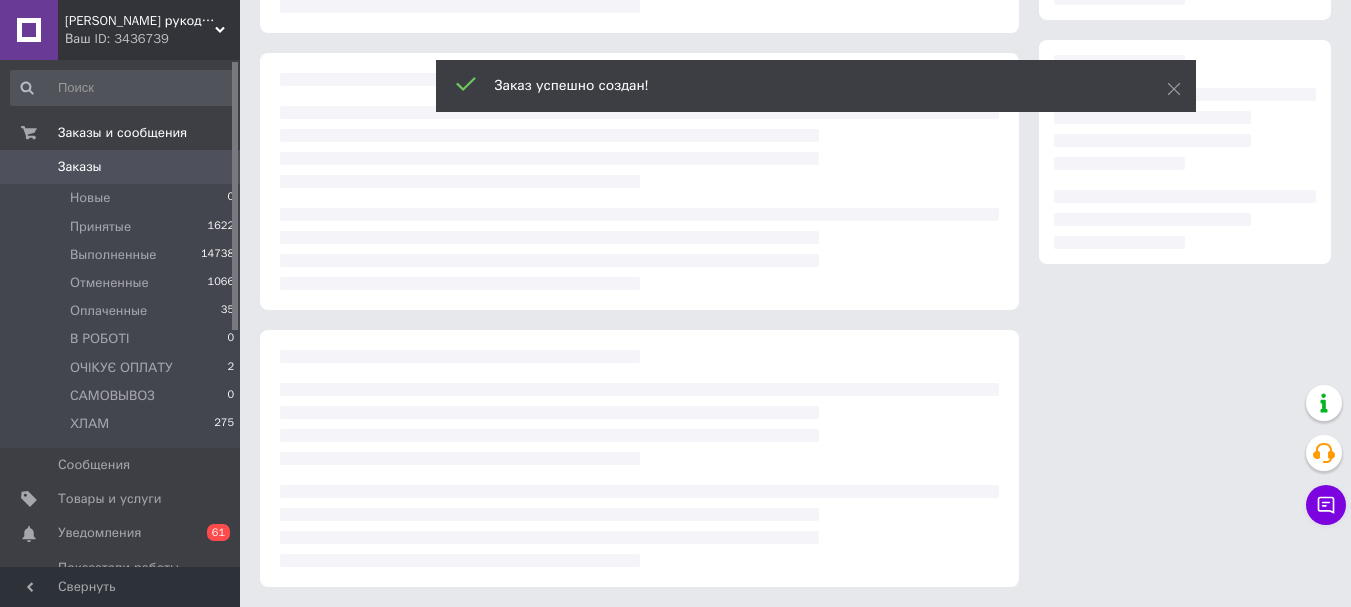 scroll, scrollTop: 510, scrollLeft: 0, axis: vertical 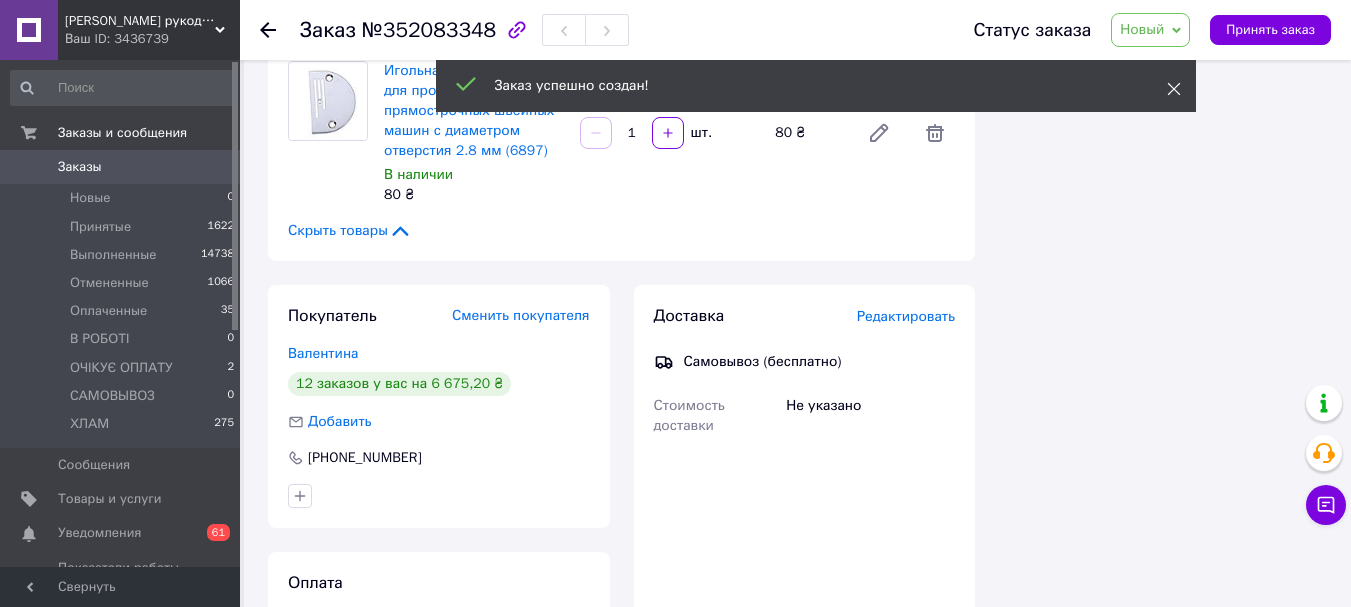 click 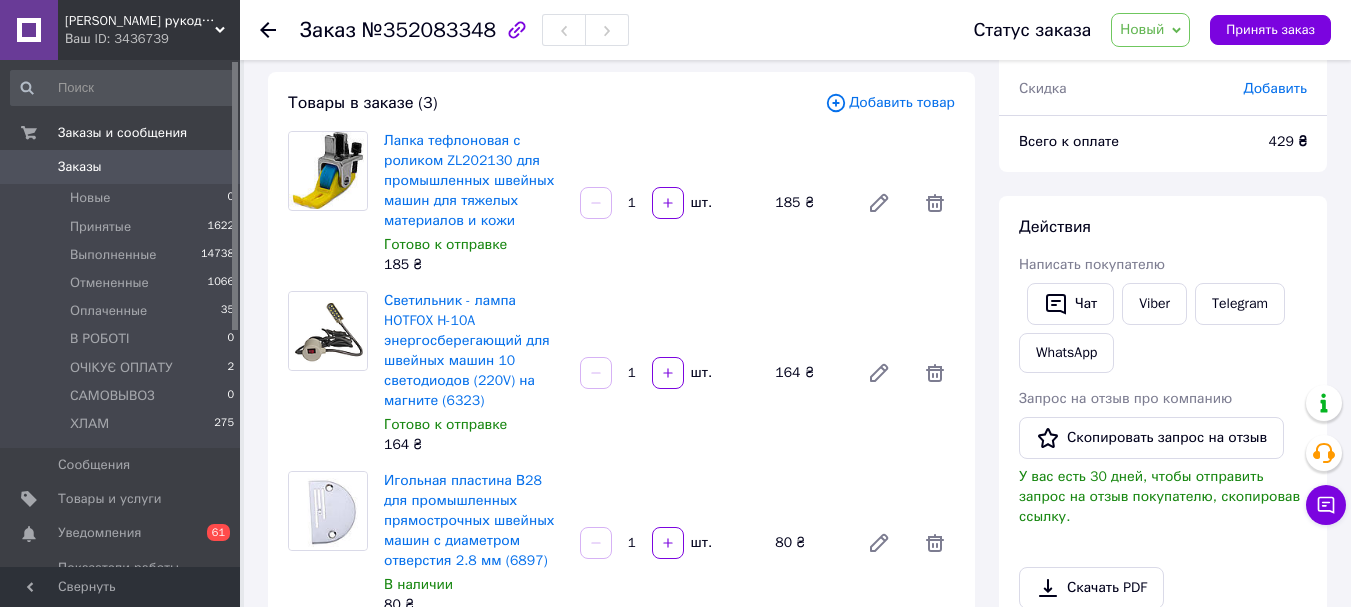 scroll, scrollTop: 300, scrollLeft: 0, axis: vertical 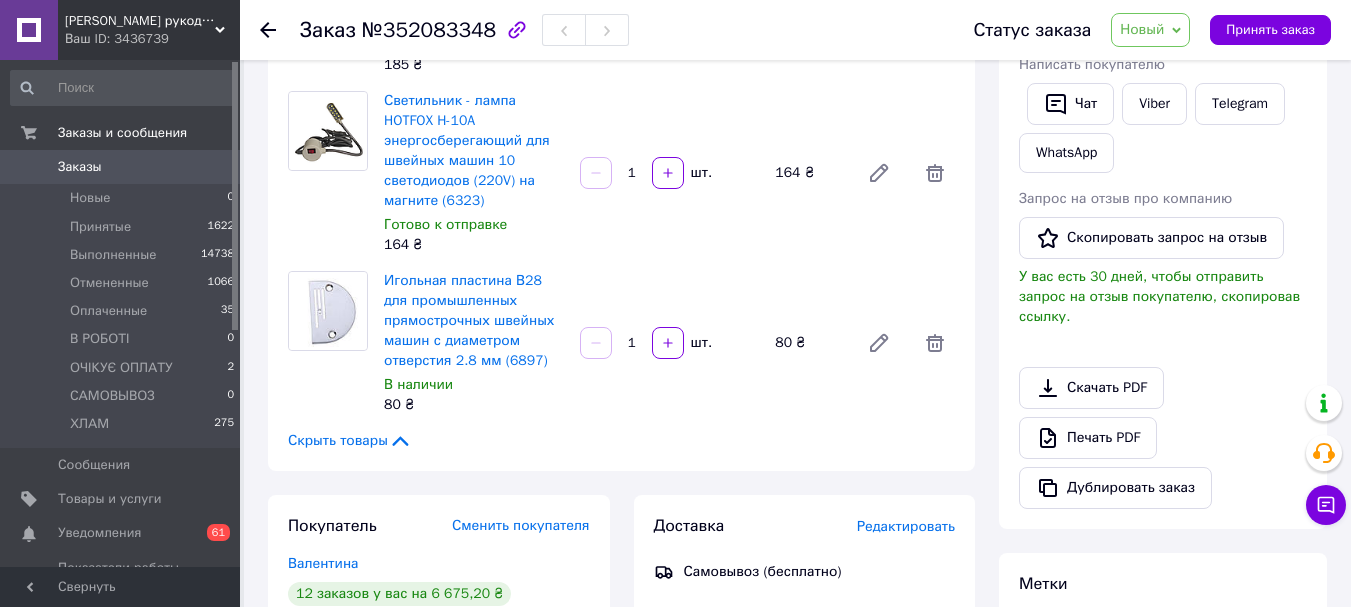 click on "Новый" at bounding box center (1142, 29) 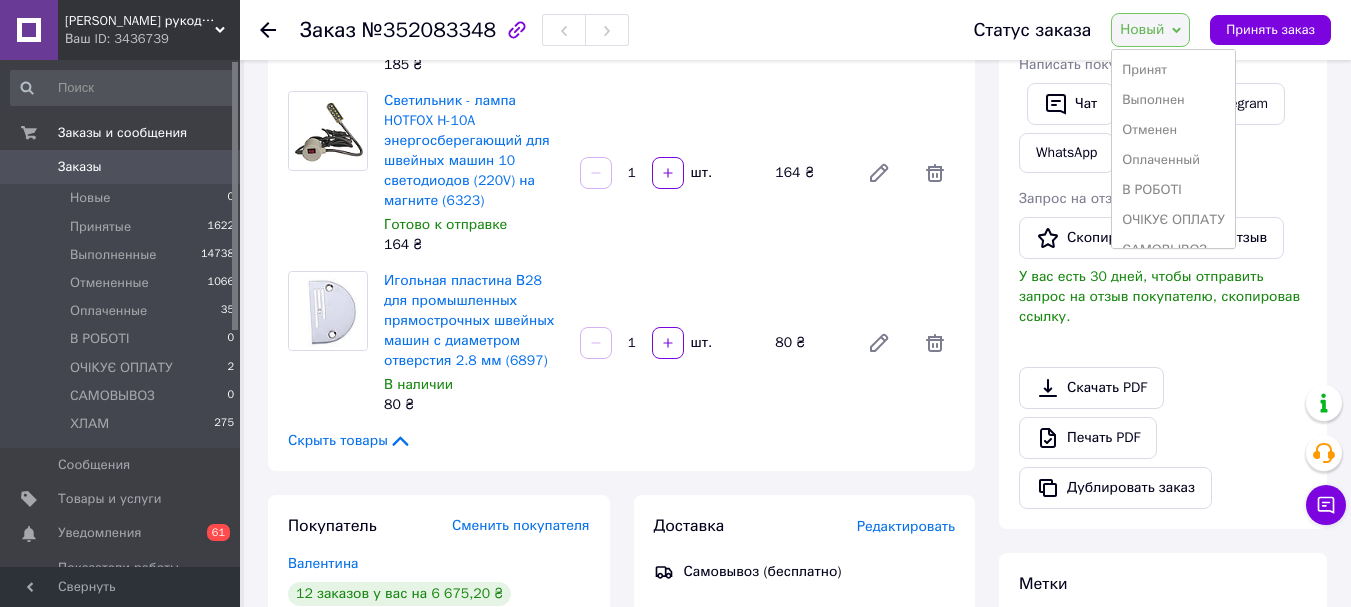 click on "Игольная пластина В28 для промышленных прямострочных швейных машин с диаметром отверстия 2.8 мм (6897) В наличии 80 ₴ 1   шт. 80 ₴" at bounding box center [669, 343] 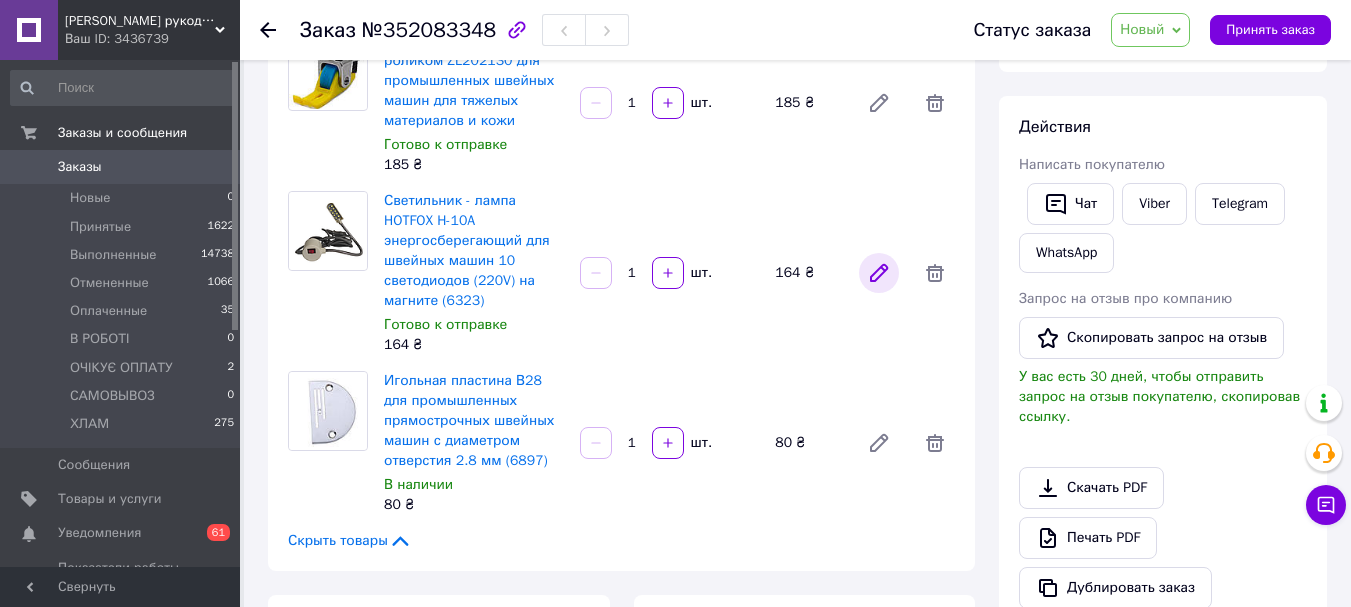 scroll, scrollTop: 0, scrollLeft: 0, axis: both 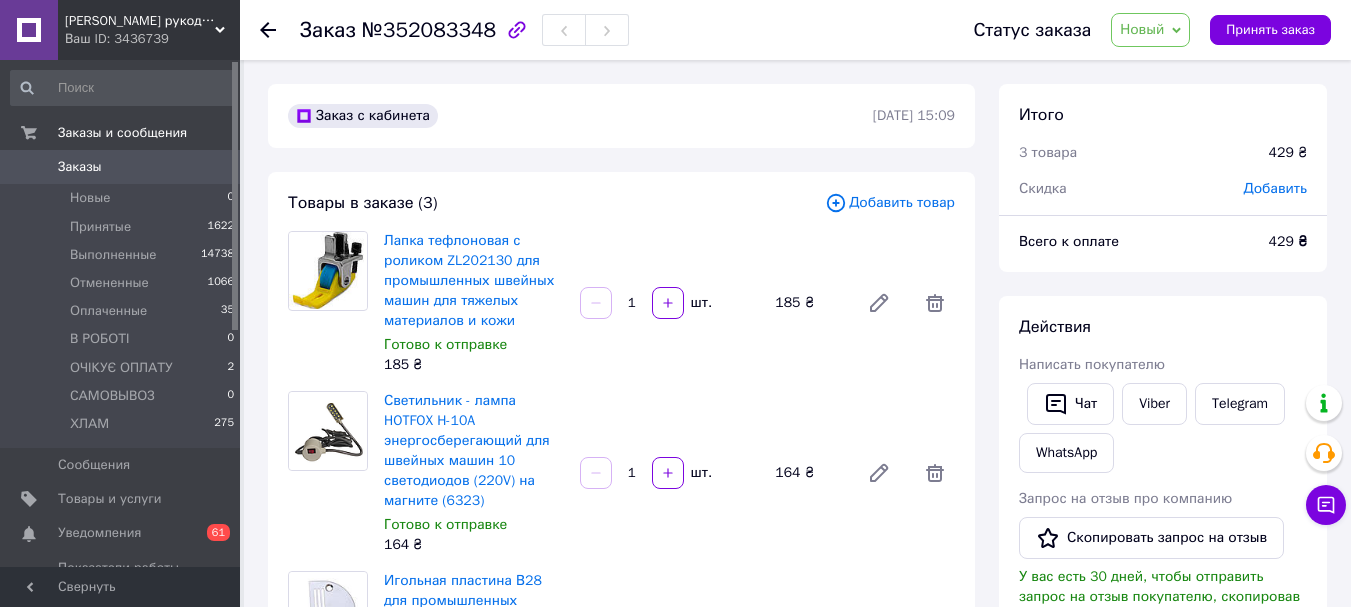 click on "Новый" at bounding box center [1142, 29] 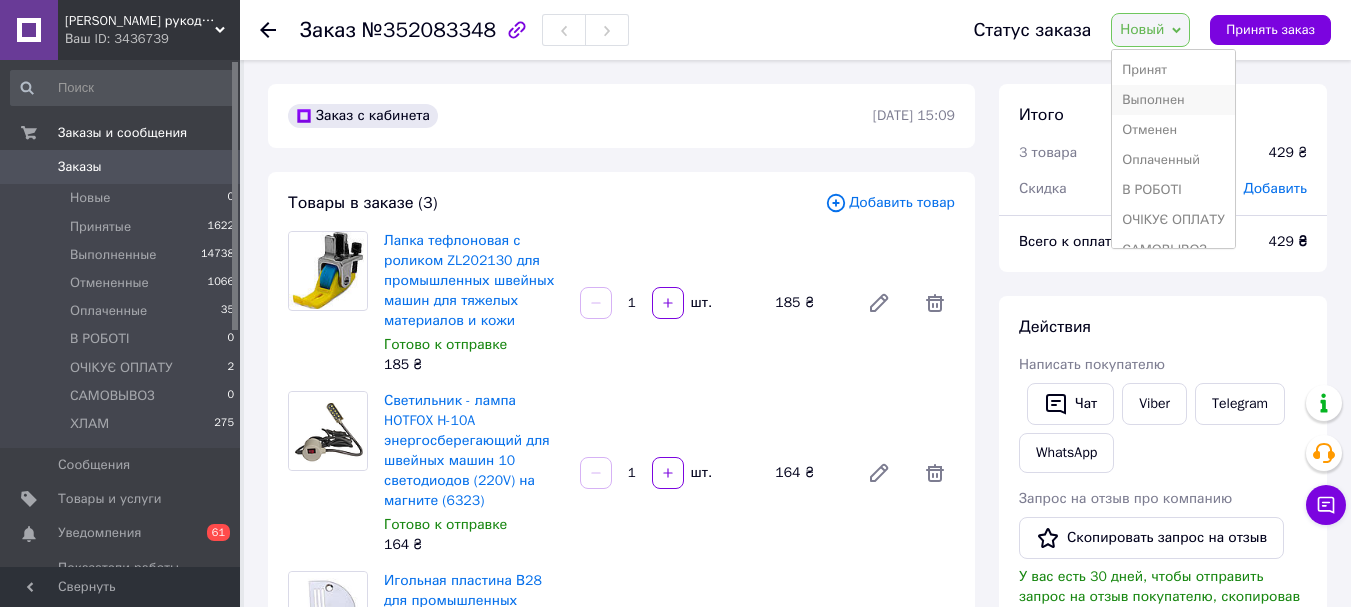 click on "Выполнен" at bounding box center (1173, 100) 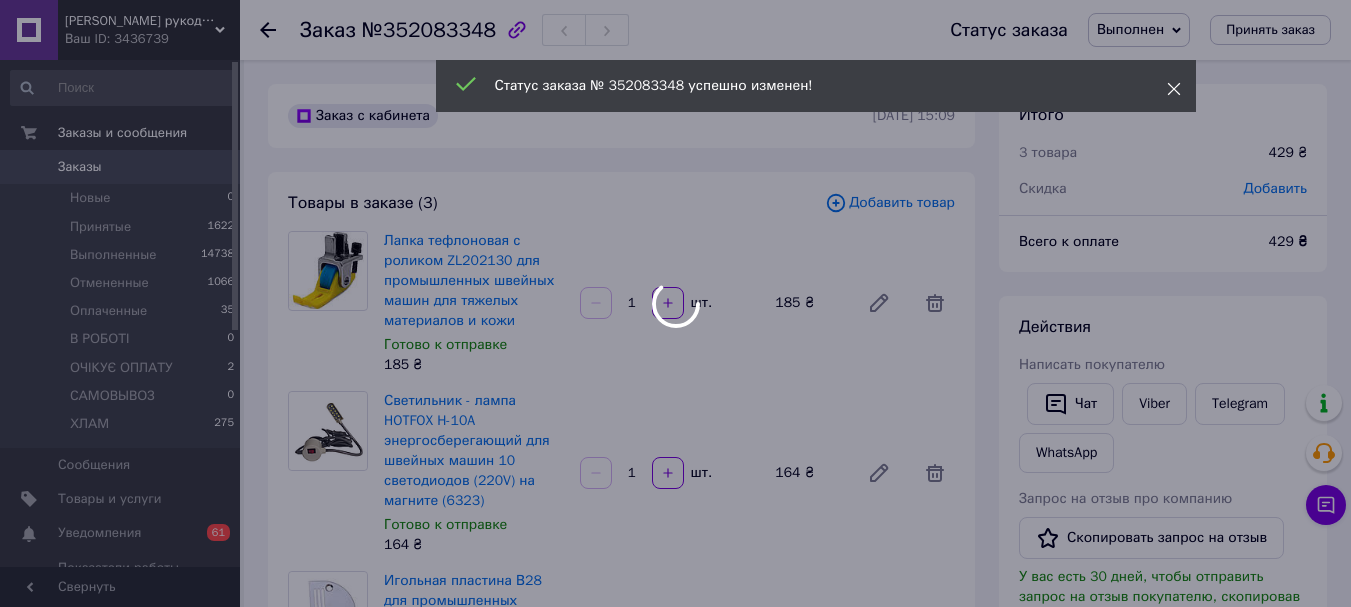 click 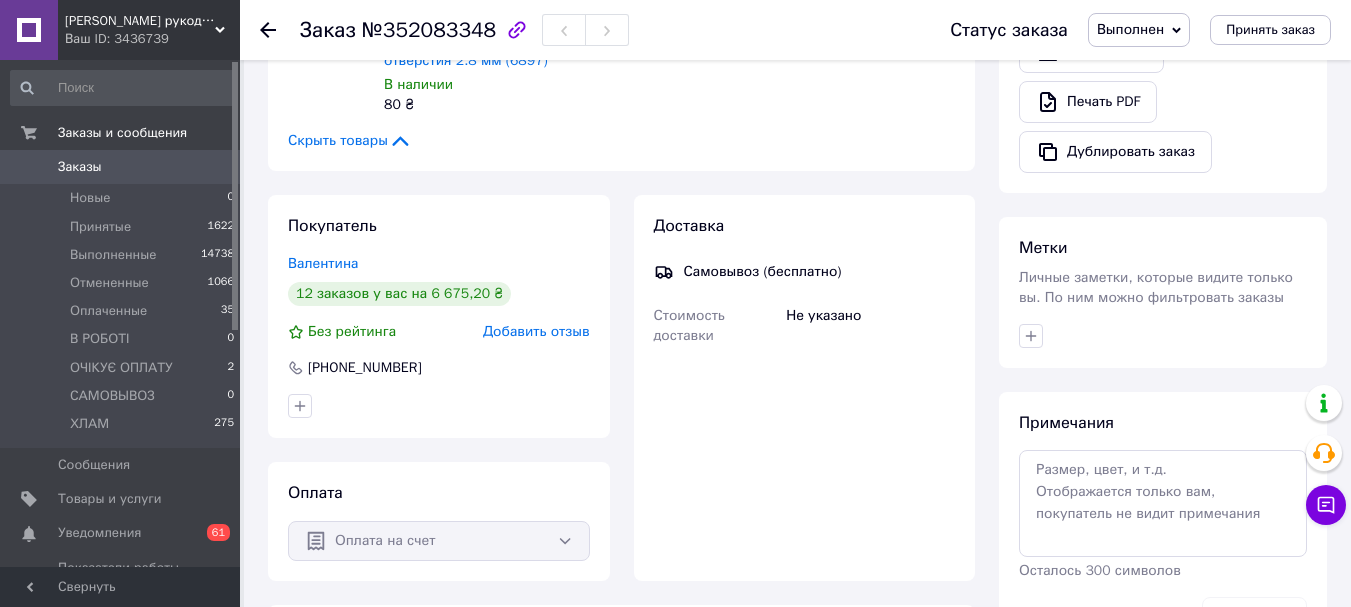 scroll, scrollTop: 800, scrollLeft: 0, axis: vertical 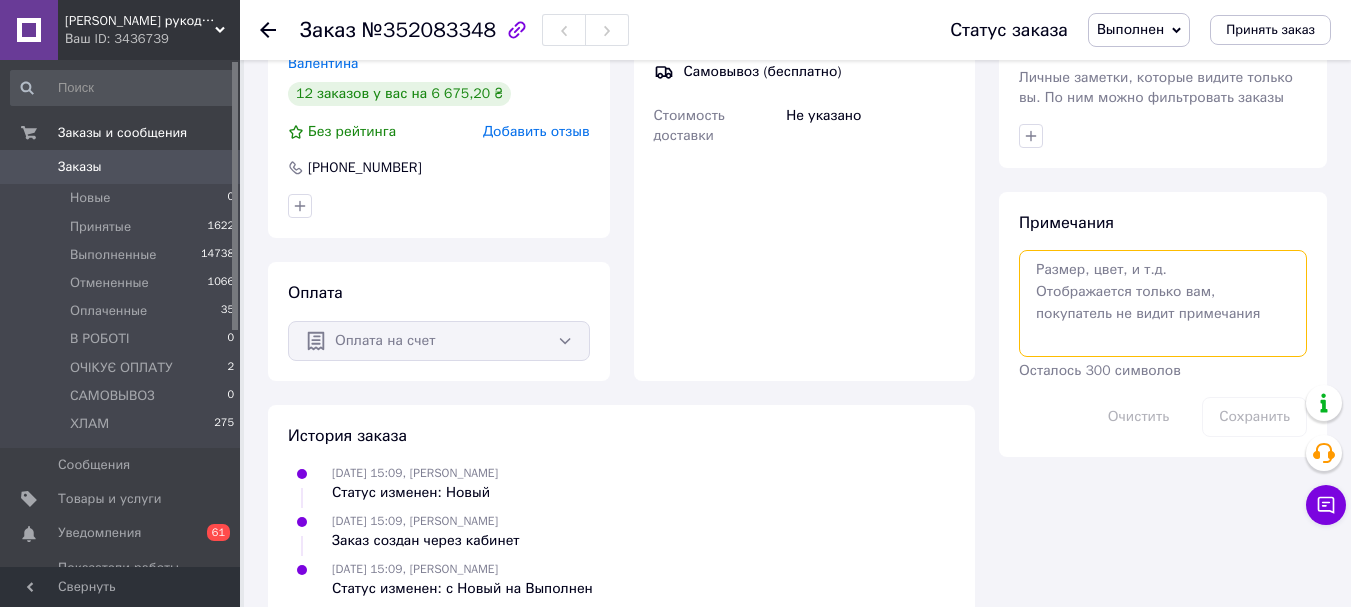 click at bounding box center [1163, 303] 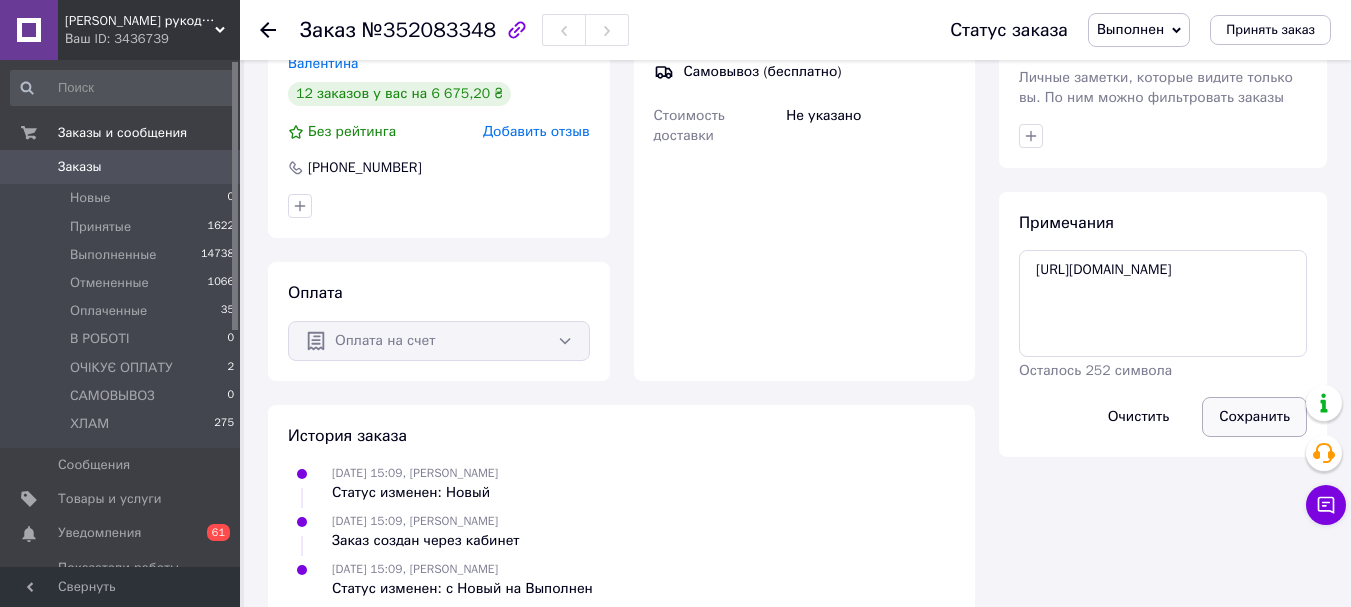 click on "Сохранить" at bounding box center (1254, 417) 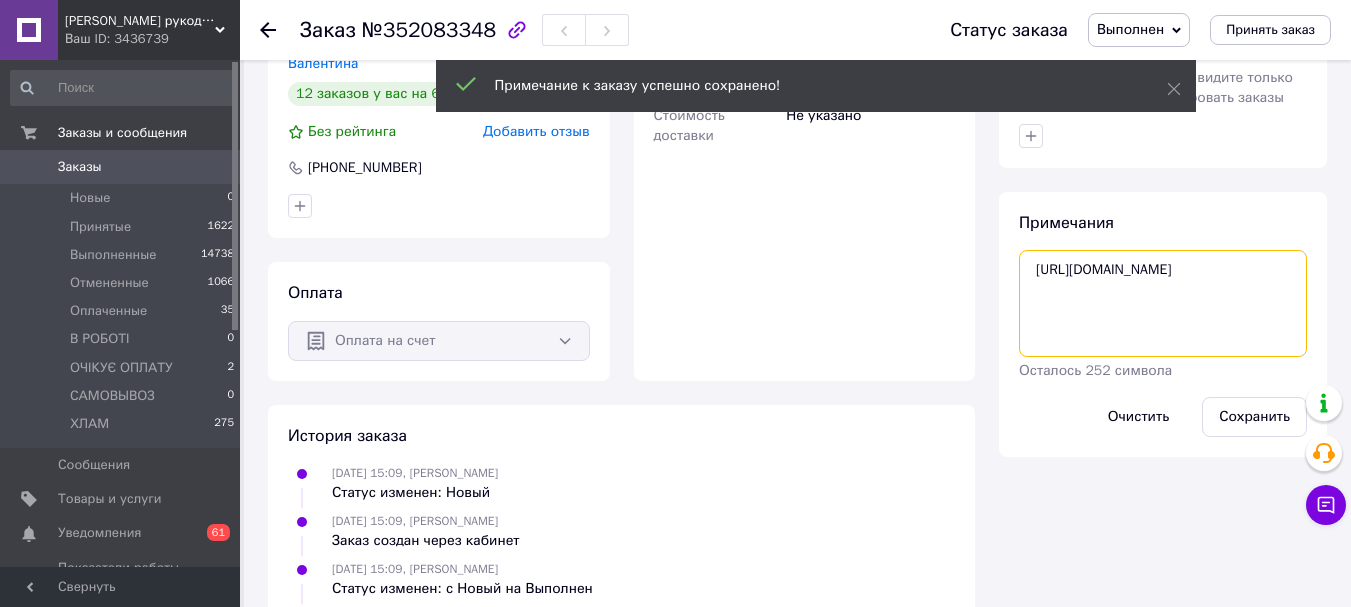 click on "[URL][DOMAIN_NAME]" at bounding box center (1163, 303) 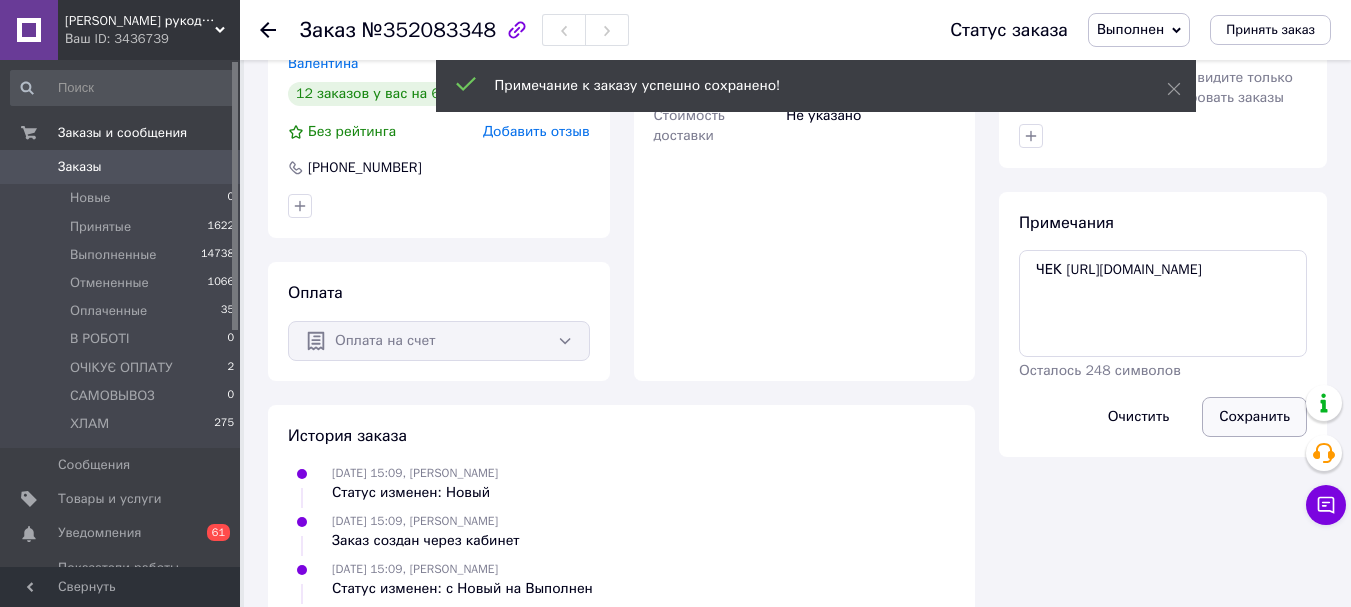 click on "Сохранить" at bounding box center [1254, 417] 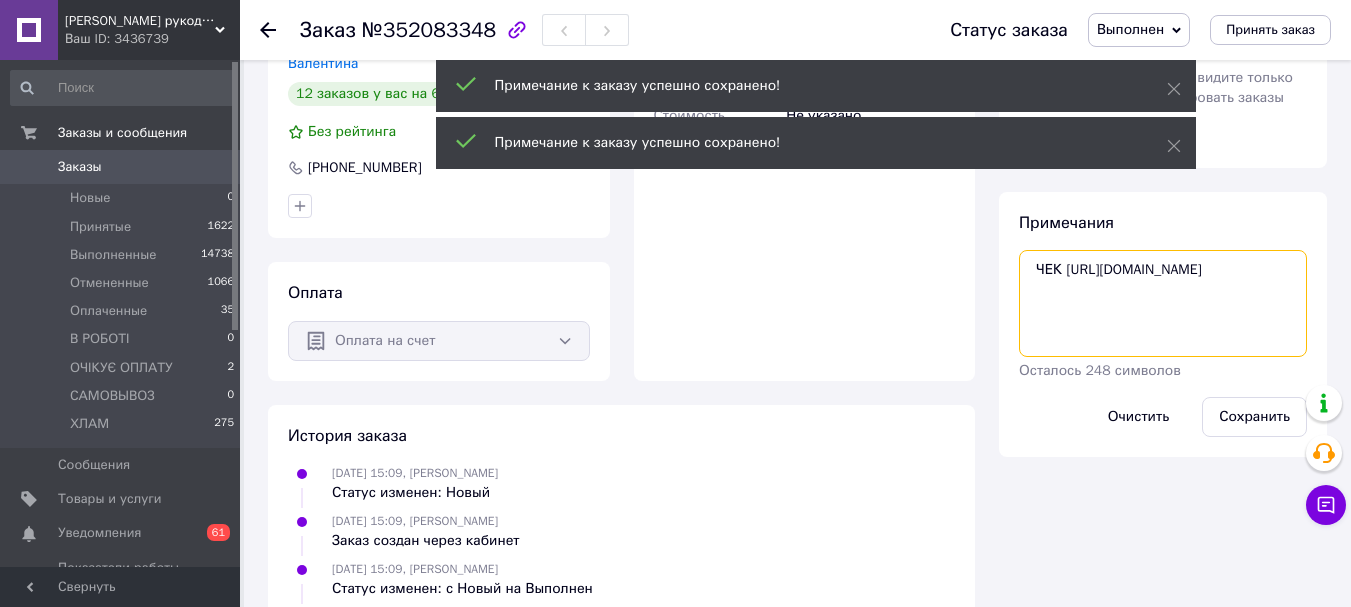 click on "ЧЕК [URL][DOMAIN_NAME]" at bounding box center [1163, 303] 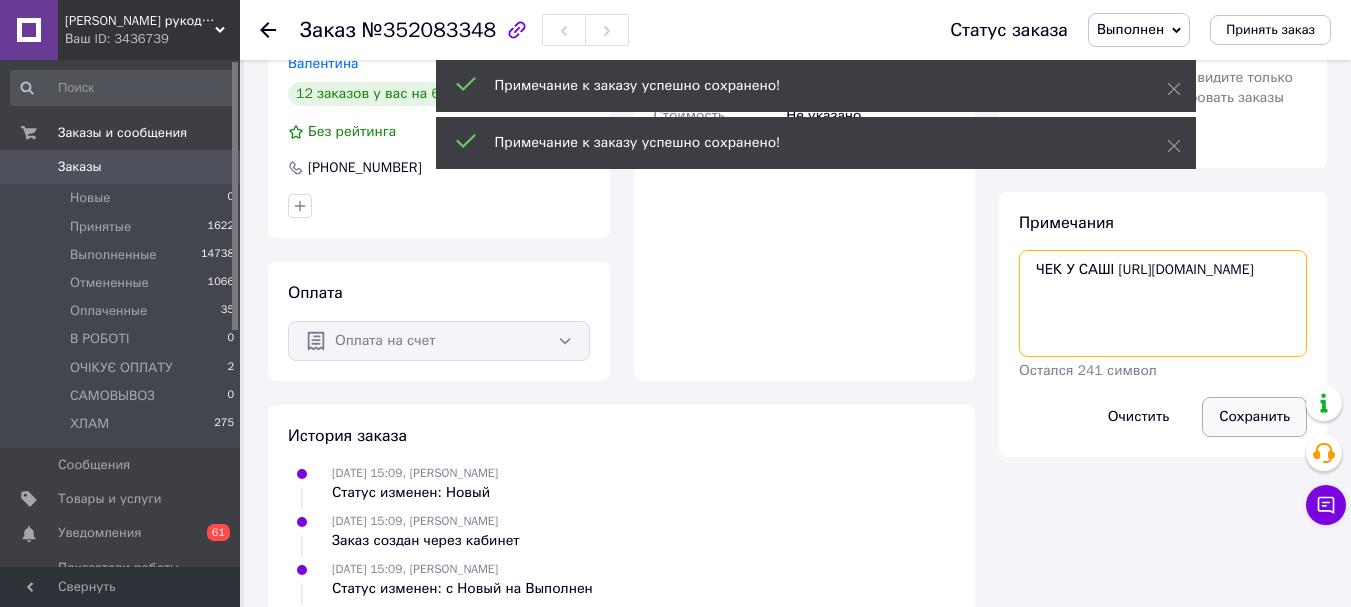 type on "ЧЕК У САШІ [URL][DOMAIN_NAME]" 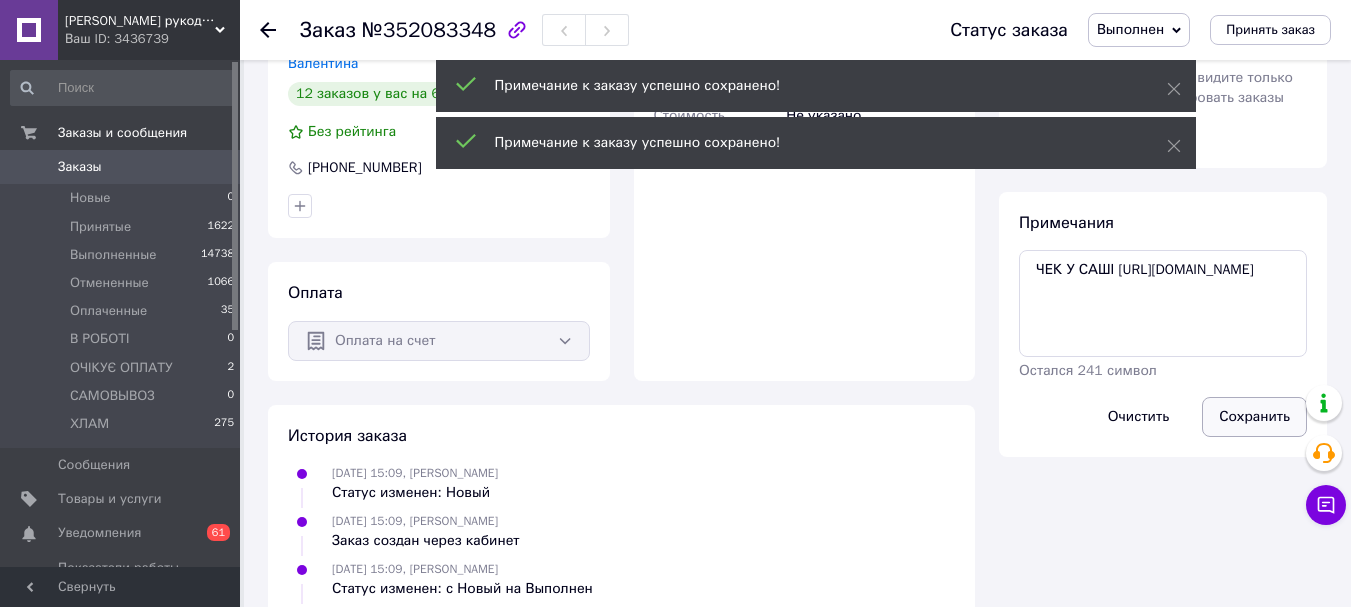 click on "Сохранить" at bounding box center [1254, 417] 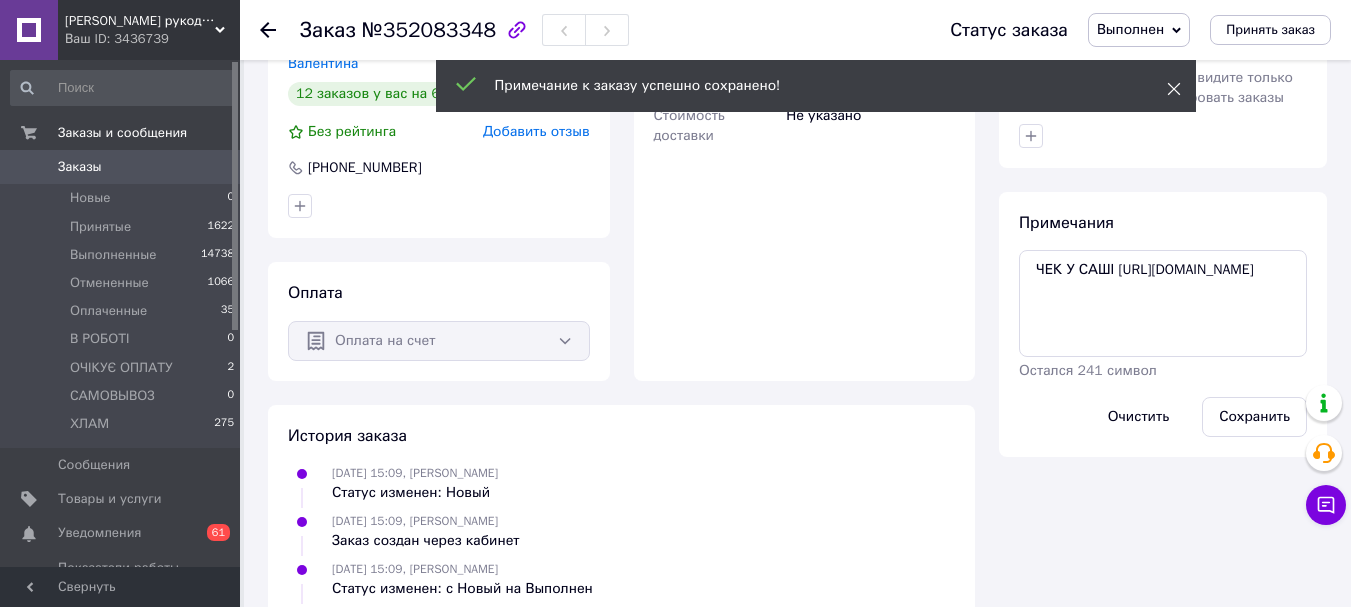 click 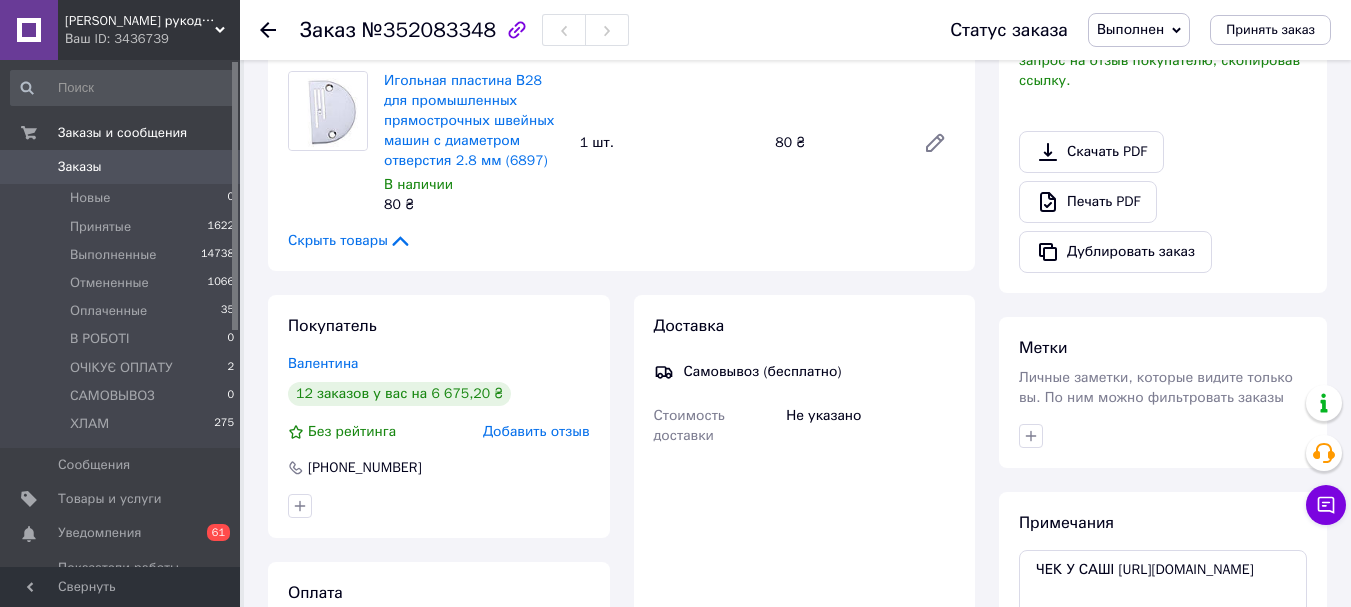 scroll, scrollTop: 400, scrollLeft: 0, axis: vertical 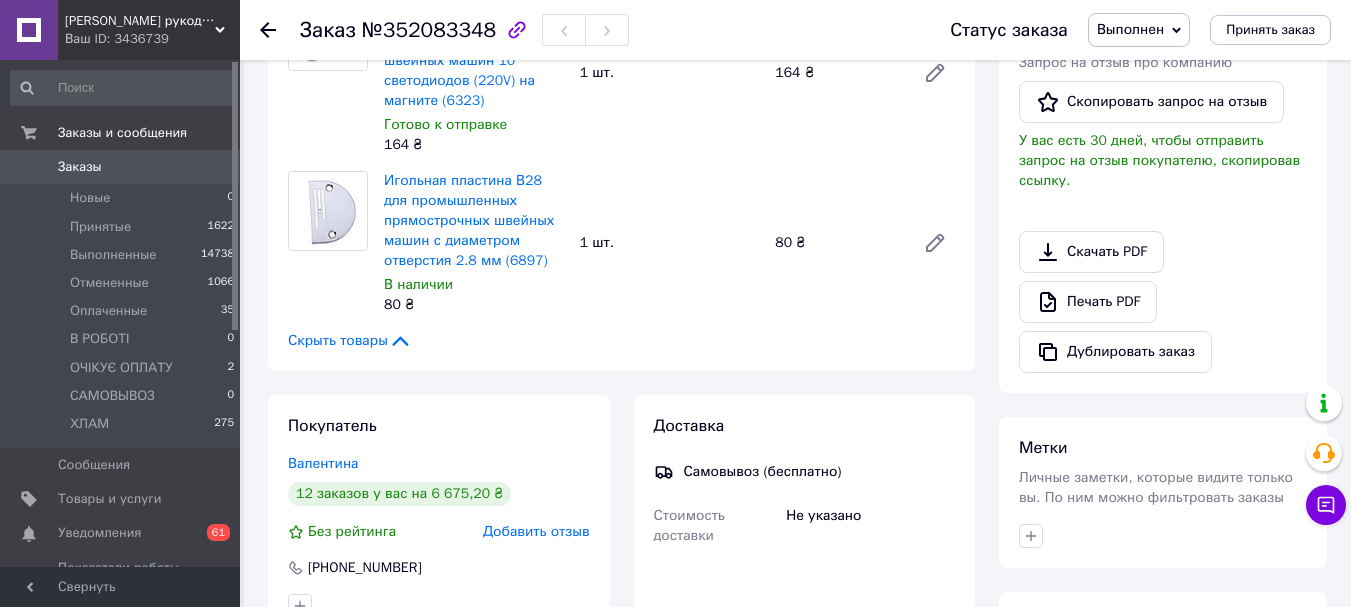 click on "Заказы" at bounding box center (80, 167) 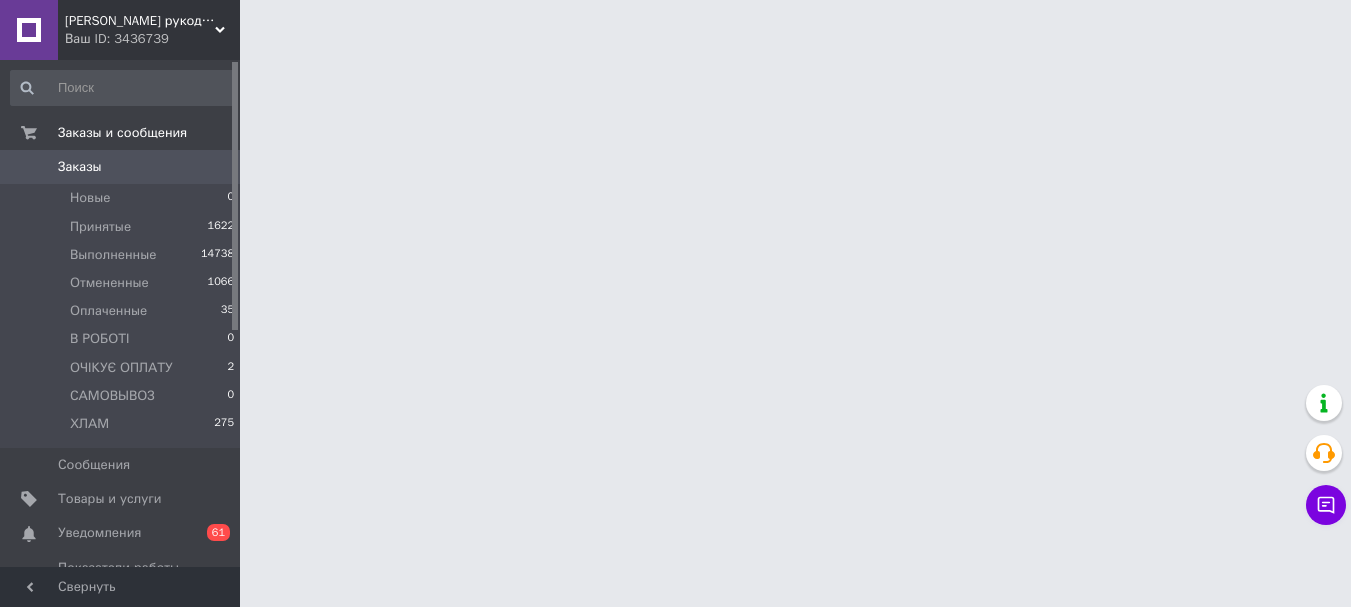 scroll, scrollTop: 0, scrollLeft: 0, axis: both 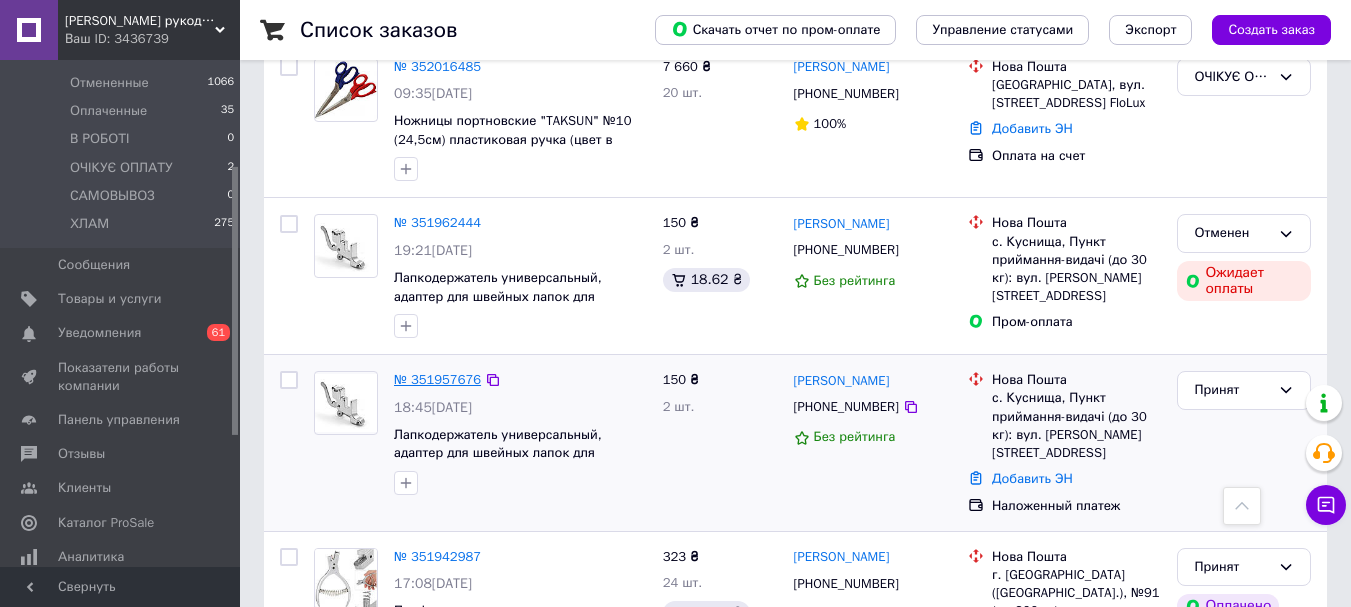 click on "№ 351957676" at bounding box center [437, 379] 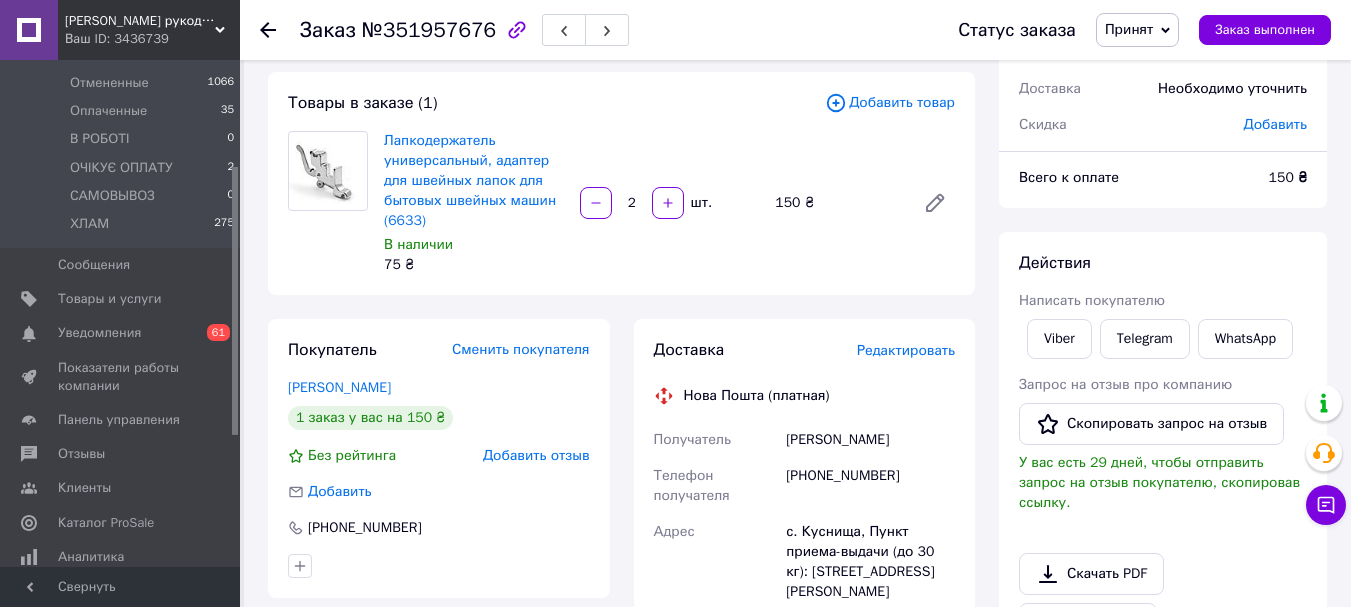 scroll, scrollTop: 0, scrollLeft: 0, axis: both 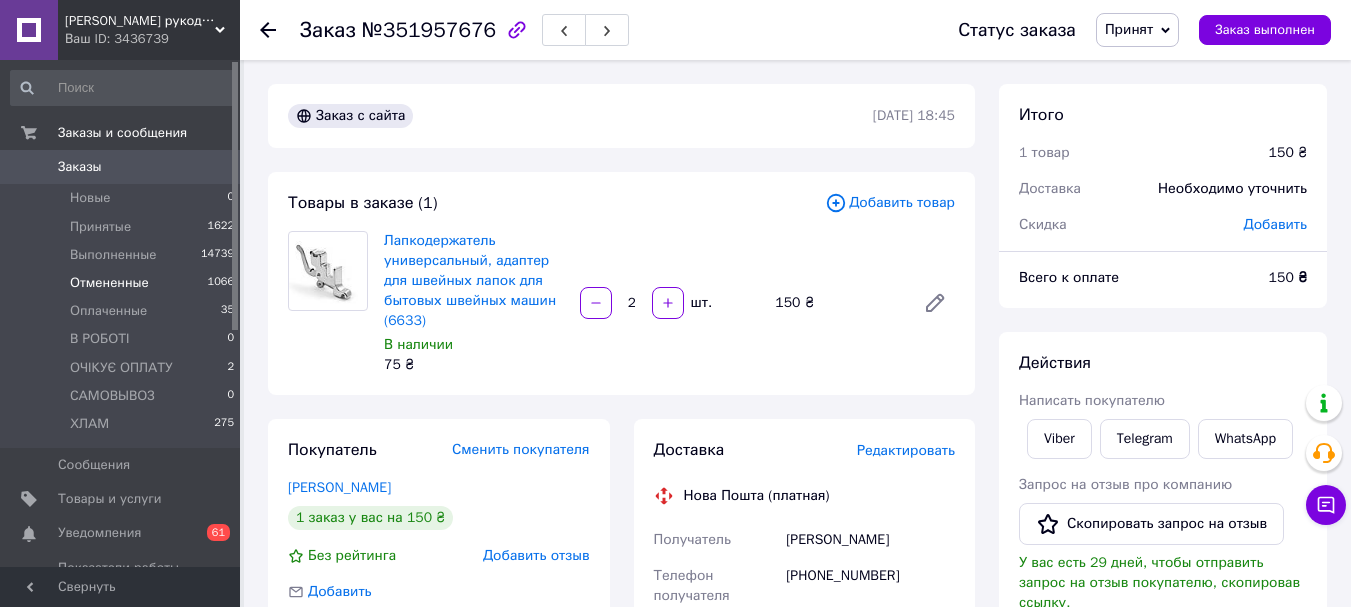 click on "Отмененные" at bounding box center [109, 283] 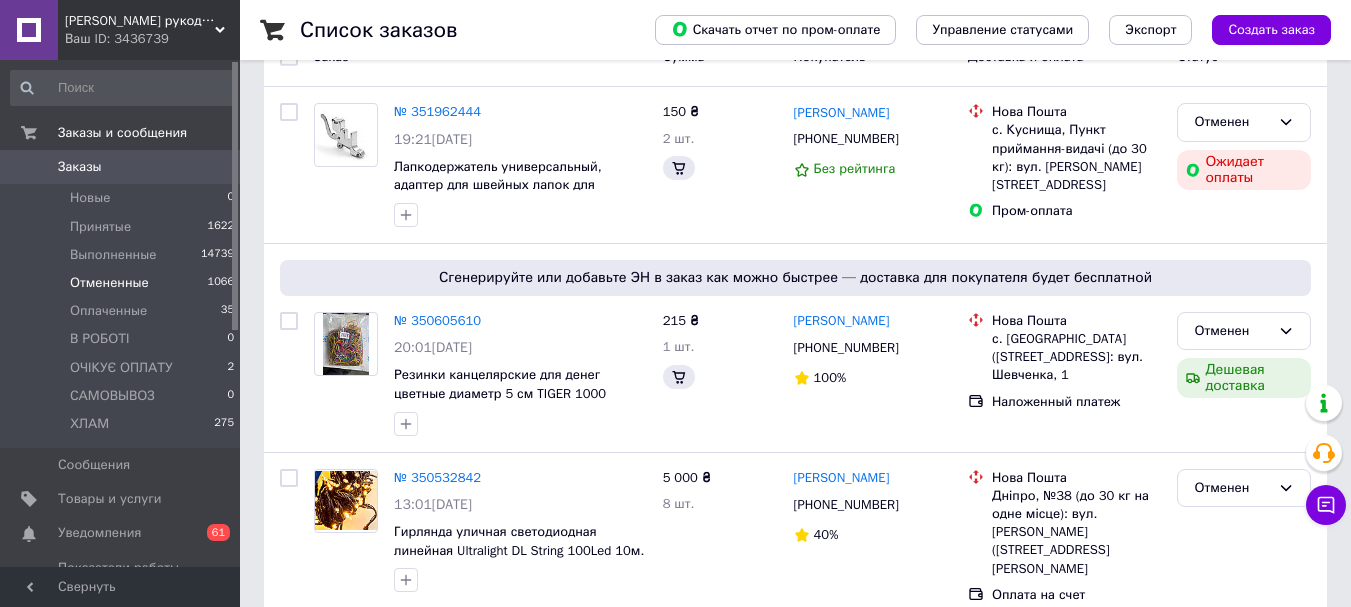 scroll, scrollTop: 0, scrollLeft: 0, axis: both 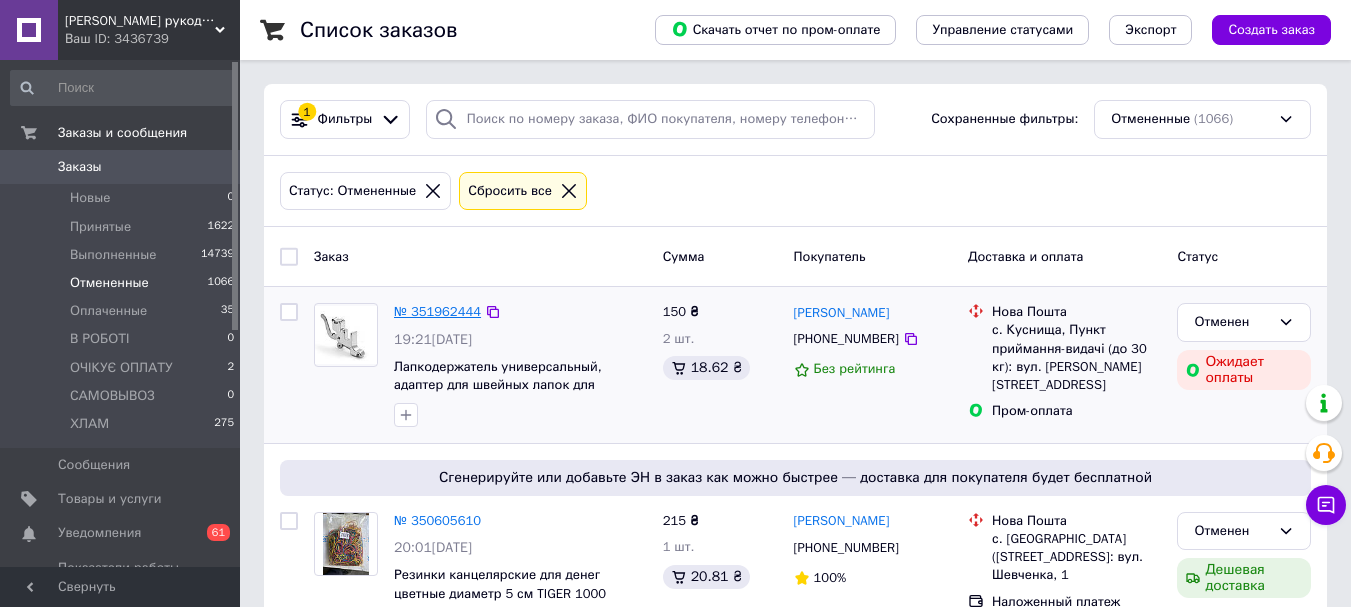 click on "№ 351962444" at bounding box center [437, 311] 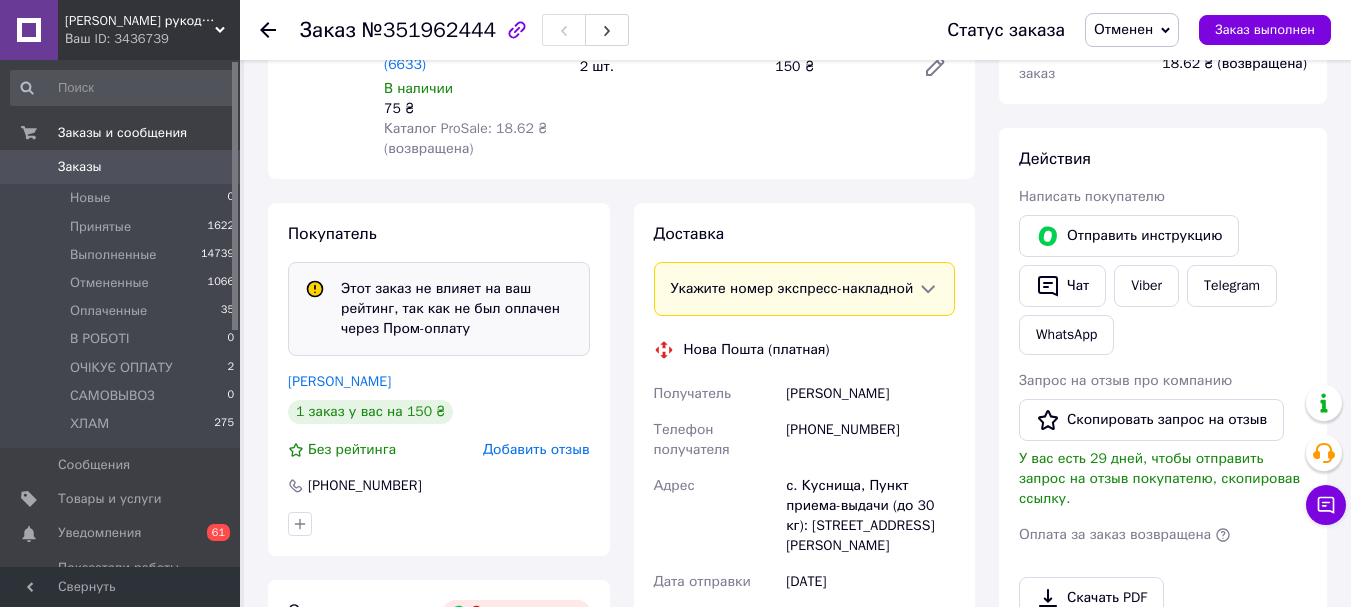 scroll, scrollTop: 400, scrollLeft: 0, axis: vertical 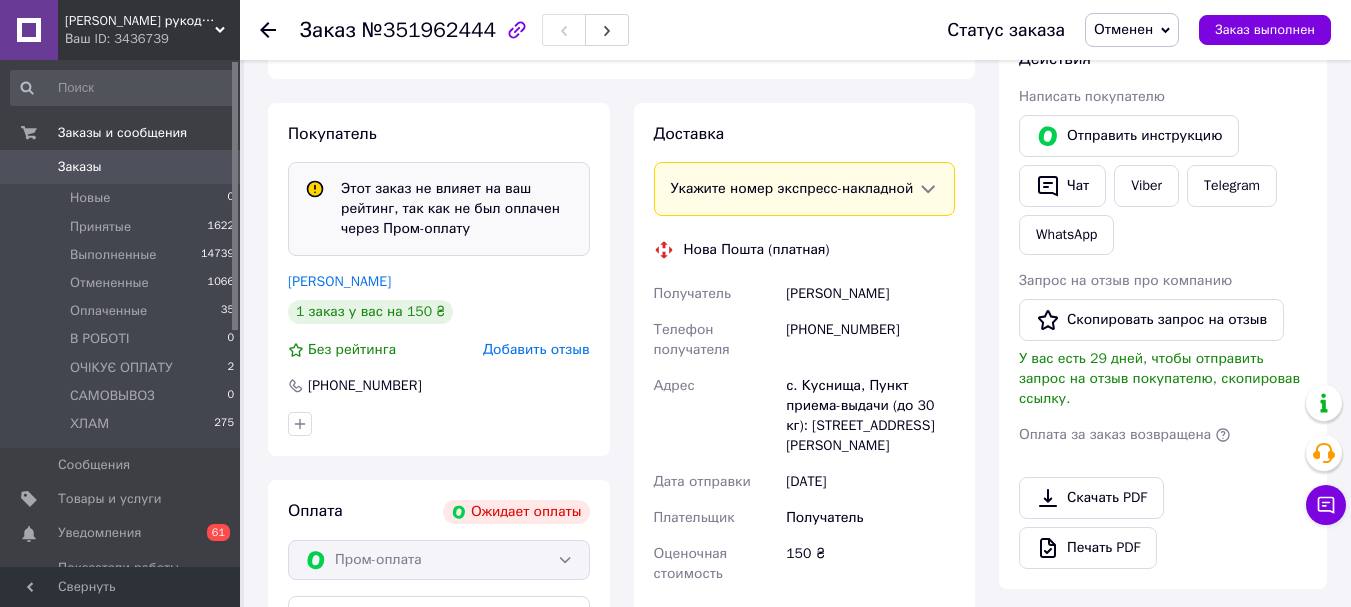 click on "Отменен" at bounding box center (1123, 29) 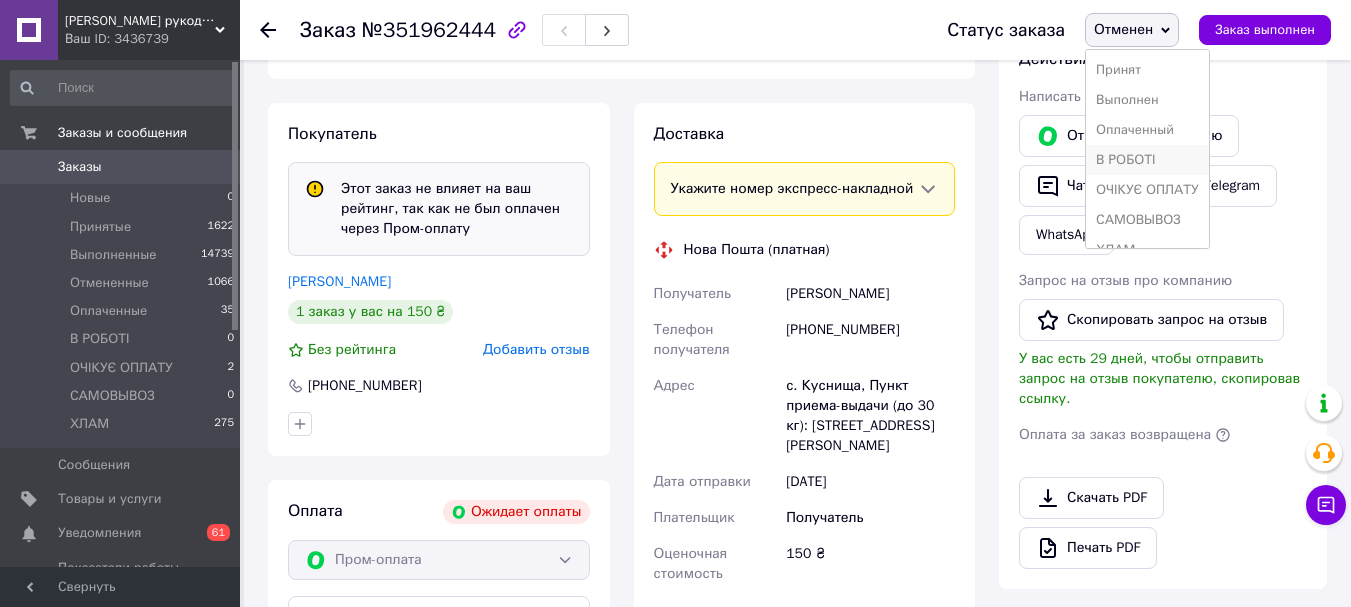 click on "В РОБОТІ" at bounding box center (1147, 160) 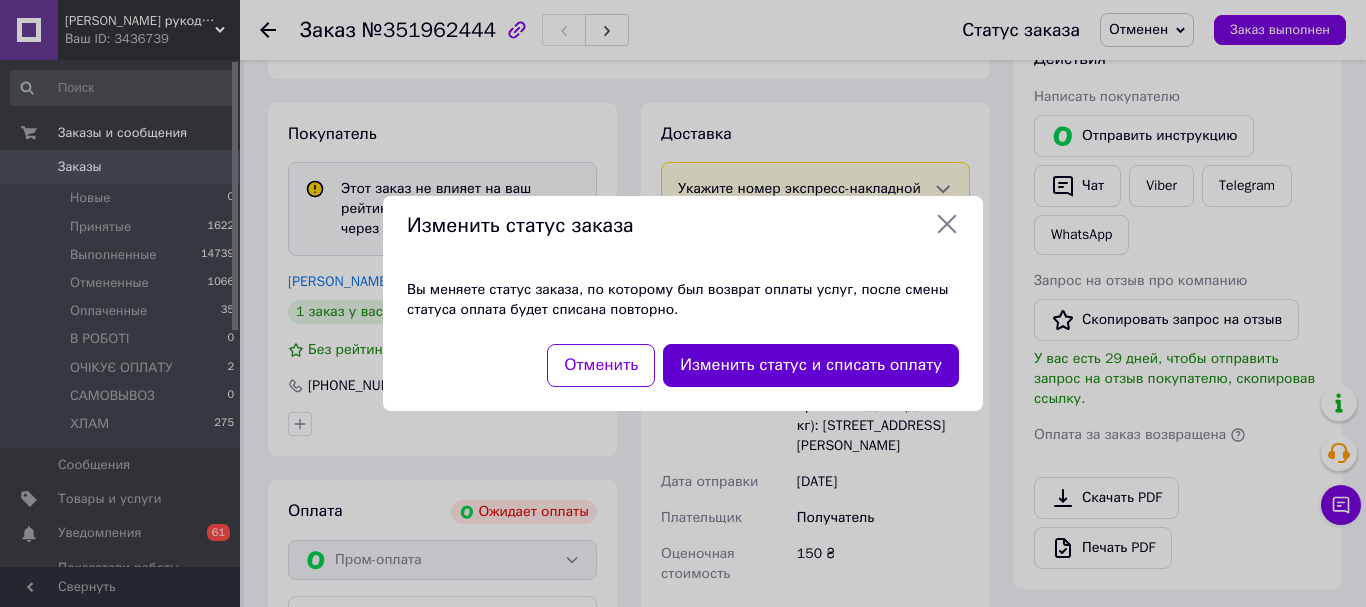 click on "Изменить статус и списать оплату" at bounding box center (811, 365) 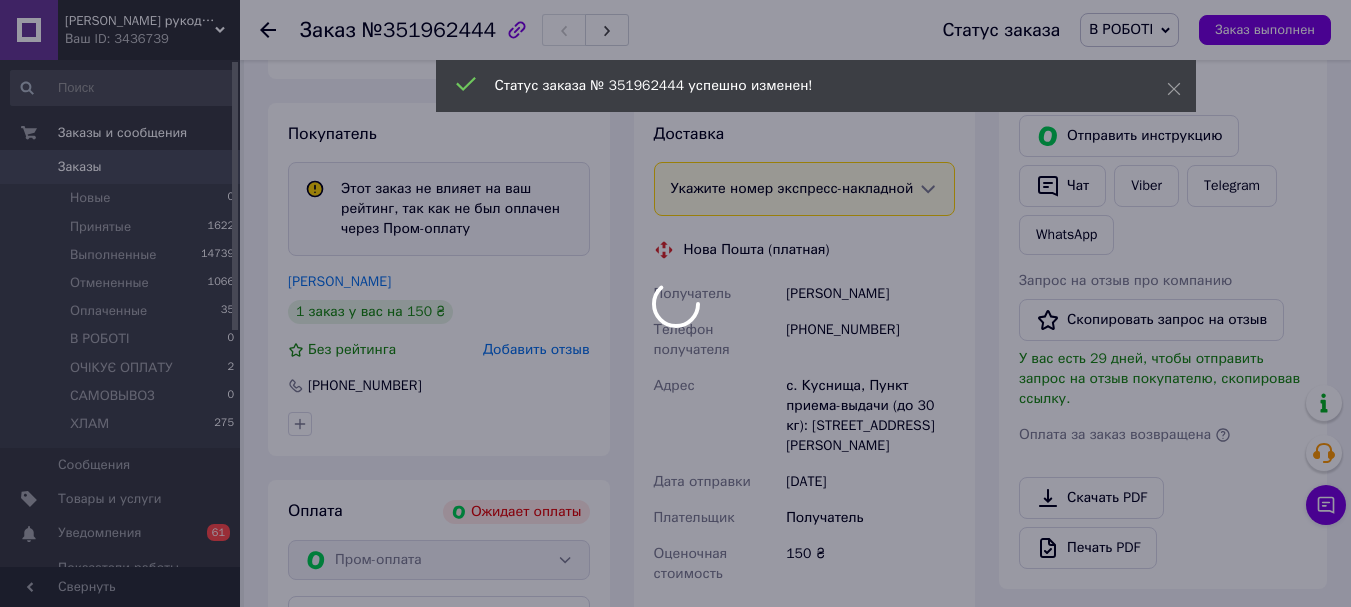 scroll, scrollTop: 356, scrollLeft: 0, axis: vertical 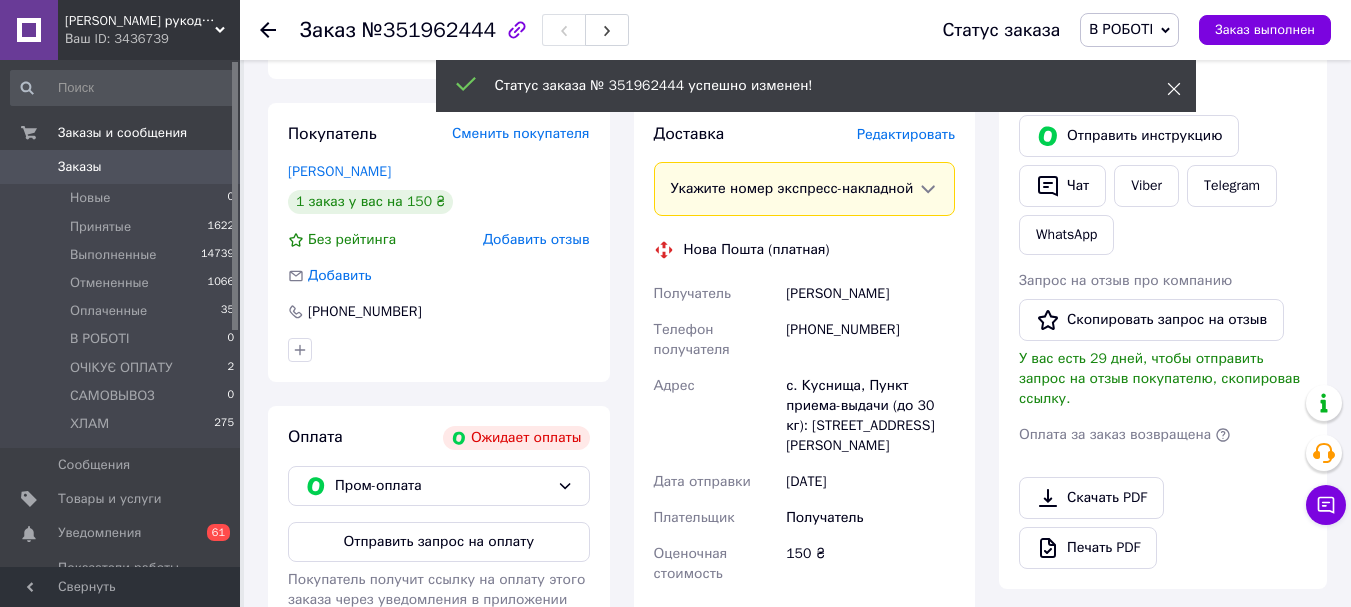 click 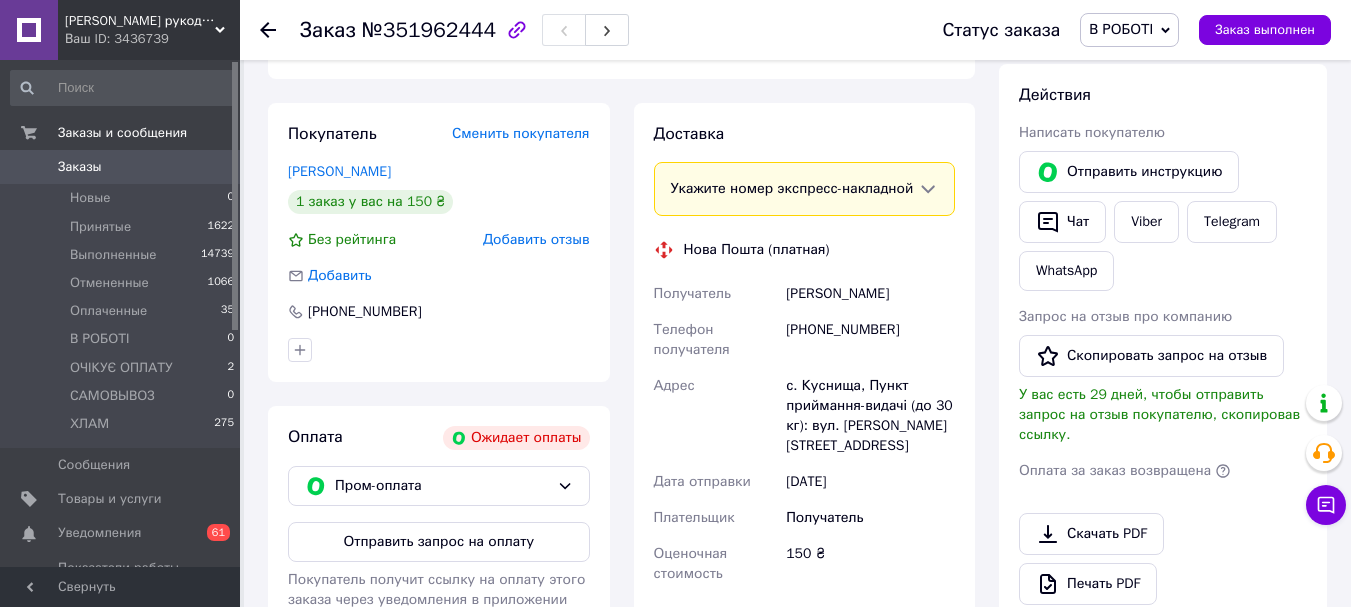 scroll, scrollTop: 556, scrollLeft: 0, axis: vertical 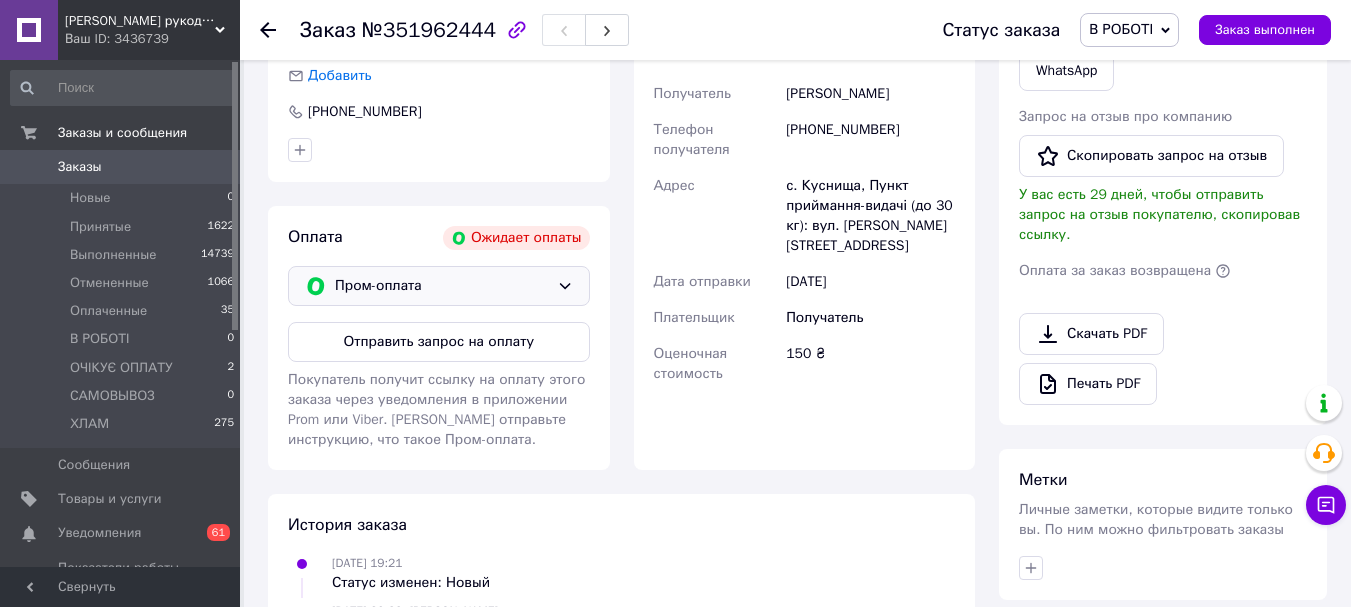 click on "Пром-оплата" at bounding box center [442, 286] 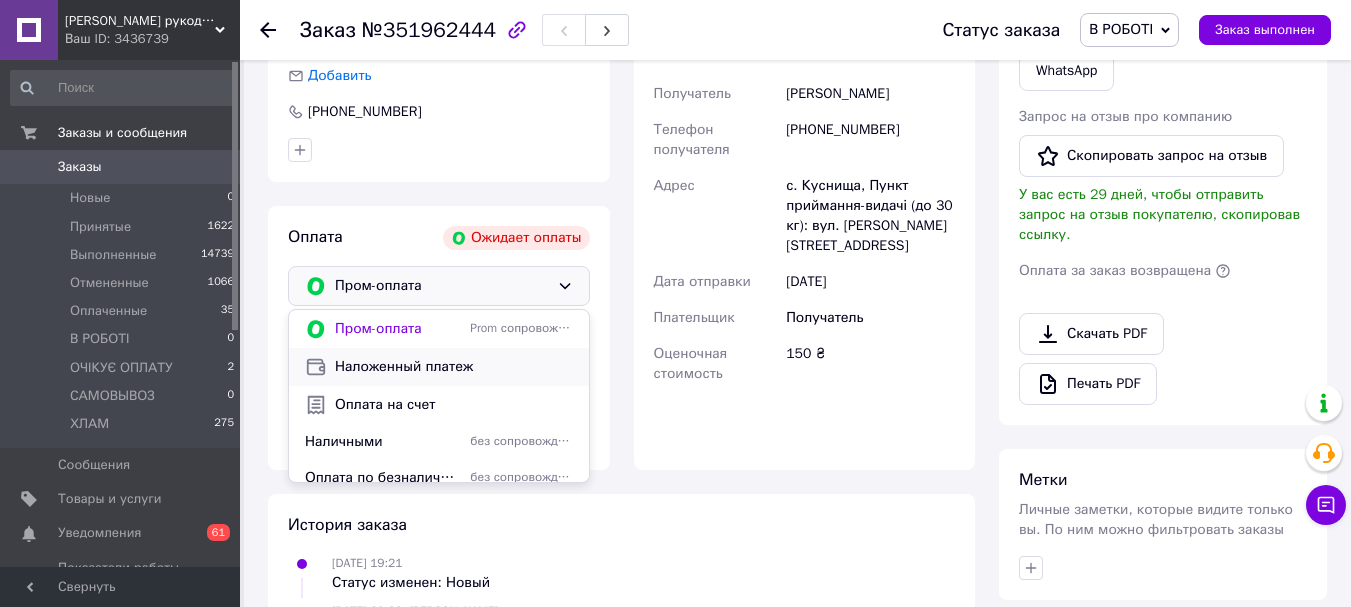 click on "Наложенный платеж" at bounding box center [454, 367] 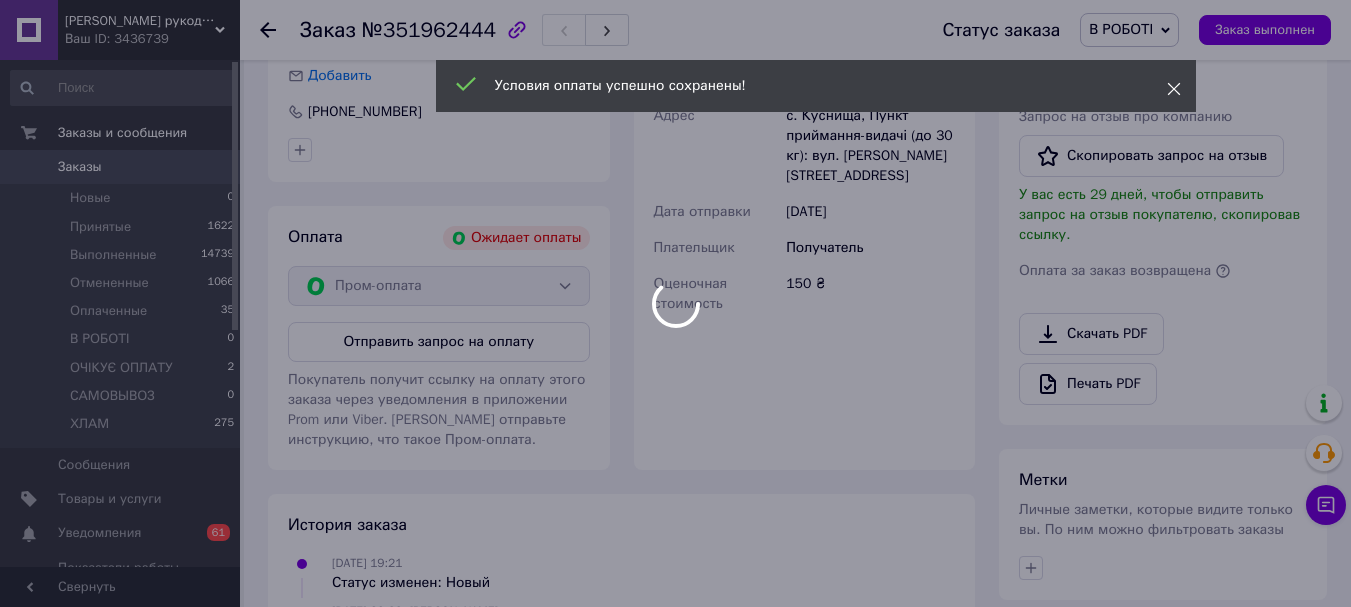 scroll, scrollTop: 536, scrollLeft: 0, axis: vertical 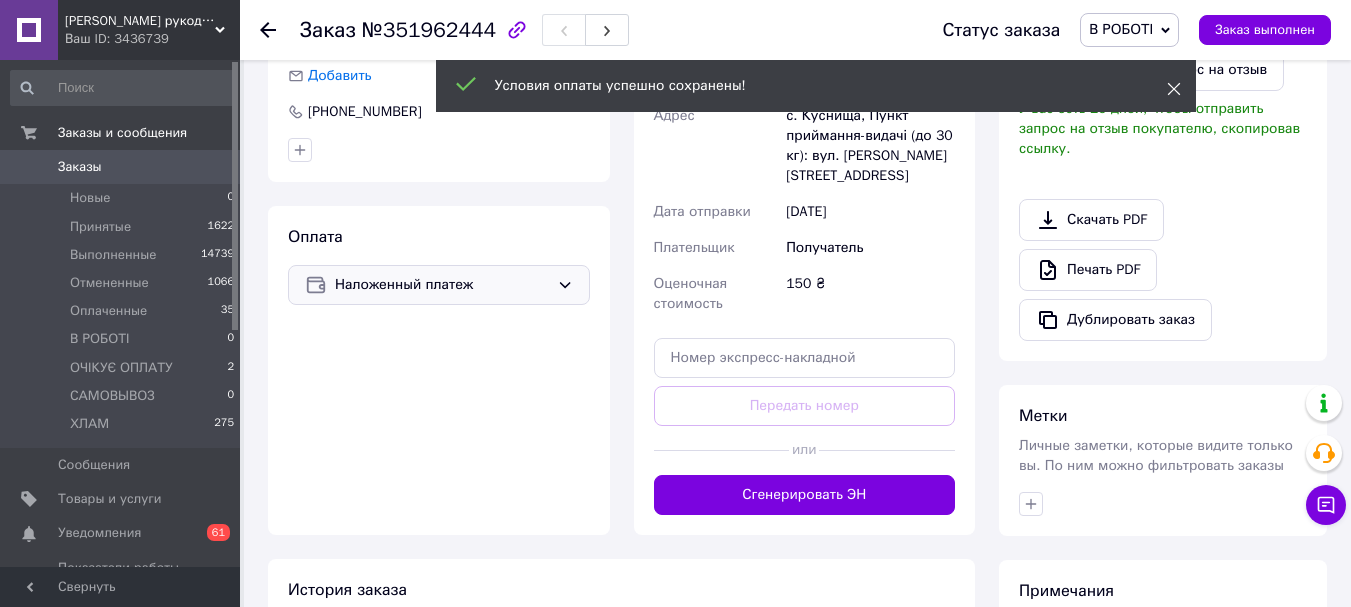 click 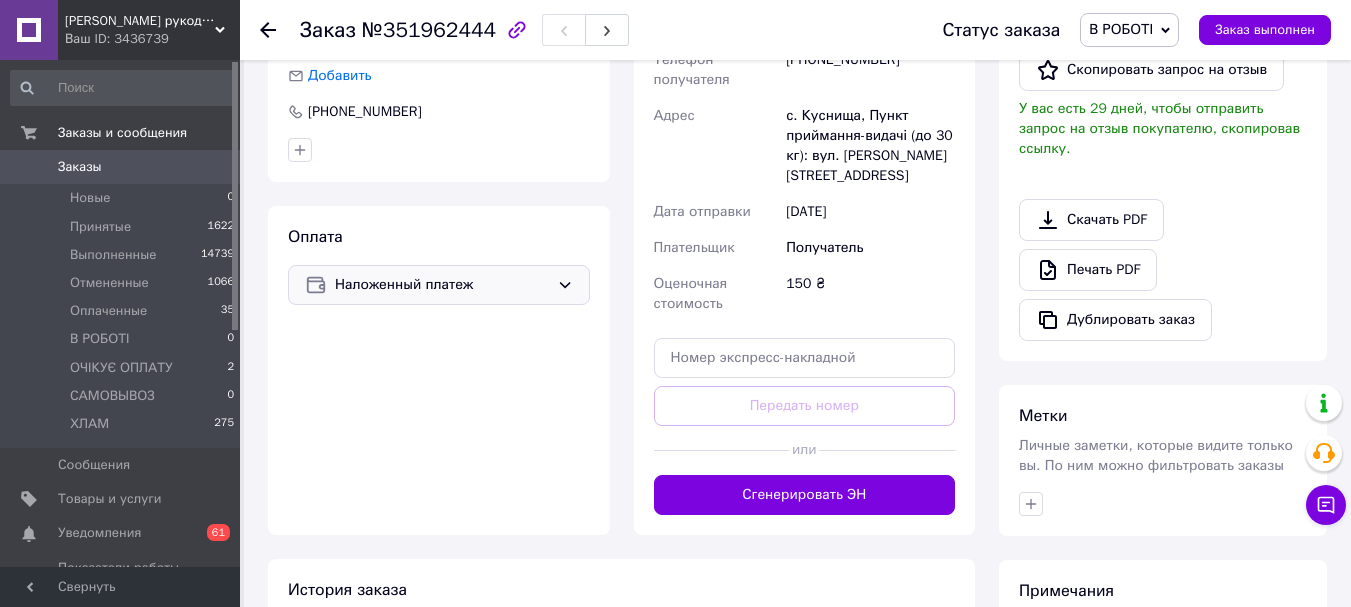 click on "В РОБОТІ" at bounding box center [1121, 29] 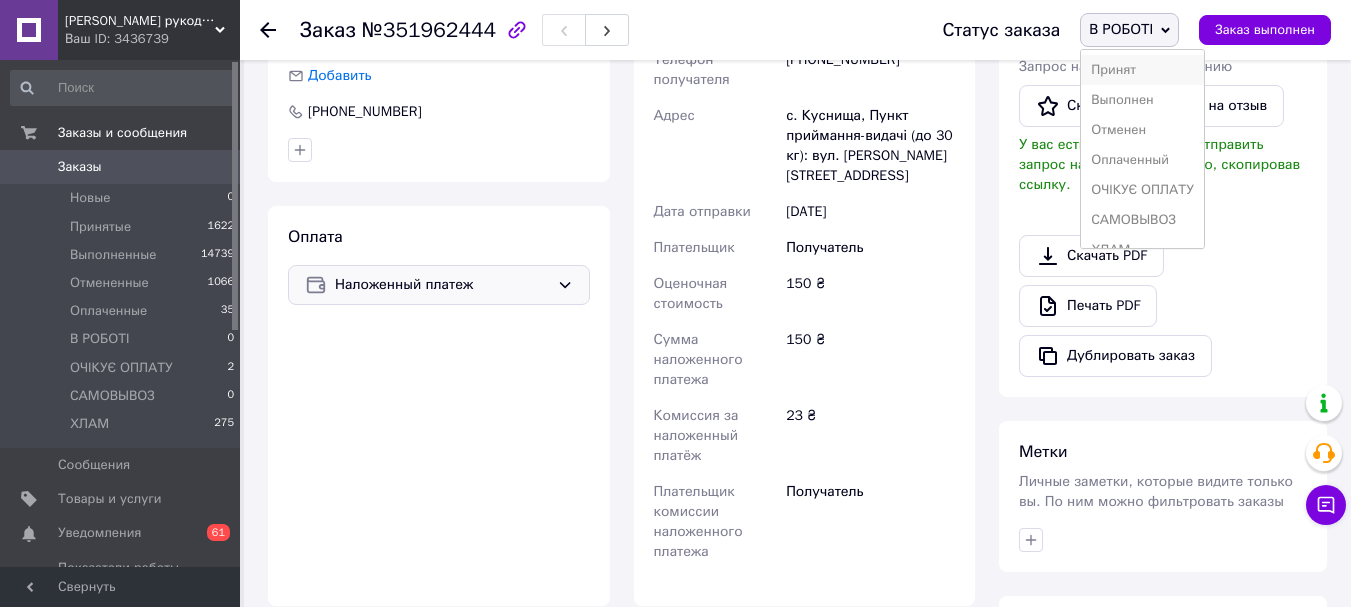 click on "Принят" at bounding box center (1142, 70) 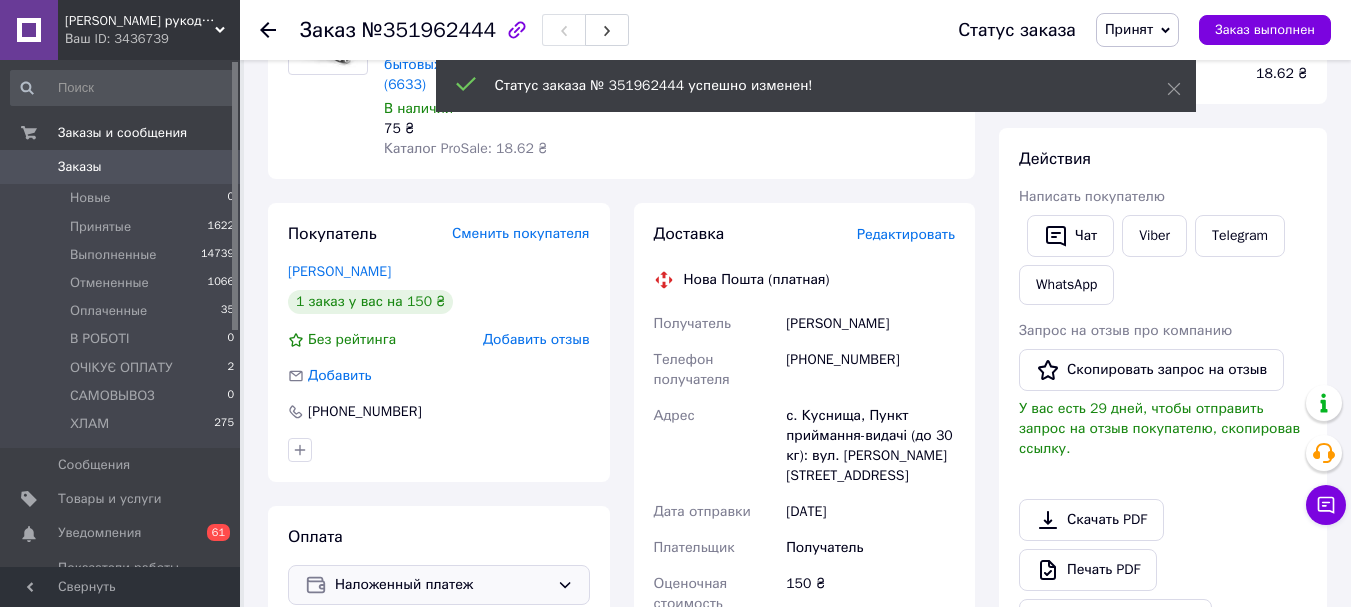 scroll, scrollTop: 0, scrollLeft: 0, axis: both 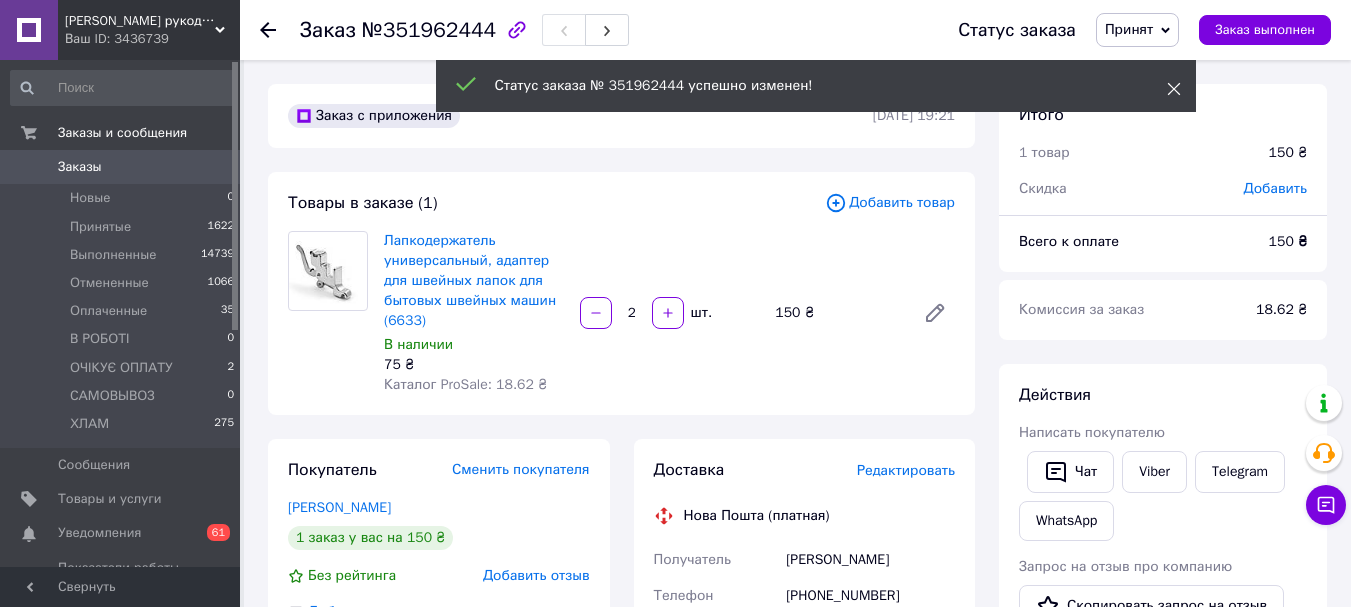 click 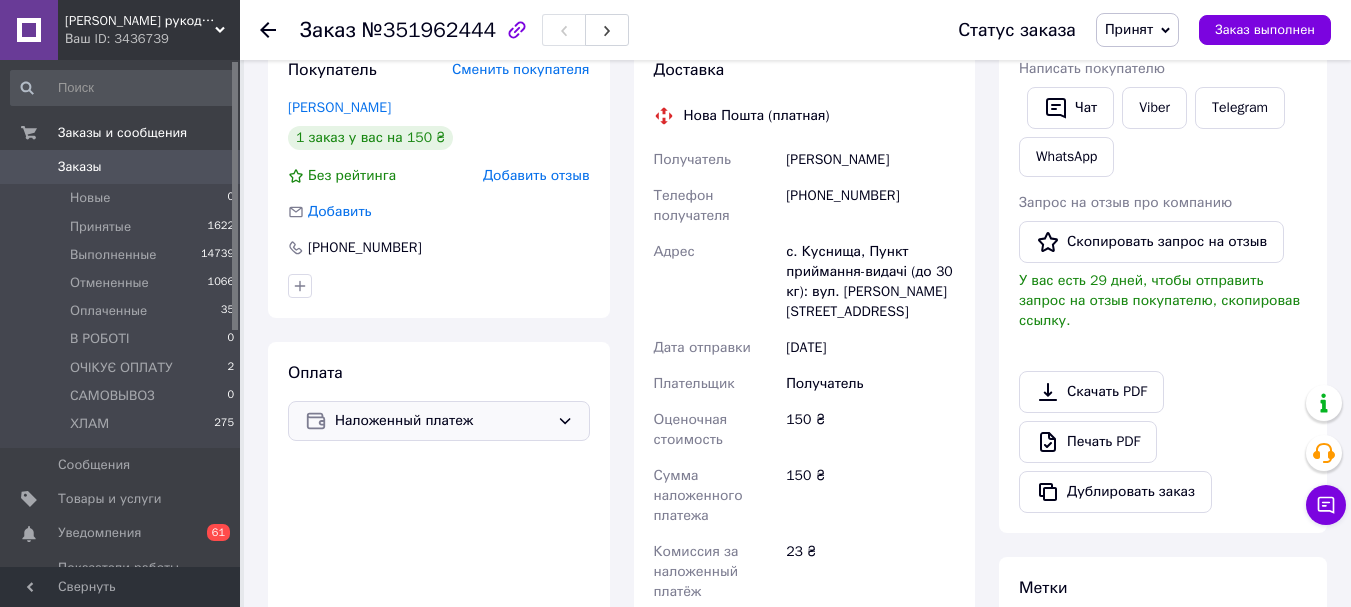 scroll, scrollTop: 0, scrollLeft: 0, axis: both 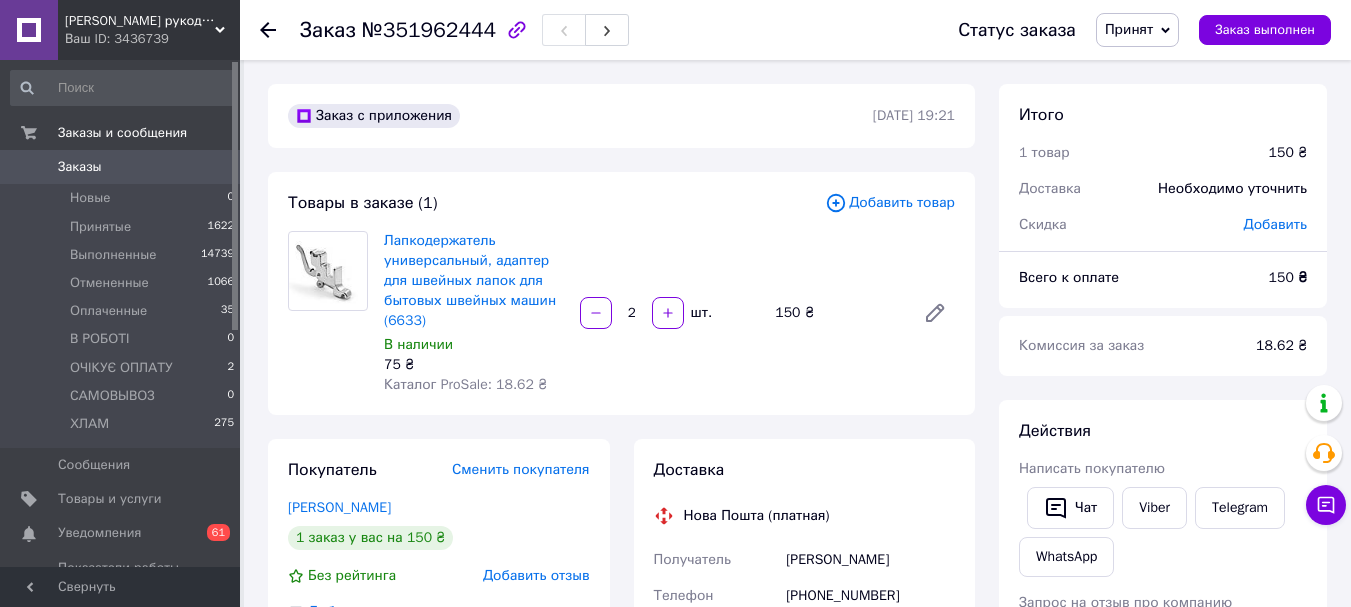 click on "Заказы" at bounding box center (80, 167) 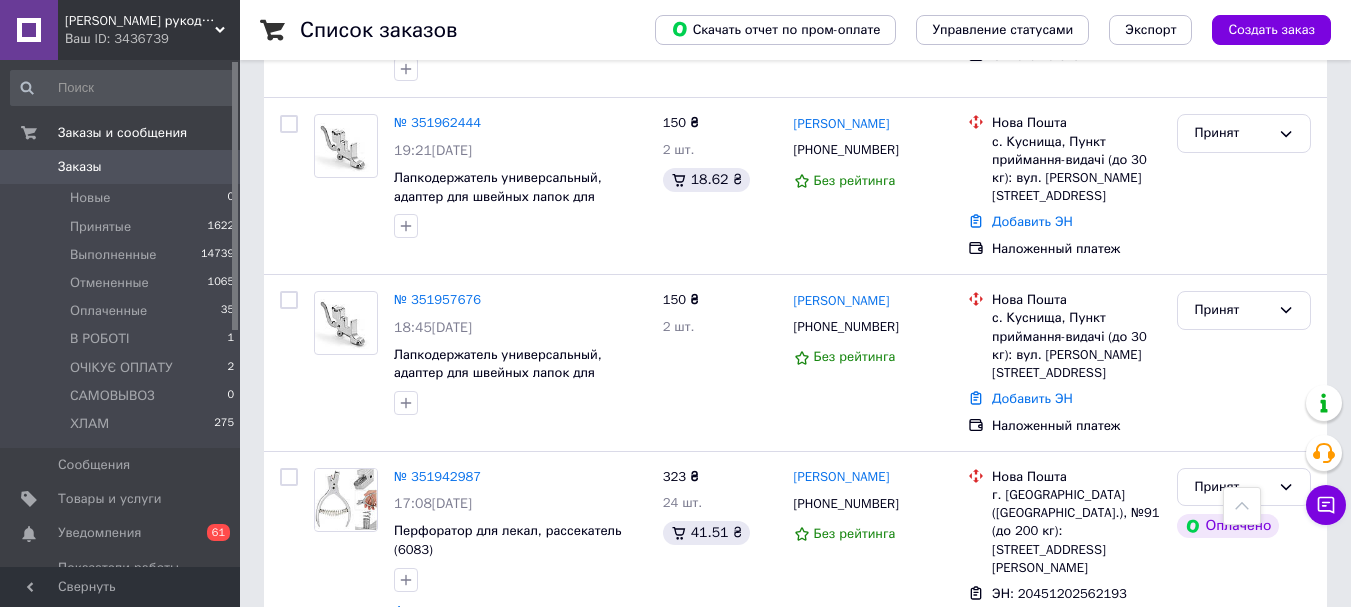 scroll, scrollTop: 1200, scrollLeft: 0, axis: vertical 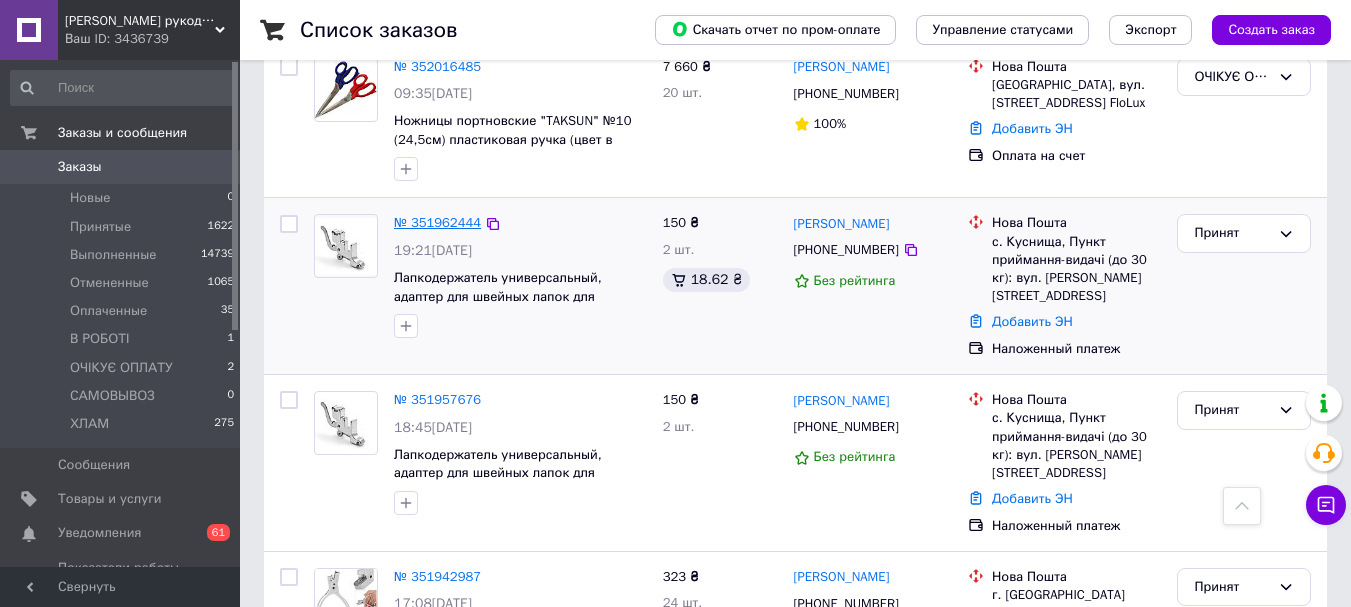 click on "№ 351962444" at bounding box center [437, 222] 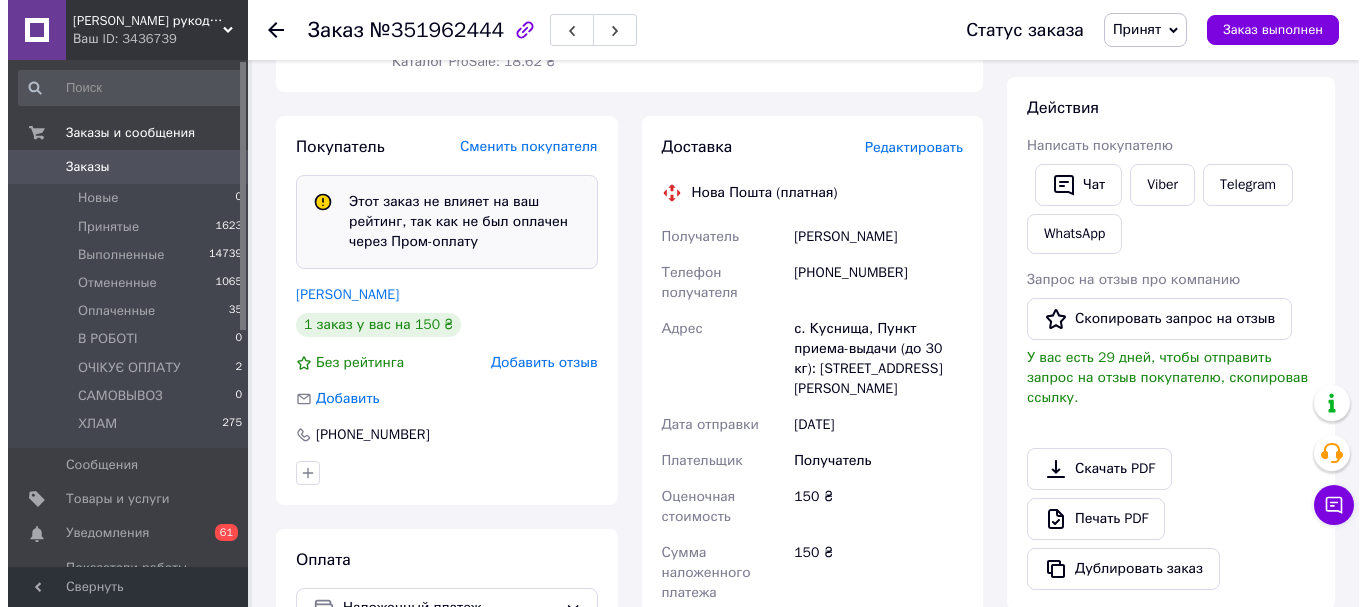 scroll, scrollTop: 267, scrollLeft: 0, axis: vertical 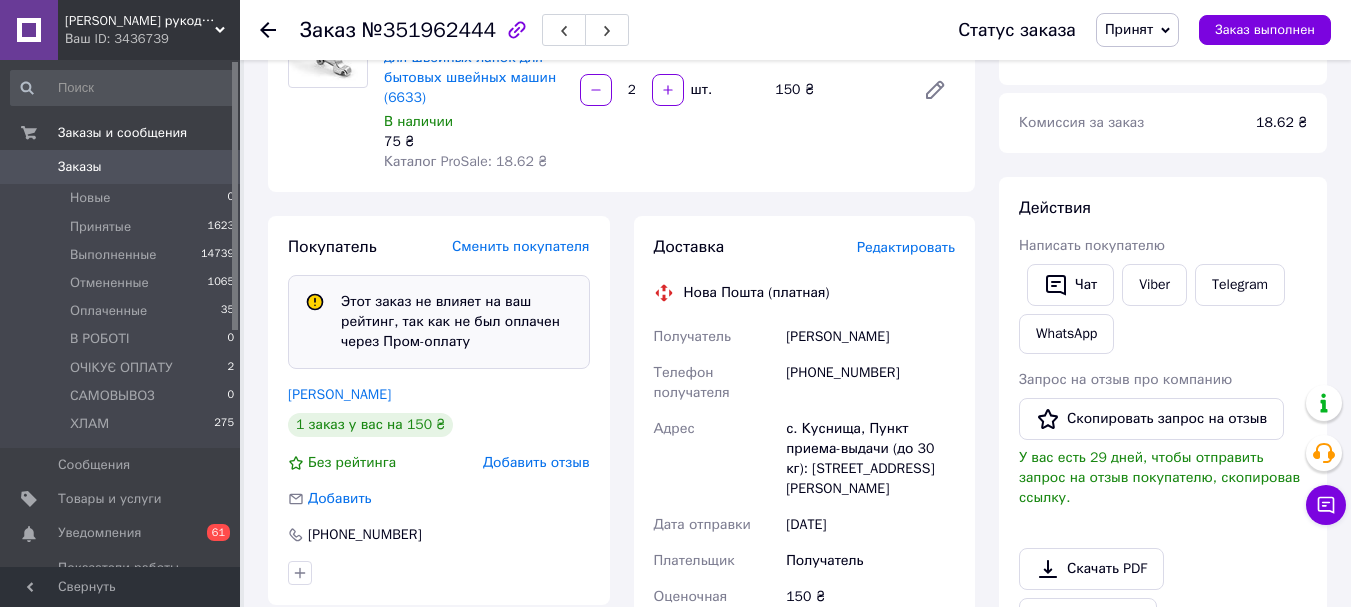 click on "Редактировать" at bounding box center [906, 247] 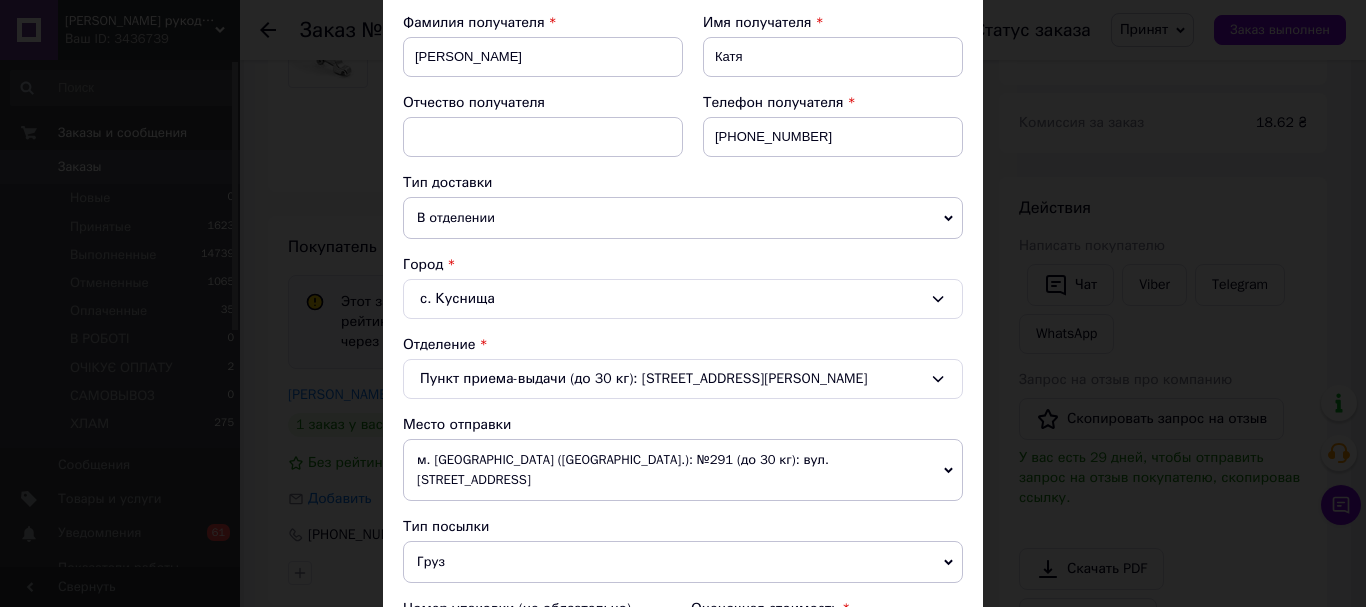 scroll, scrollTop: 600, scrollLeft: 0, axis: vertical 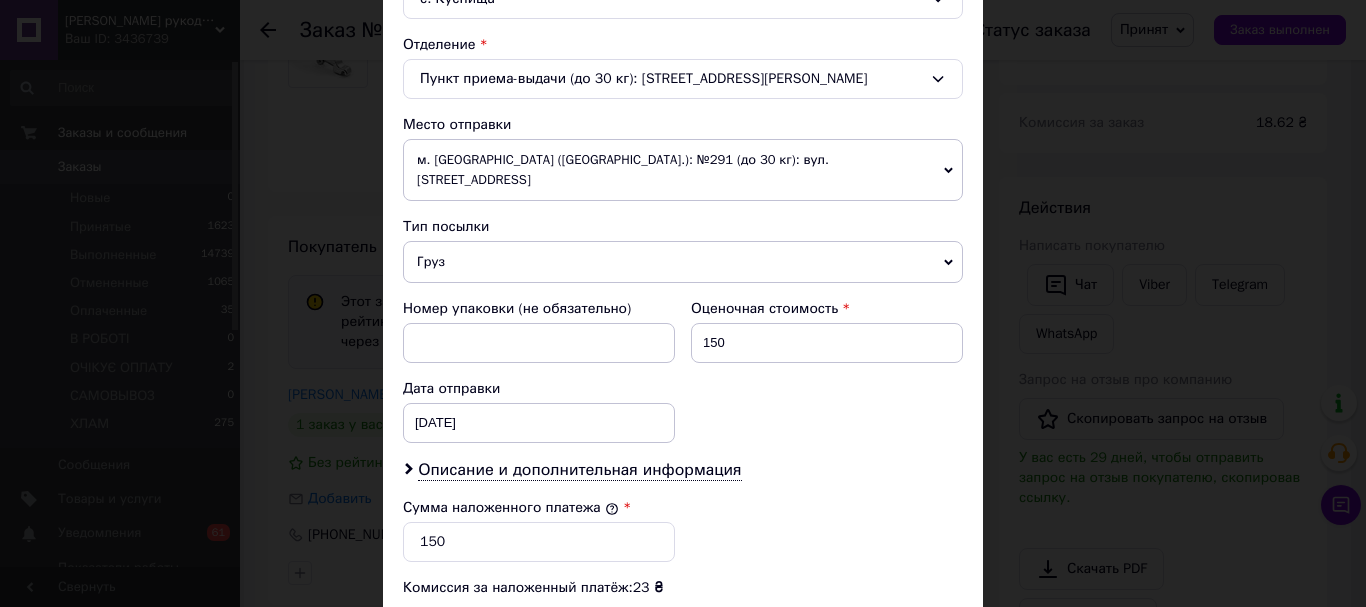 click on "Груз" at bounding box center [683, 262] 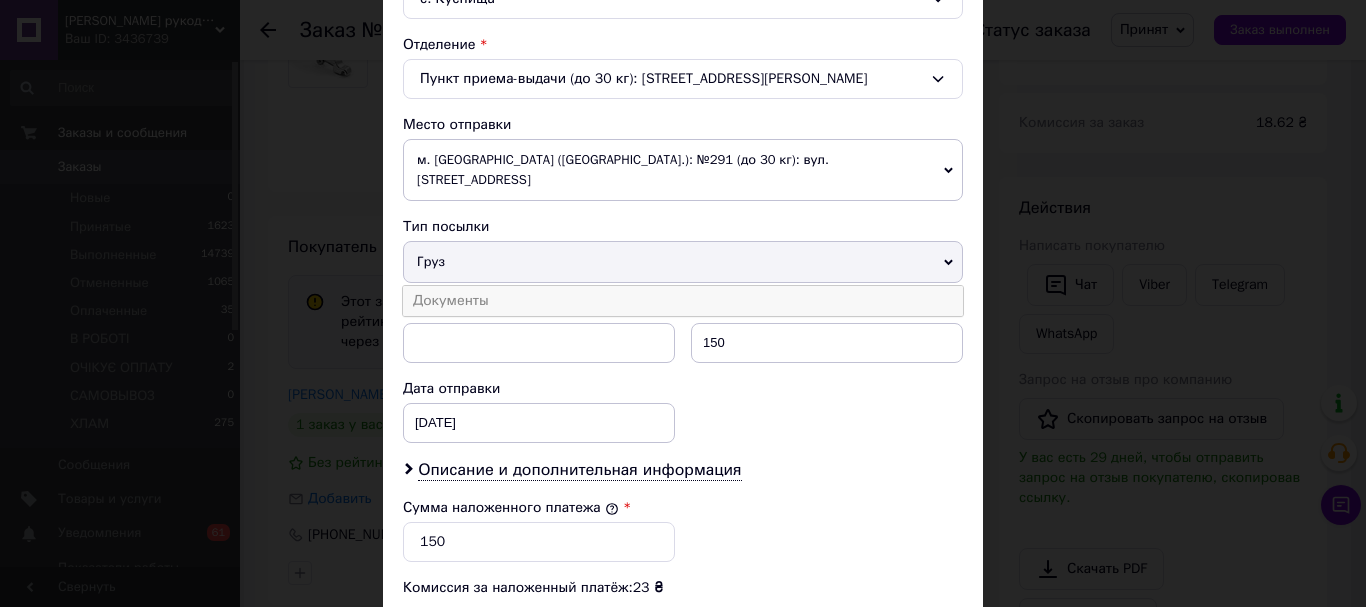 click on "Документы" at bounding box center (683, 301) 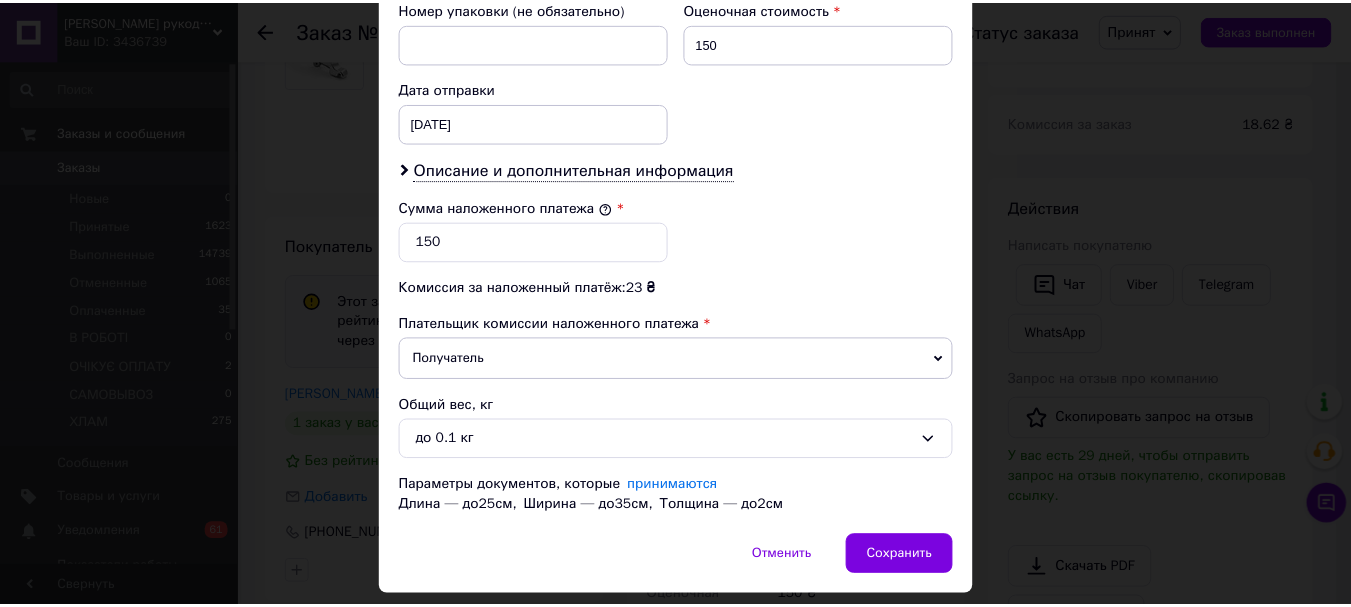 scroll, scrollTop: 939, scrollLeft: 0, axis: vertical 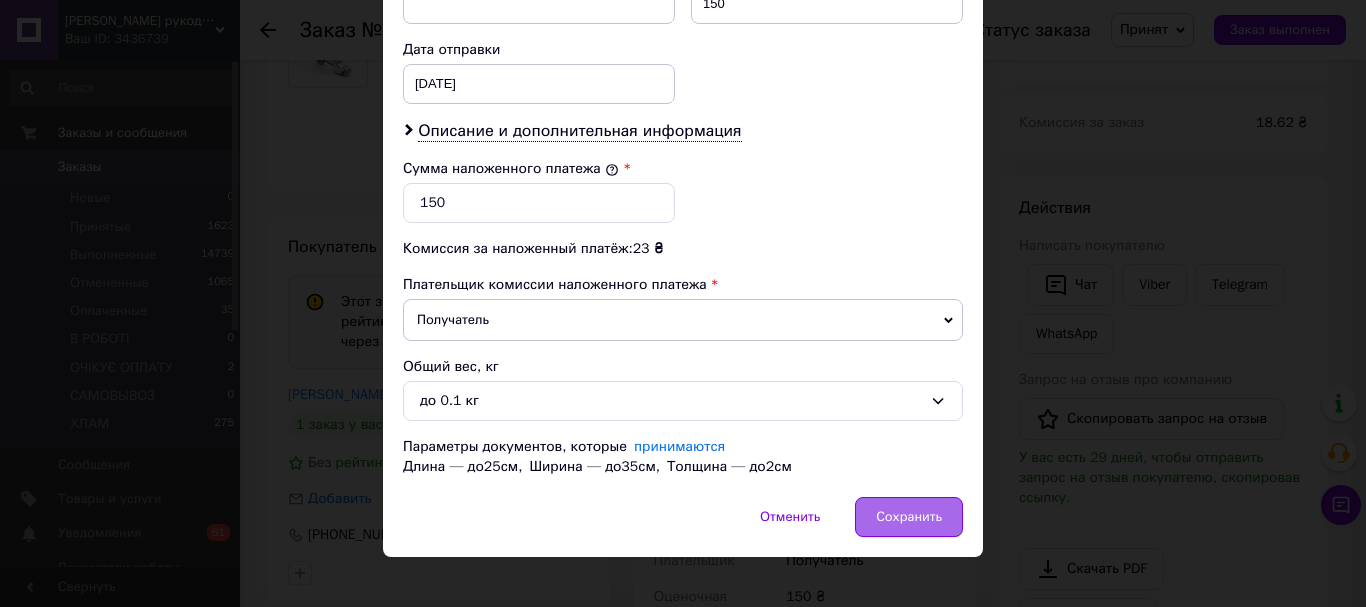click on "Сохранить" at bounding box center (909, 517) 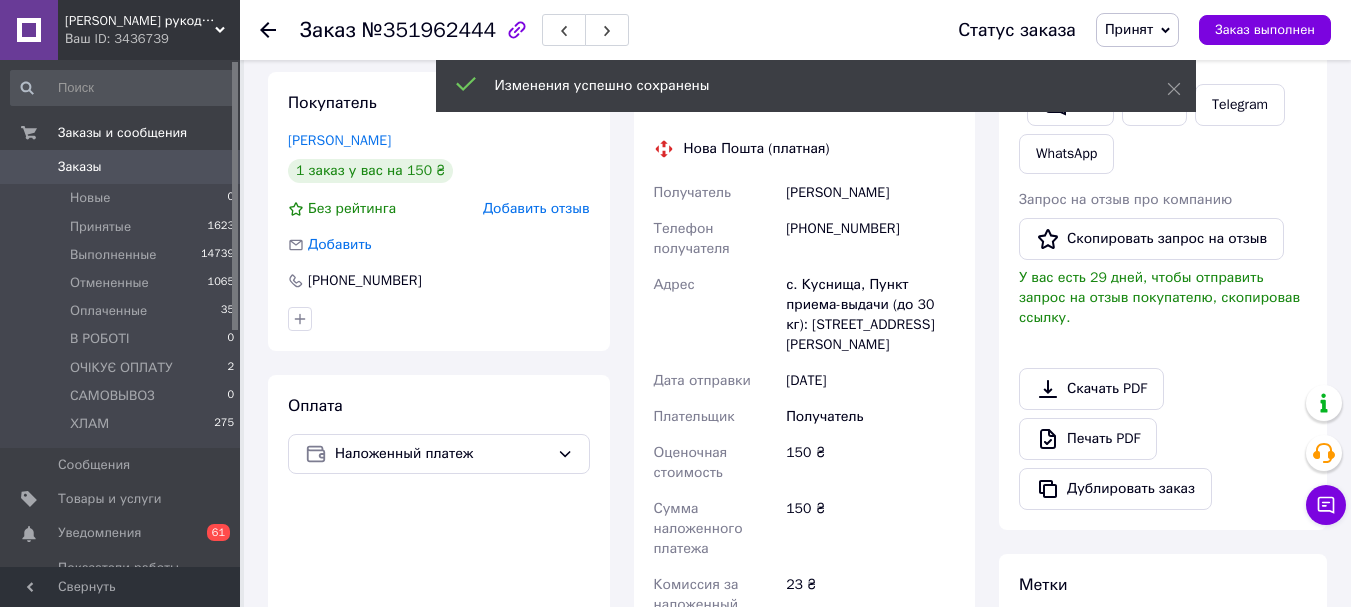 scroll, scrollTop: 323, scrollLeft: 0, axis: vertical 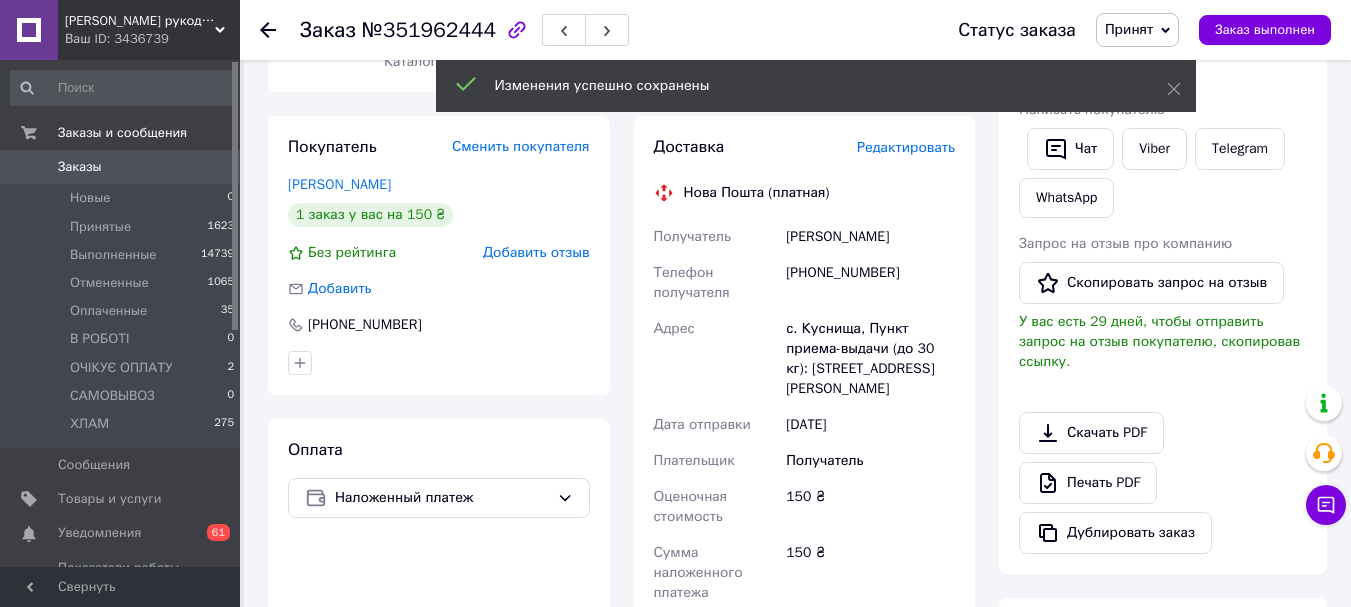 click on "Изменения успешно сохранены" at bounding box center (816, 86) 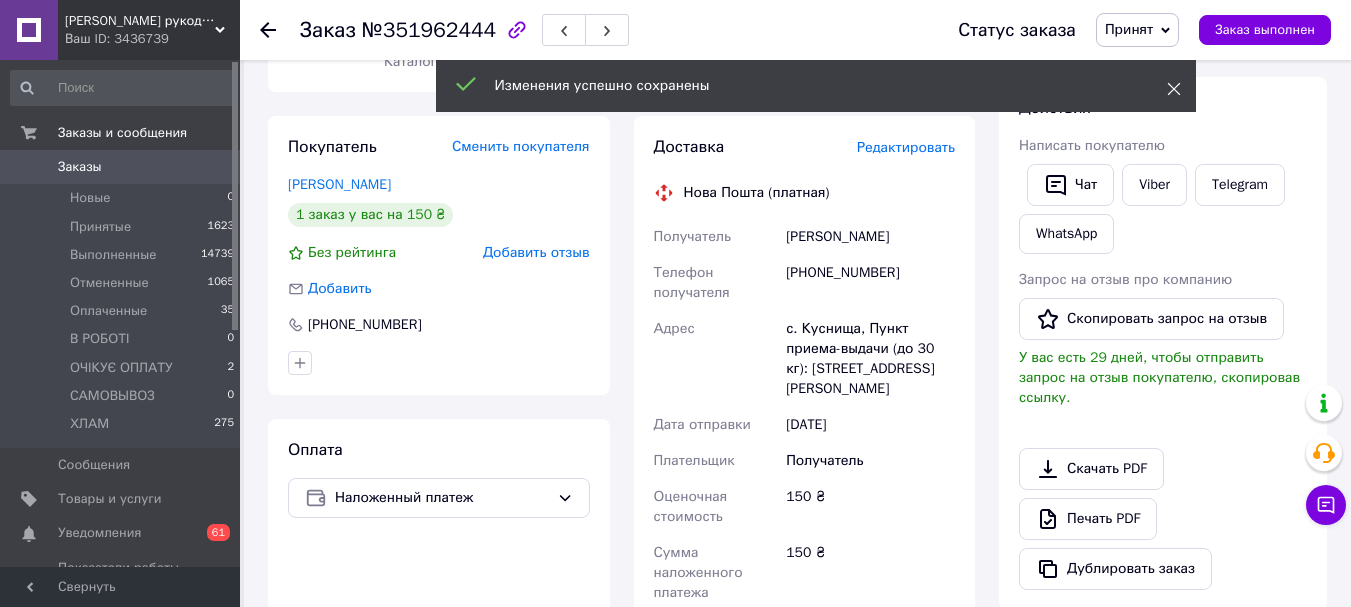 click 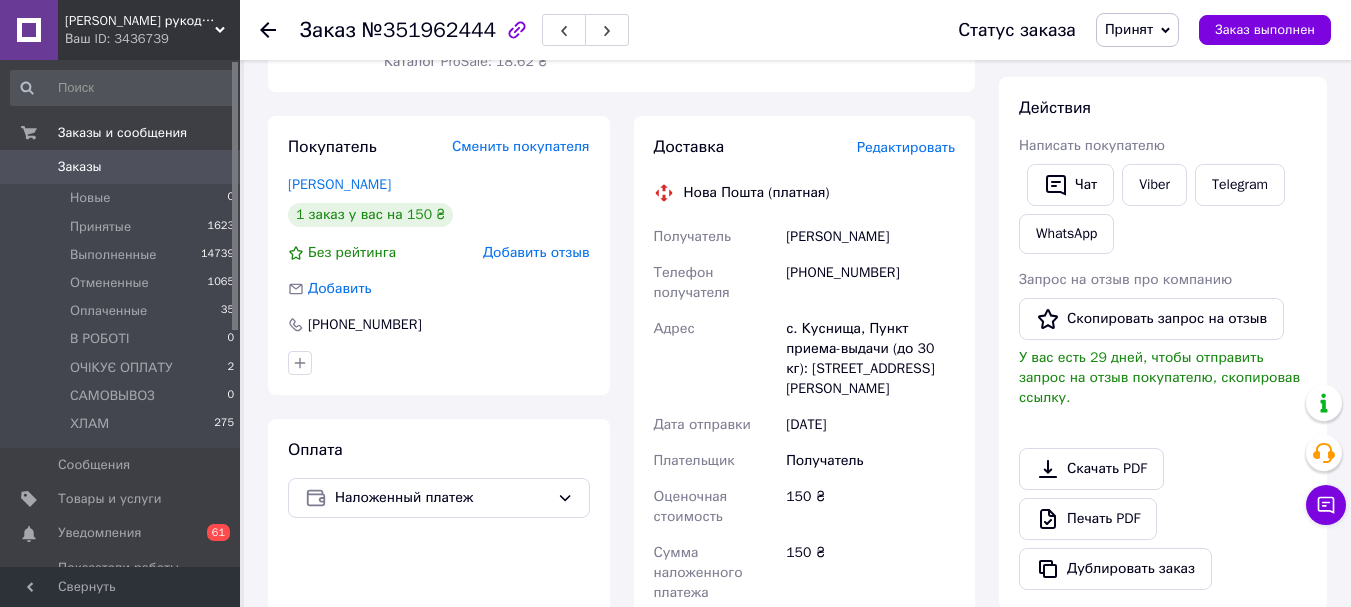 scroll, scrollTop: 723, scrollLeft: 0, axis: vertical 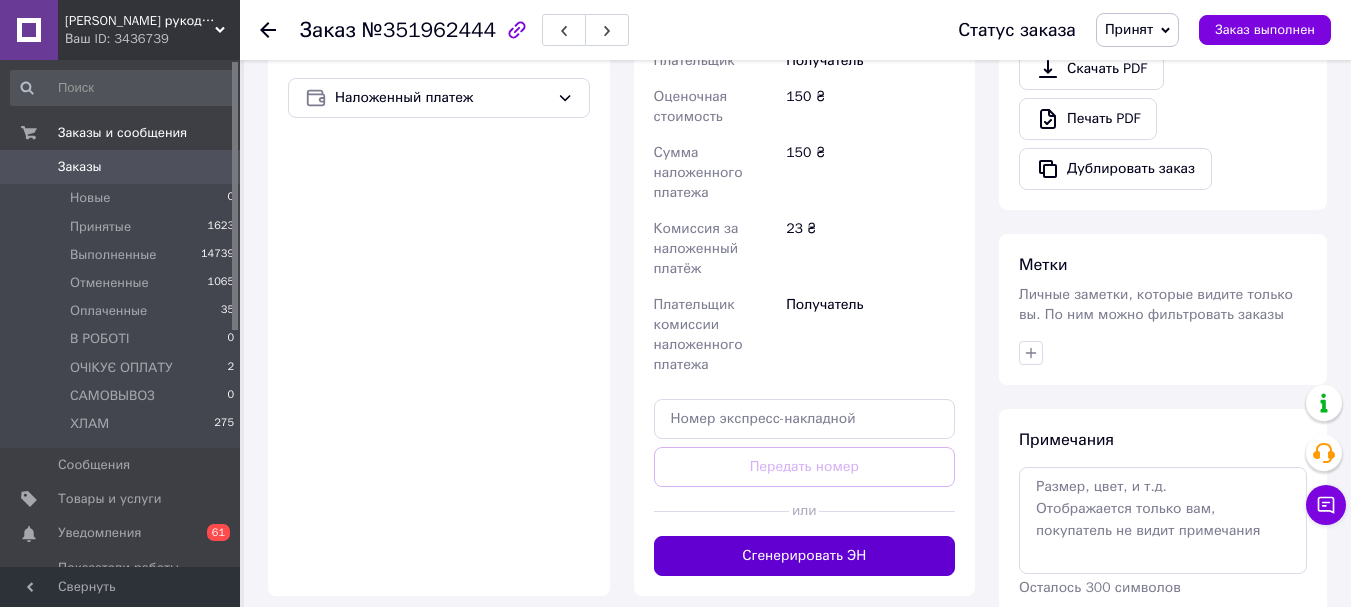 click on "Сгенерировать ЭН" at bounding box center (805, 556) 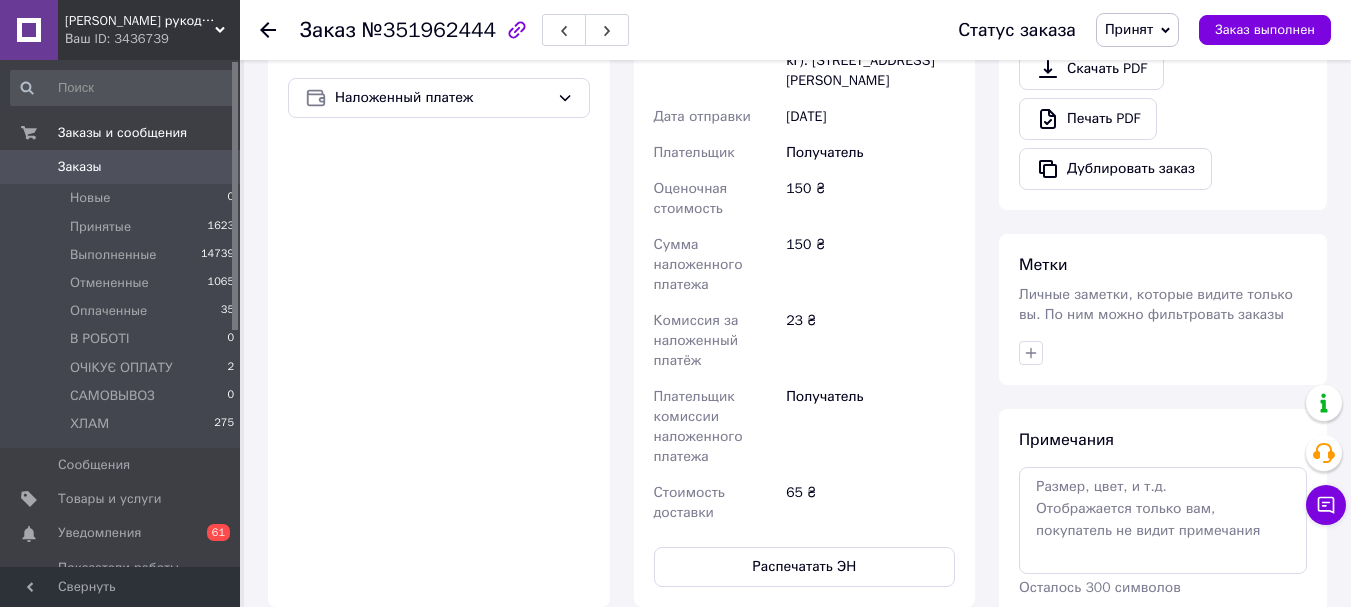 scroll, scrollTop: 923, scrollLeft: 0, axis: vertical 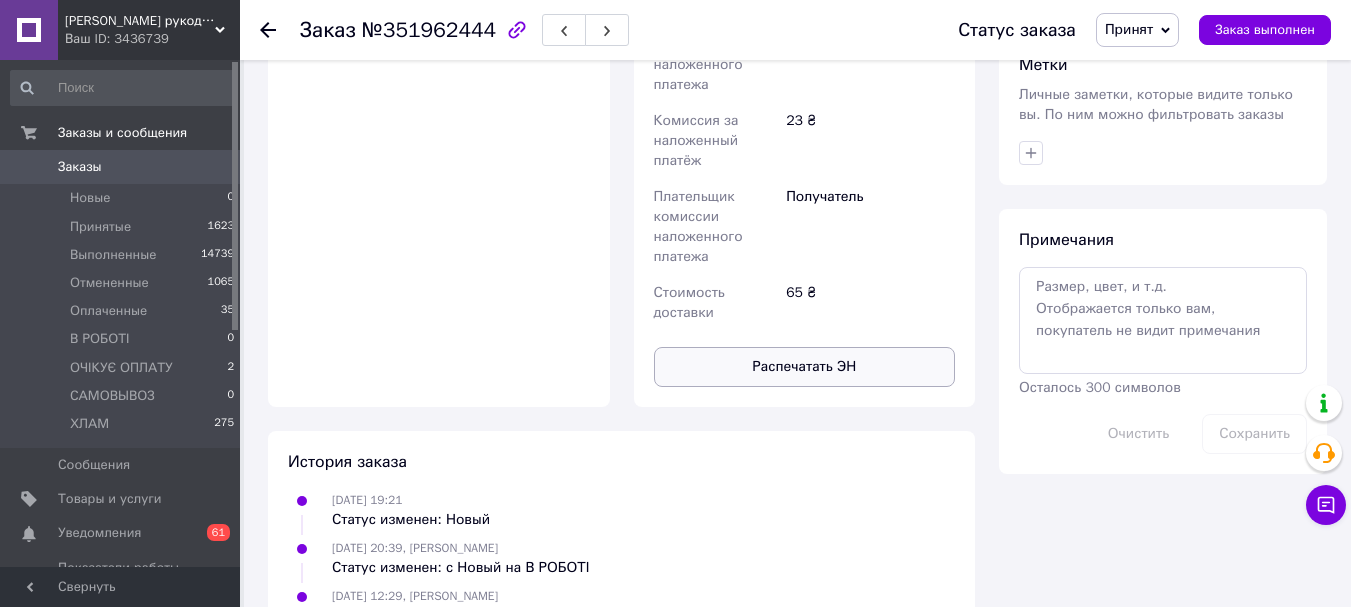 click on "Распечатать ЭН" at bounding box center [805, 367] 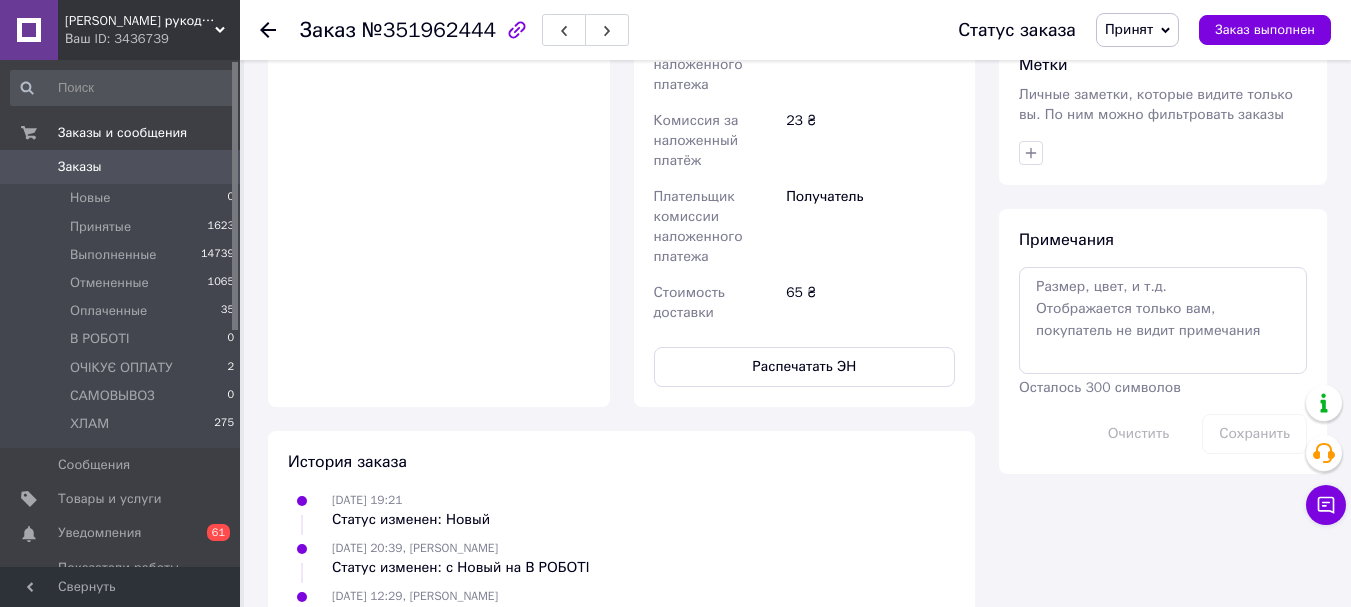 scroll, scrollTop: 523, scrollLeft: 0, axis: vertical 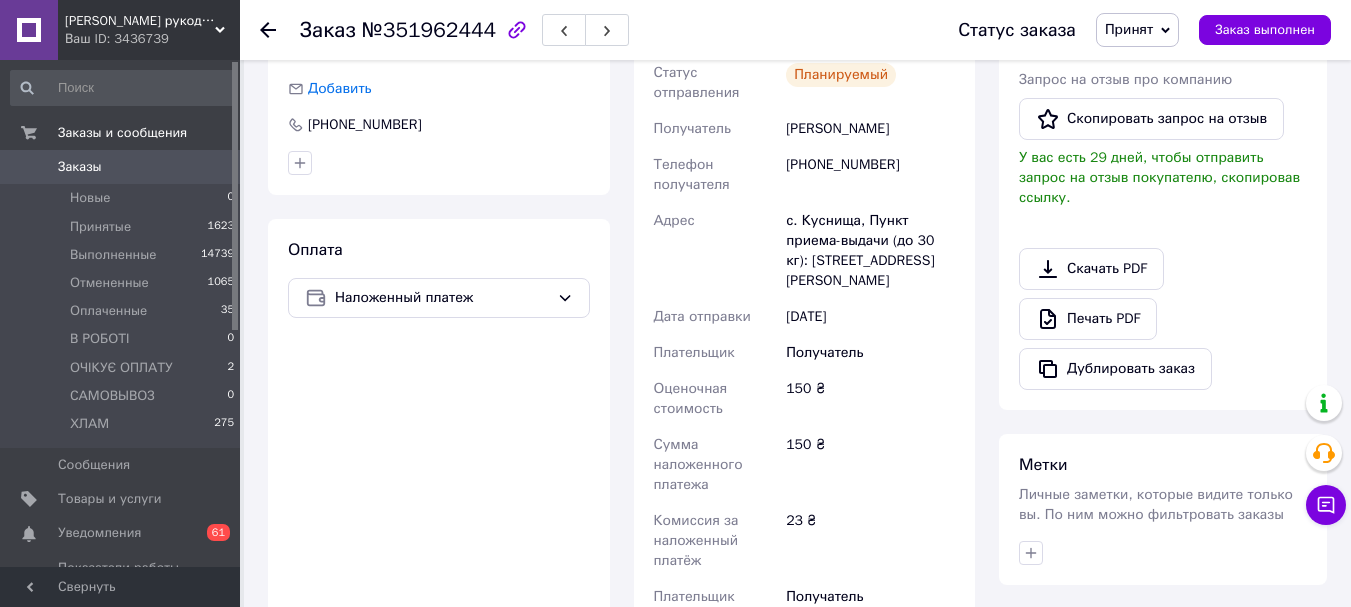 click on "Заказы" at bounding box center (80, 167) 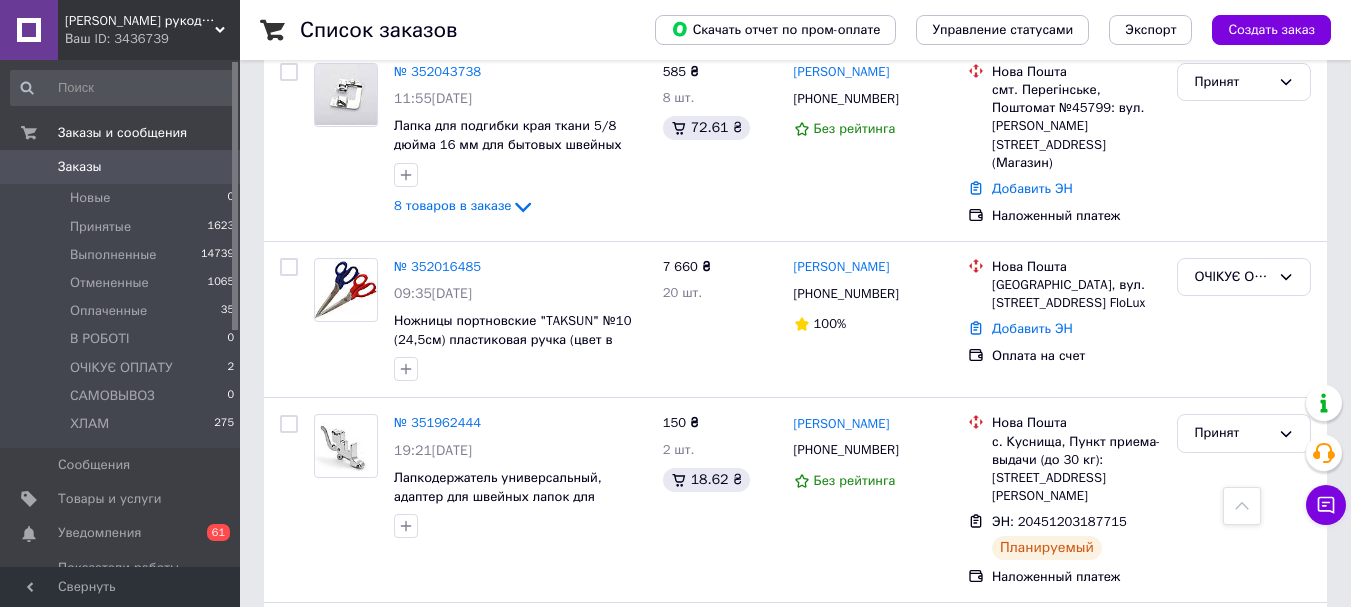 scroll, scrollTop: 900, scrollLeft: 0, axis: vertical 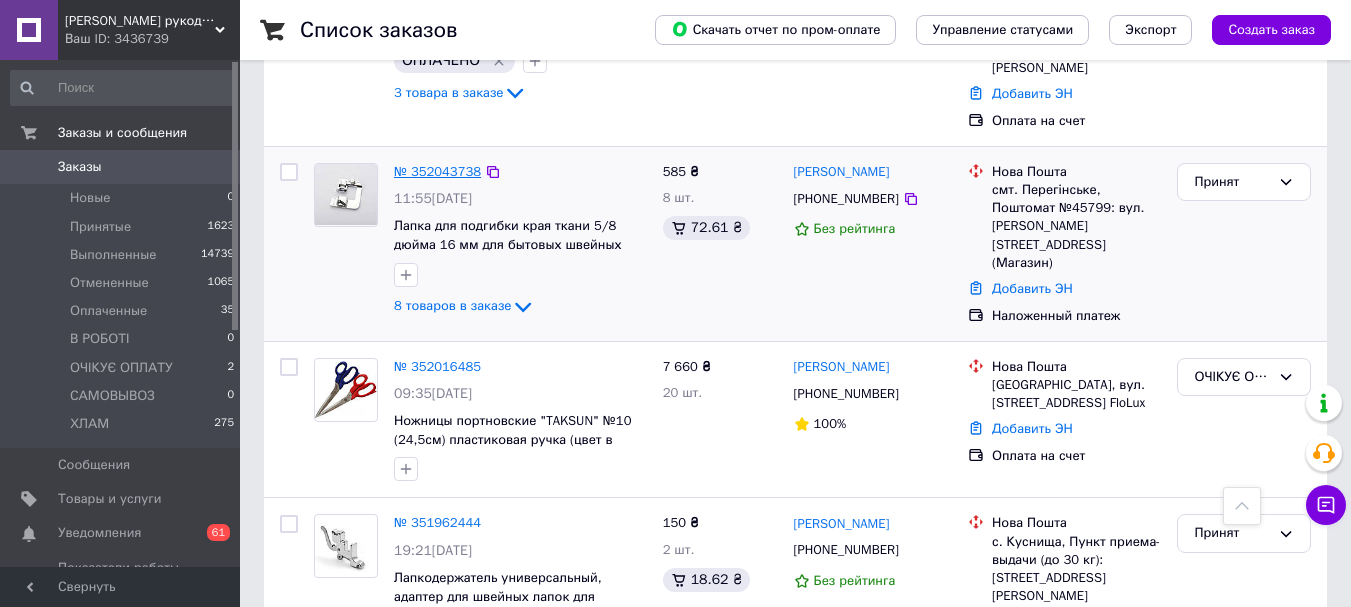 click on "№ 352043738" at bounding box center (437, 171) 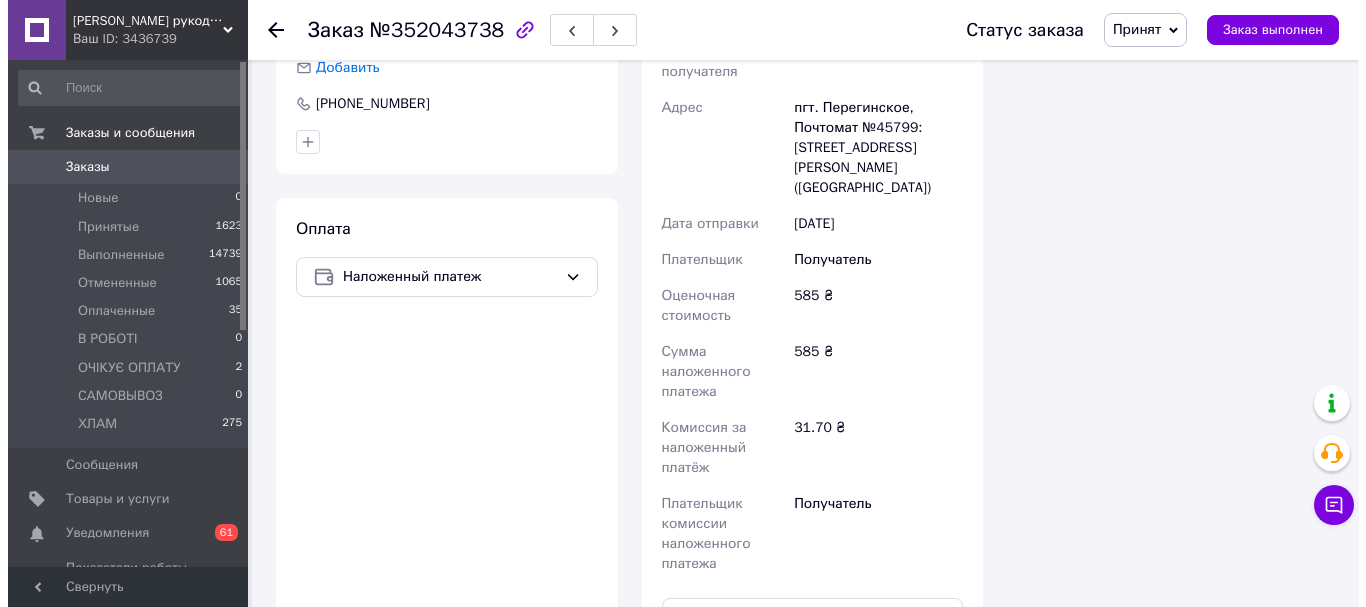 scroll, scrollTop: 1400, scrollLeft: 0, axis: vertical 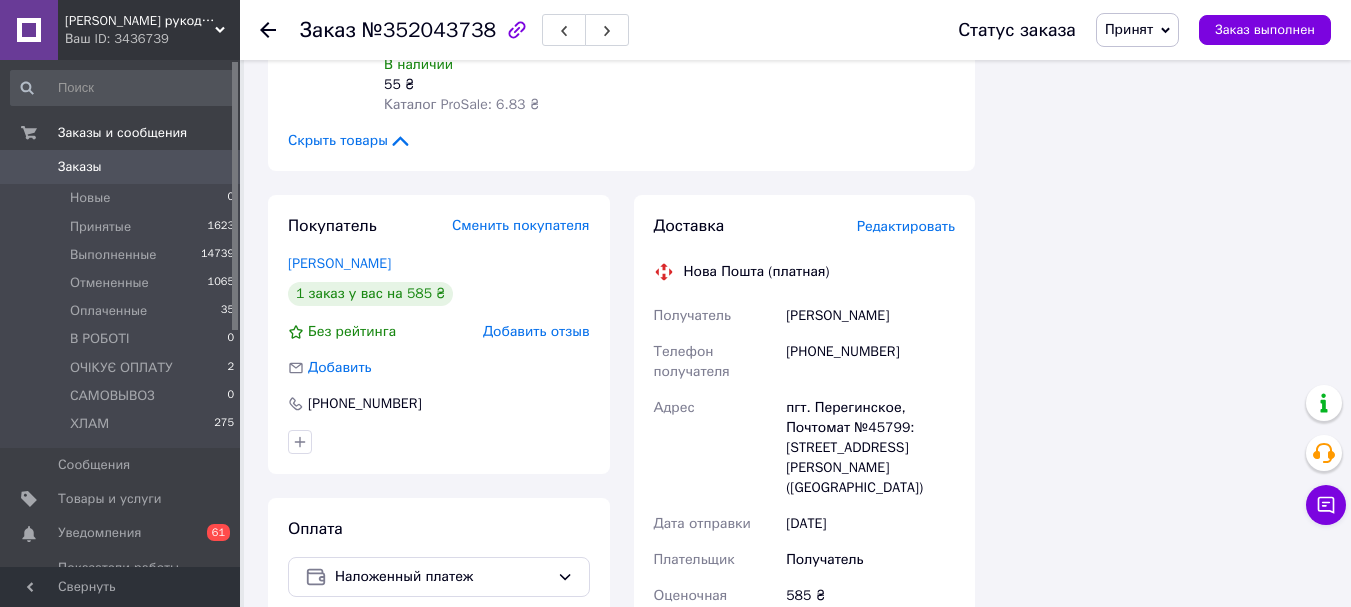 click on "Редактировать" at bounding box center (906, 226) 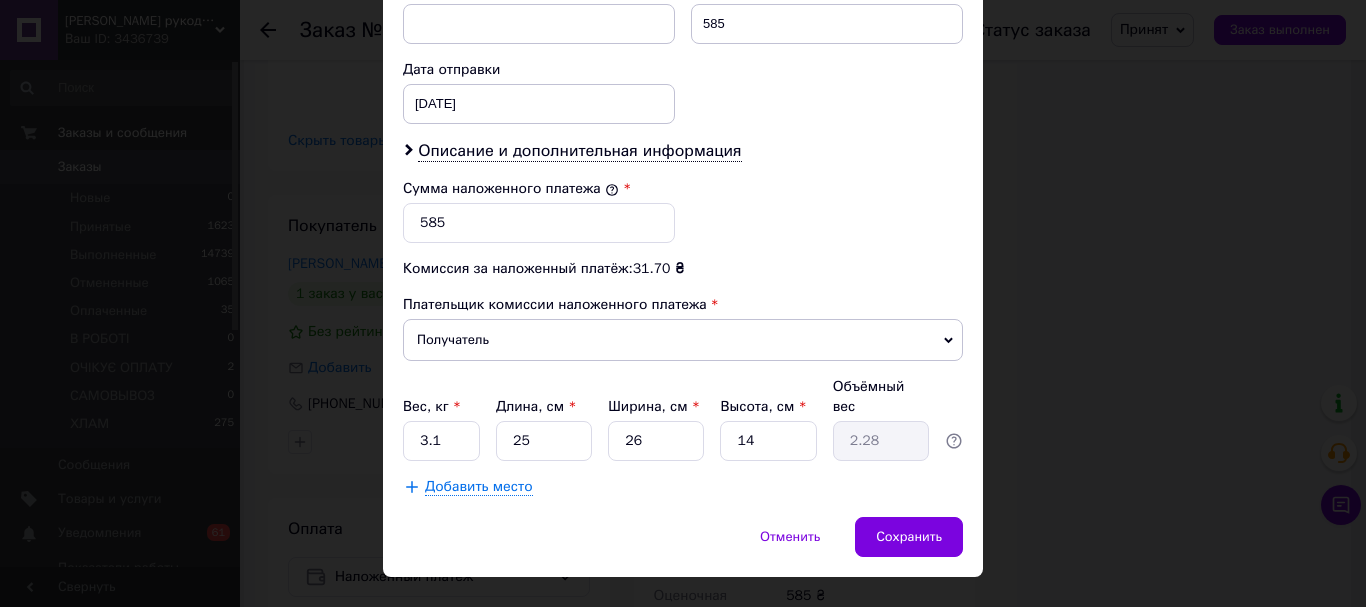 scroll, scrollTop: 719, scrollLeft: 0, axis: vertical 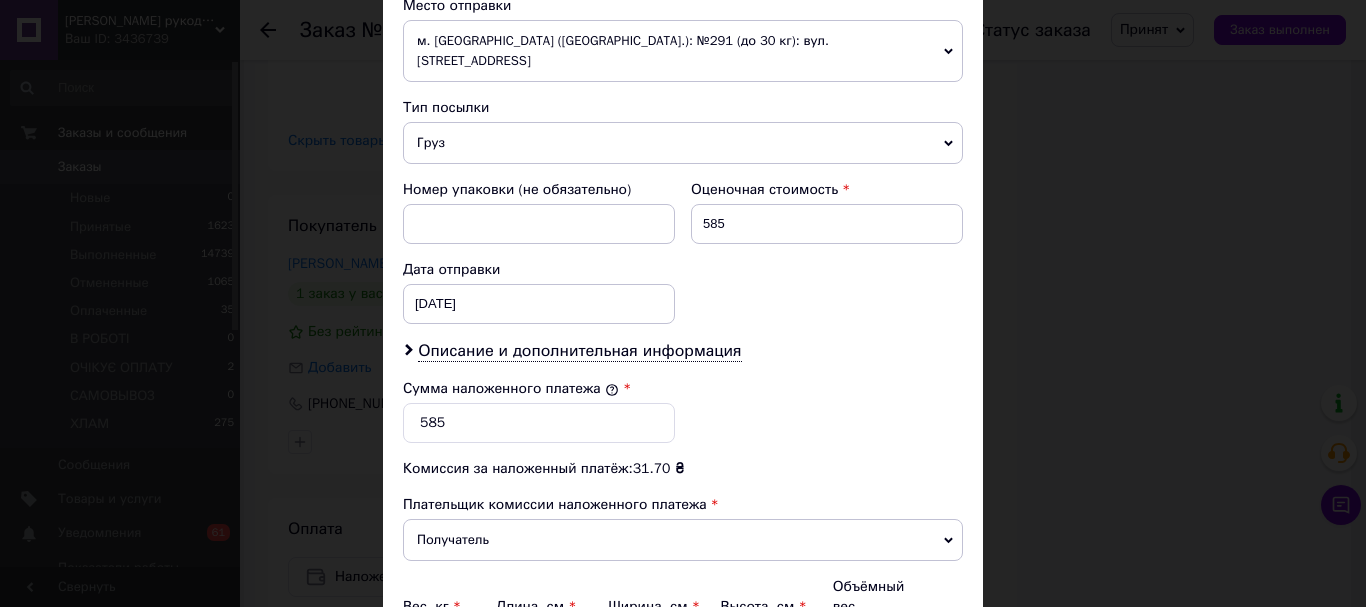click on "Груз" at bounding box center [683, 143] 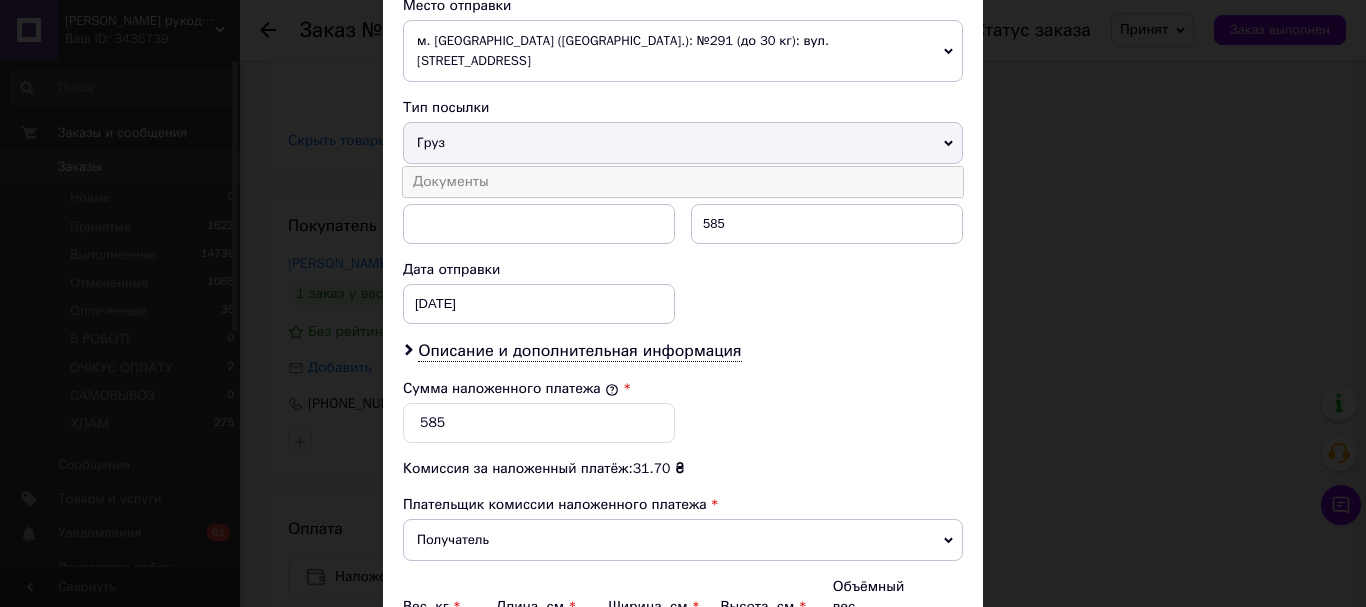 click on "Документы" at bounding box center (683, 182) 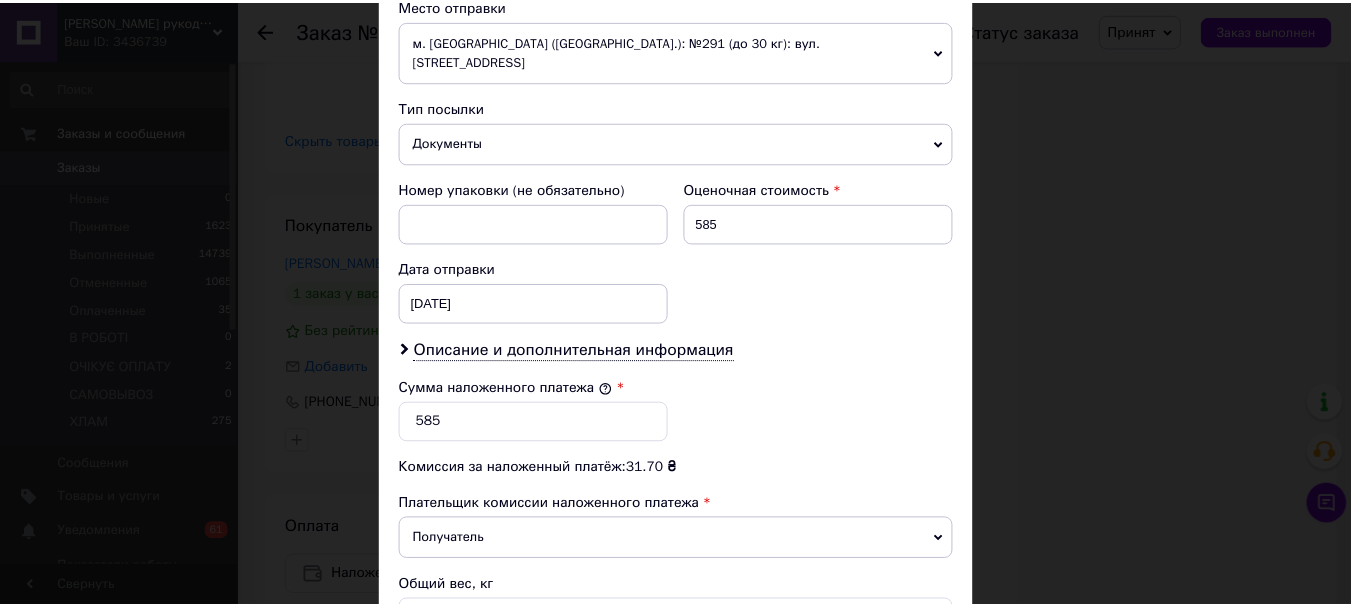 scroll, scrollTop: 939, scrollLeft: 0, axis: vertical 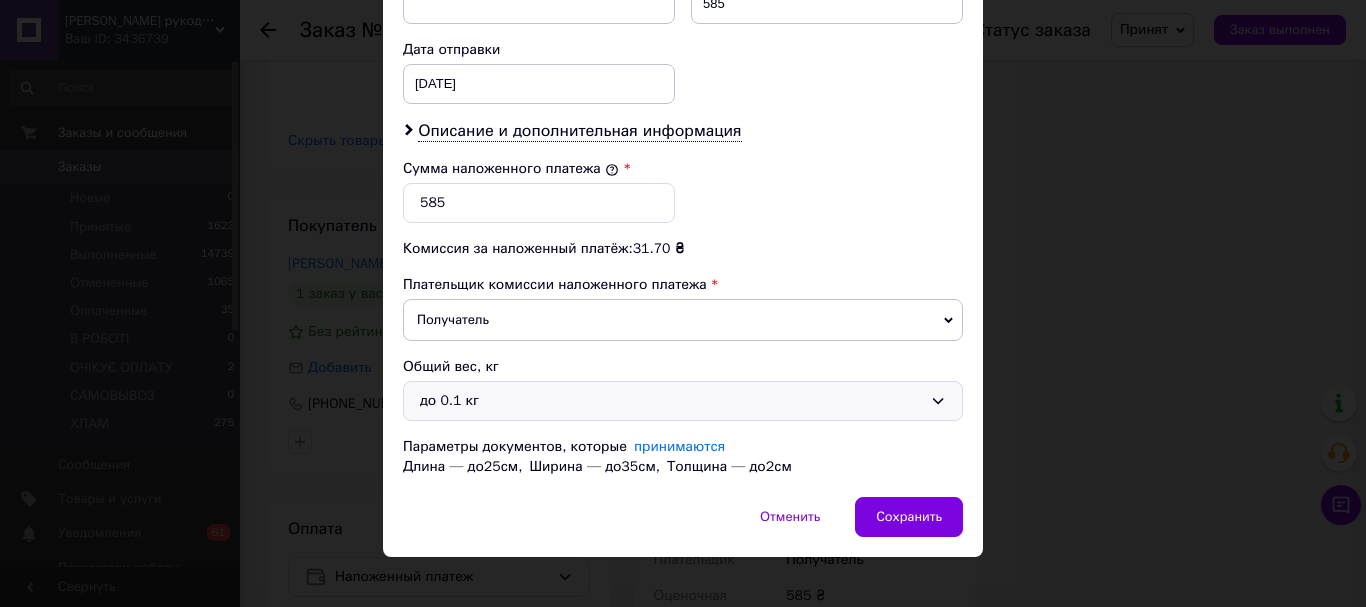 click on "до 0.1 кг" at bounding box center [671, 401] 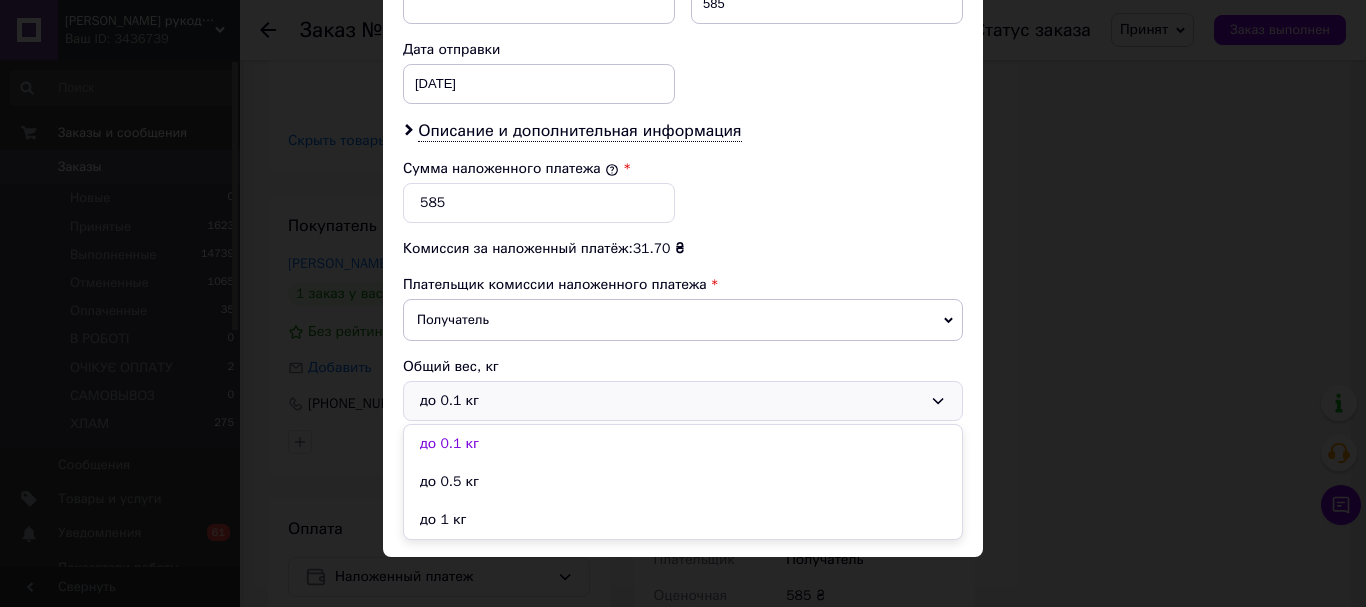 drag, startPoint x: 479, startPoint y: 461, endPoint x: 491, endPoint y: 459, distance: 12.165525 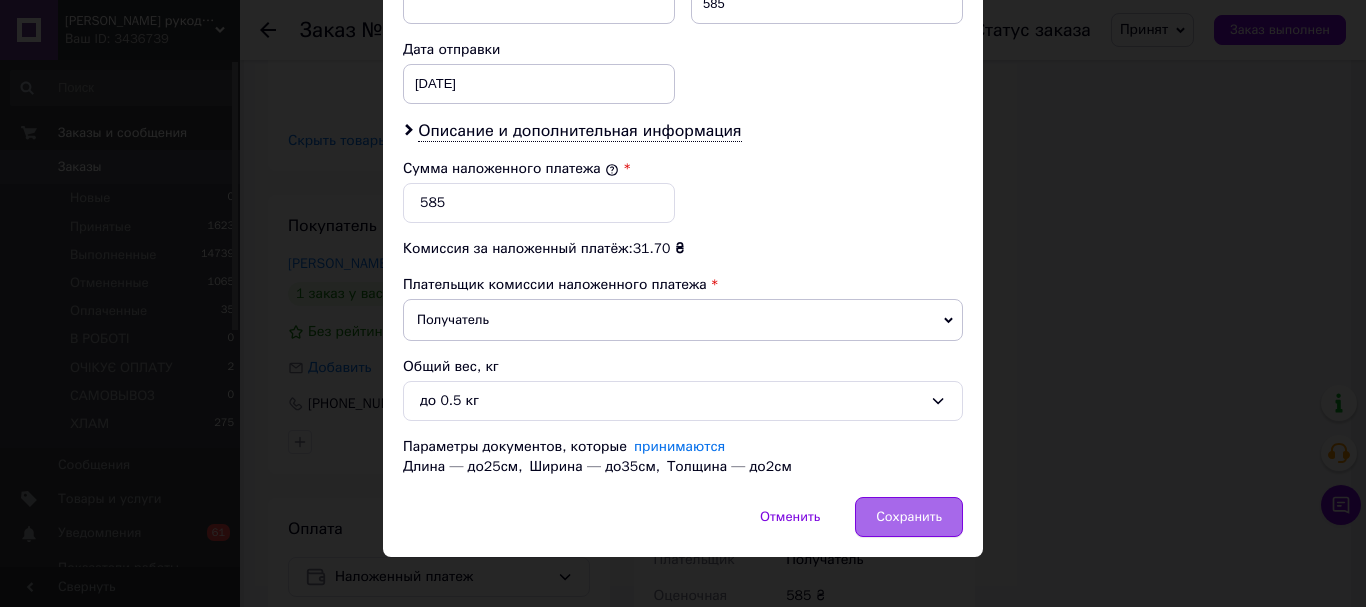 click on "Сохранить" at bounding box center (909, 517) 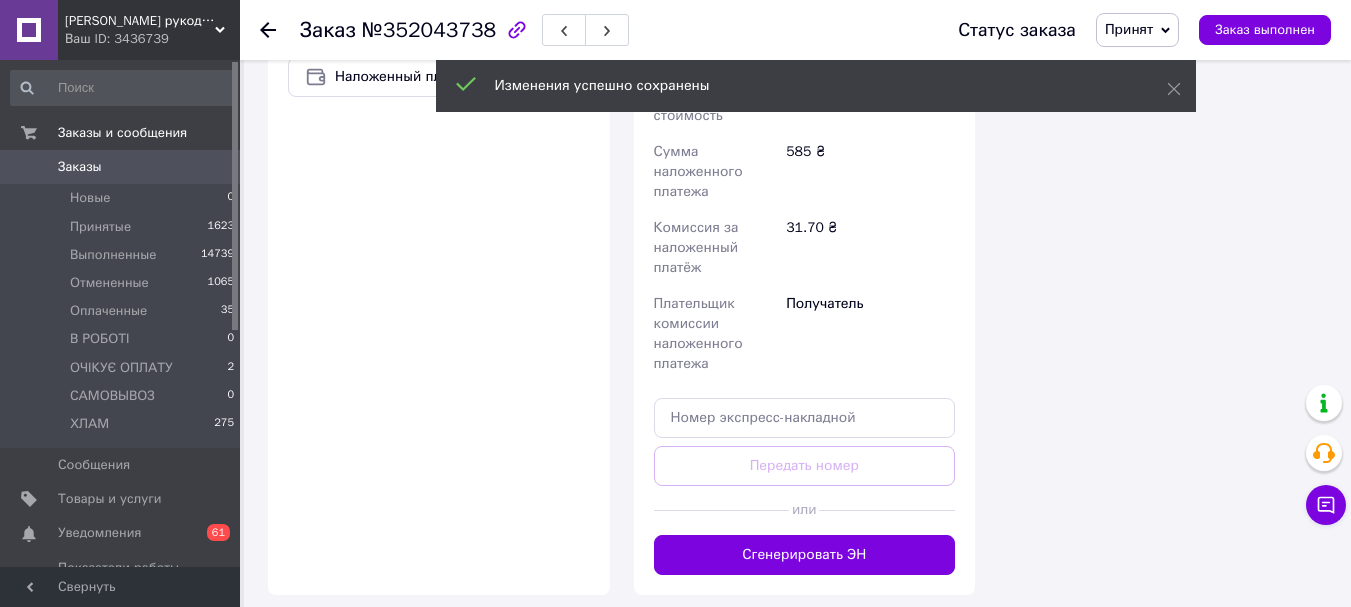scroll, scrollTop: 2000, scrollLeft: 0, axis: vertical 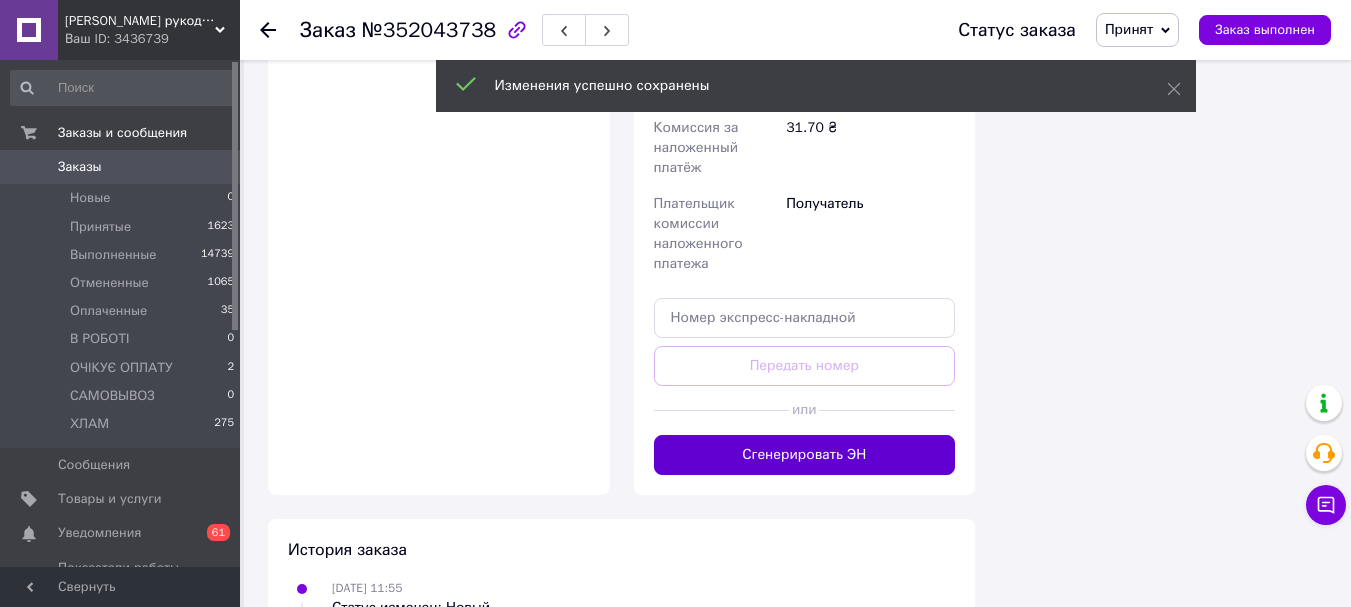 click on "Сгенерировать ЭН" at bounding box center (805, 455) 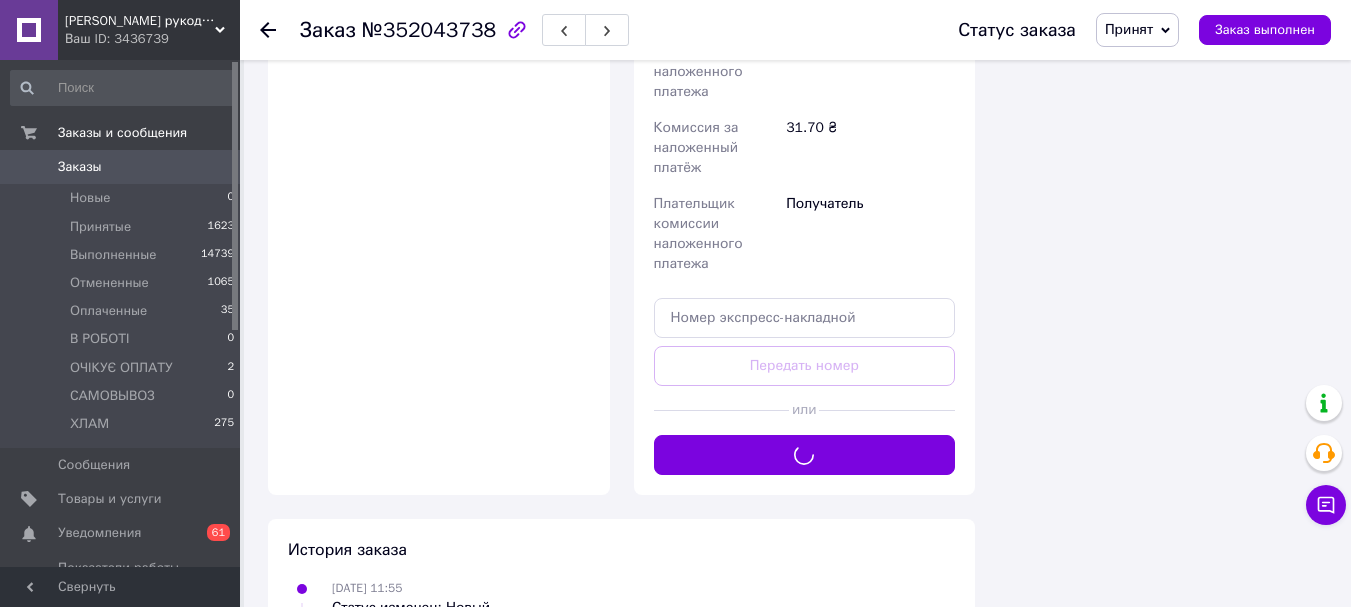 scroll, scrollTop: 2200, scrollLeft: 0, axis: vertical 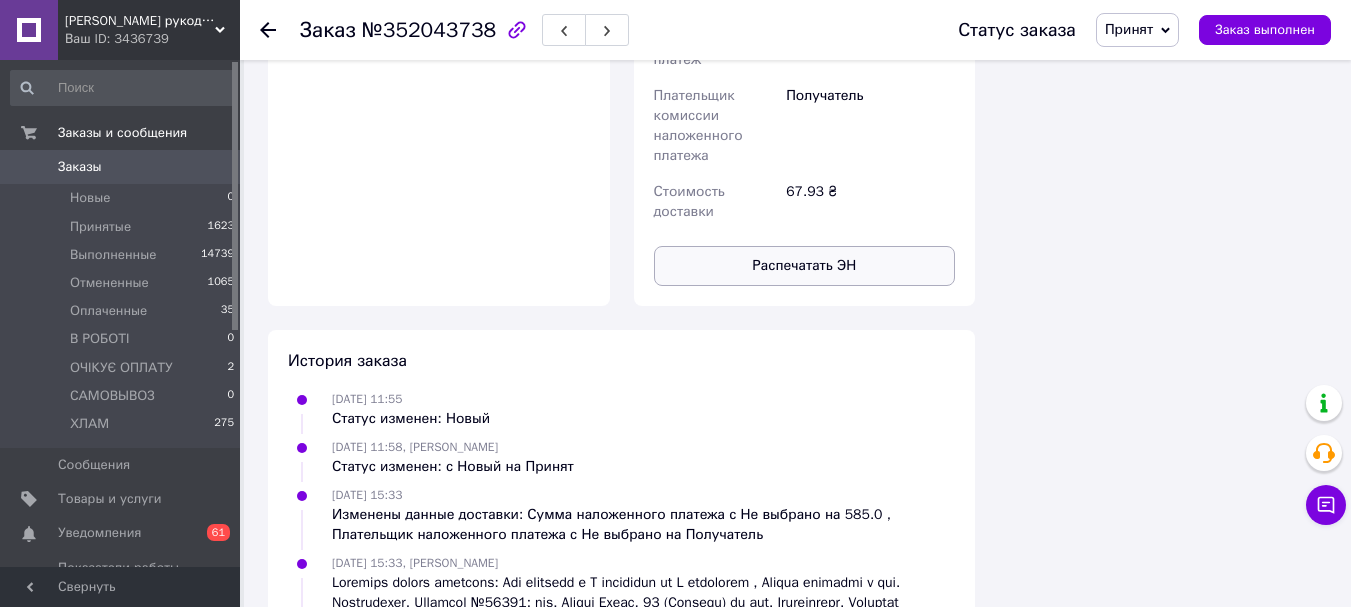 click on "Распечатать ЭН" at bounding box center (805, 266) 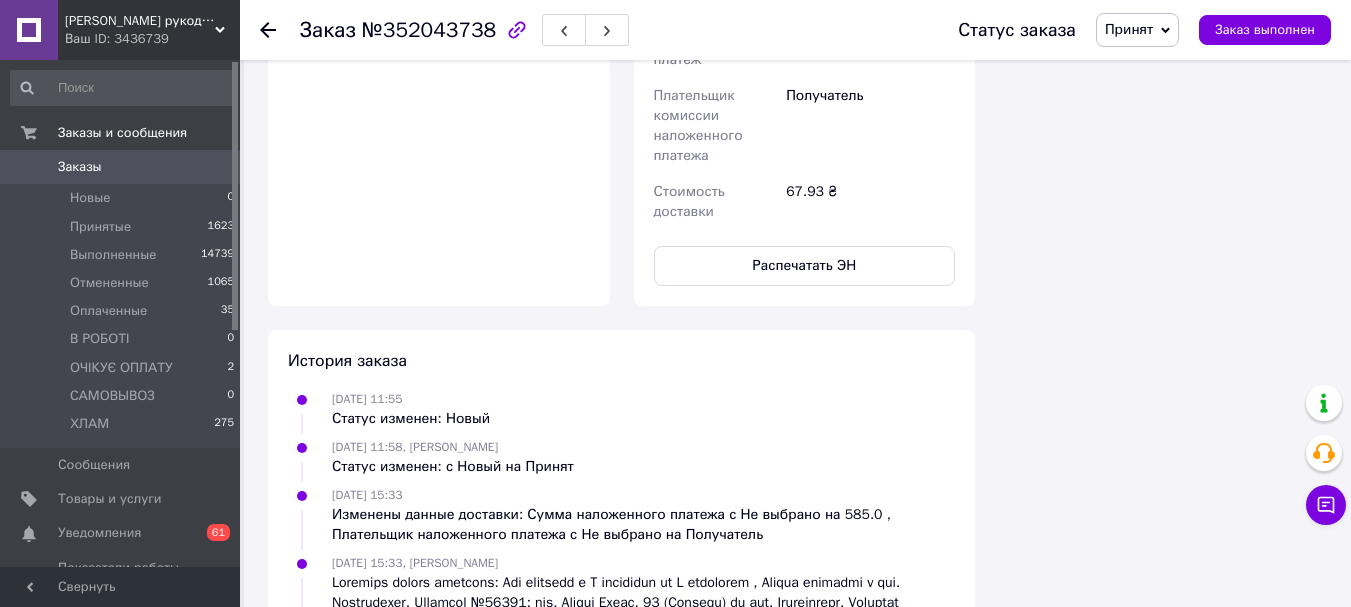 click 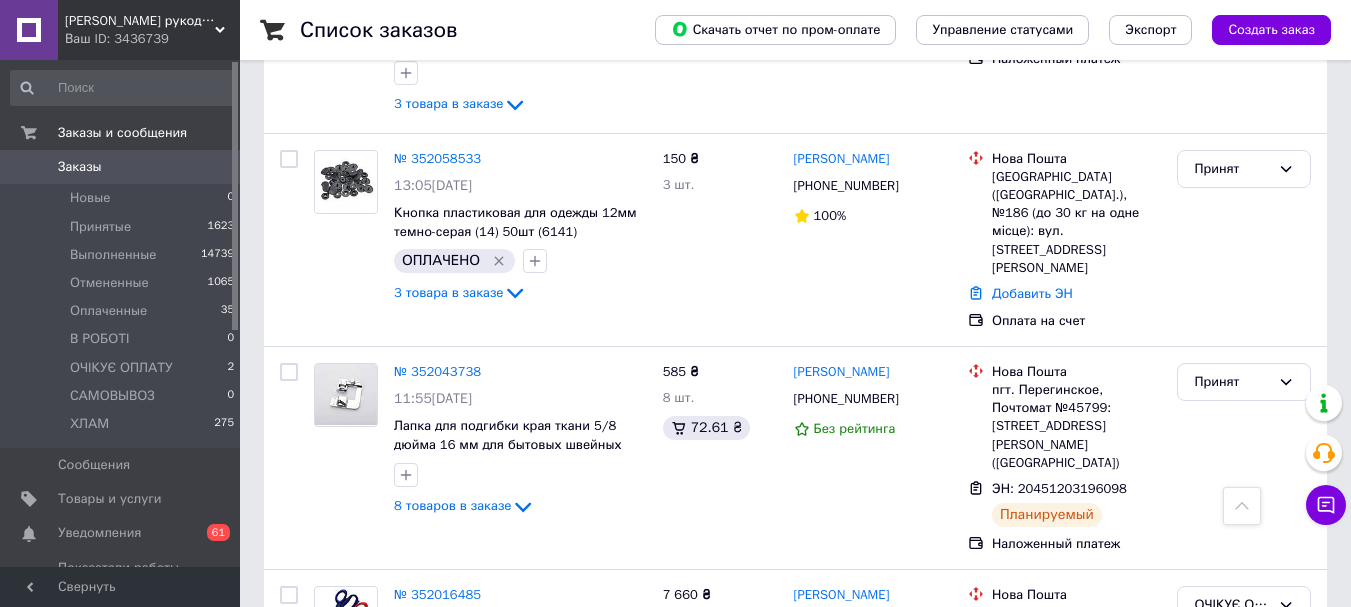 scroll, scrollTop: 600, scrollLeft: 0, axis: vertical 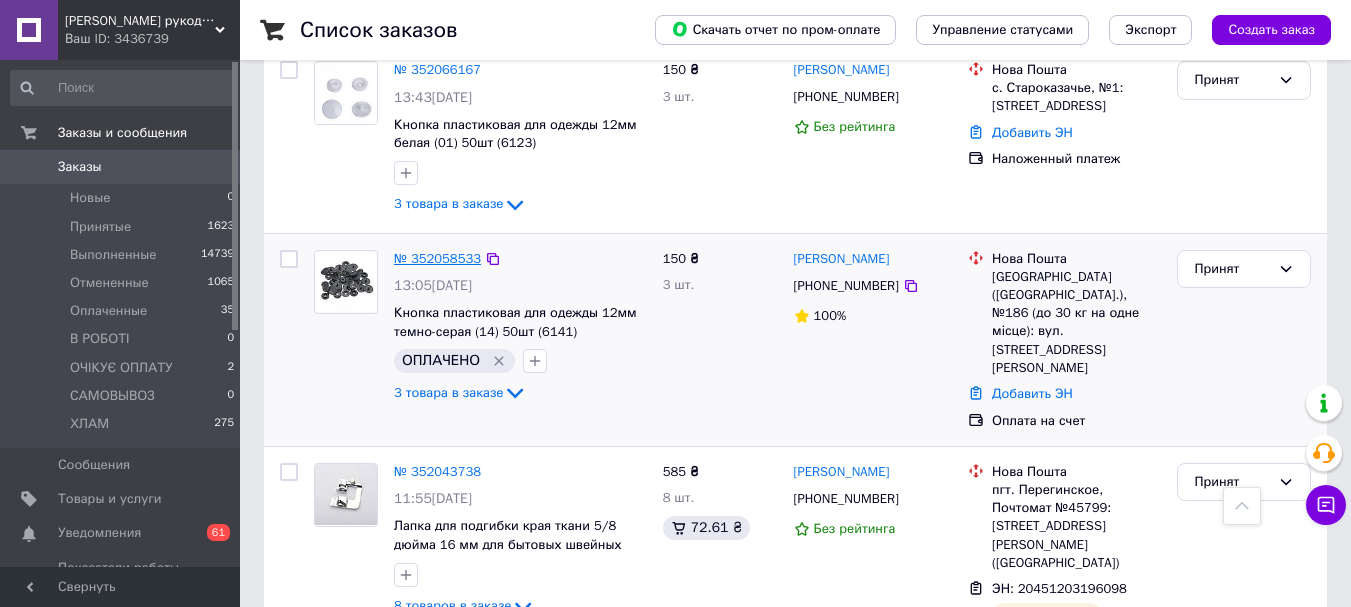 click on "№ 352058533" at bounding box center (437, 258) 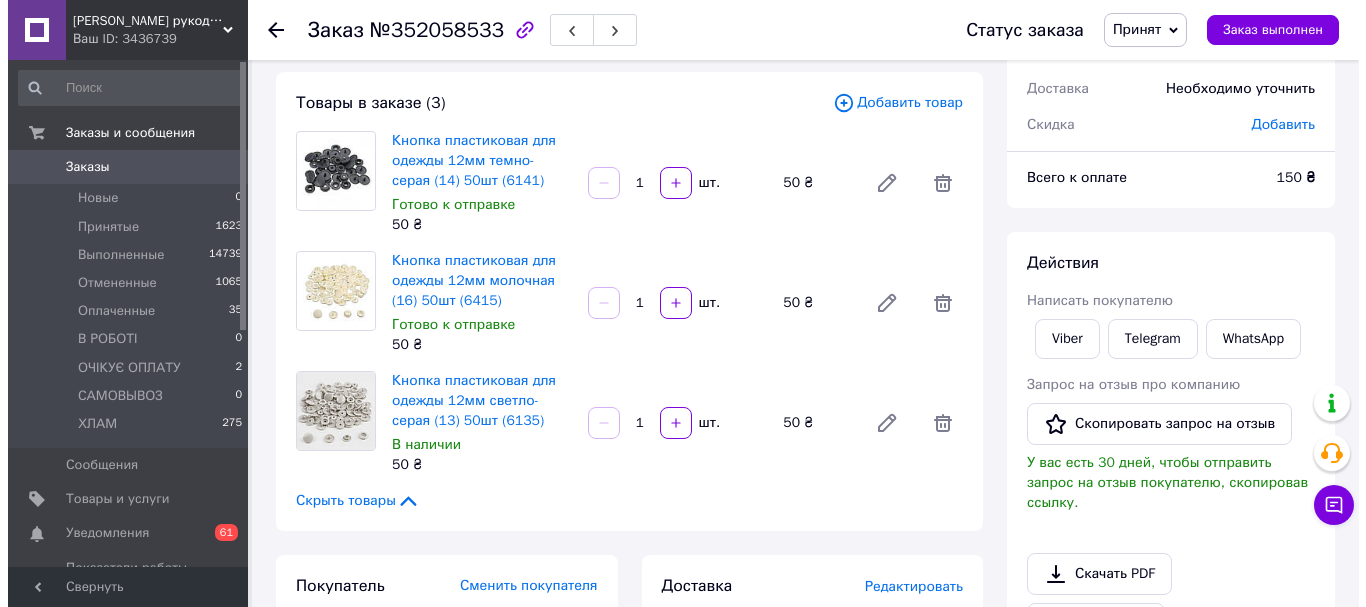 scroll, scrollTop: 300, scrollLeft: 0, axis: vertical 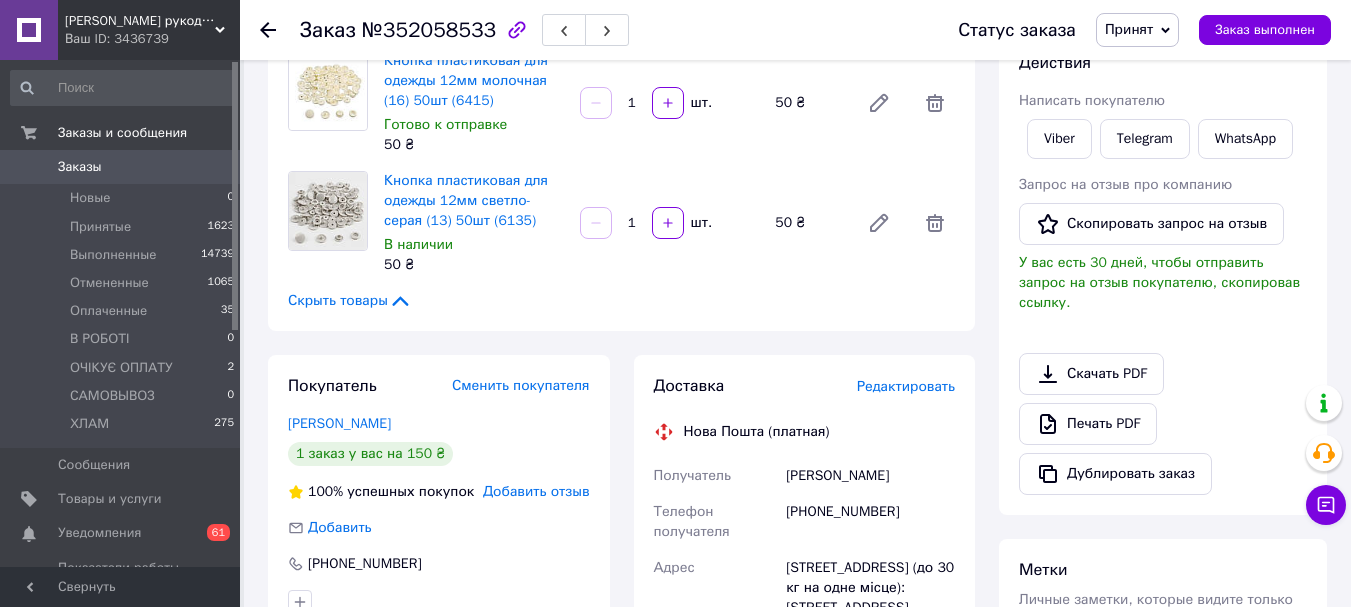 click on "Редактировать" at bounding box center (906, 386) 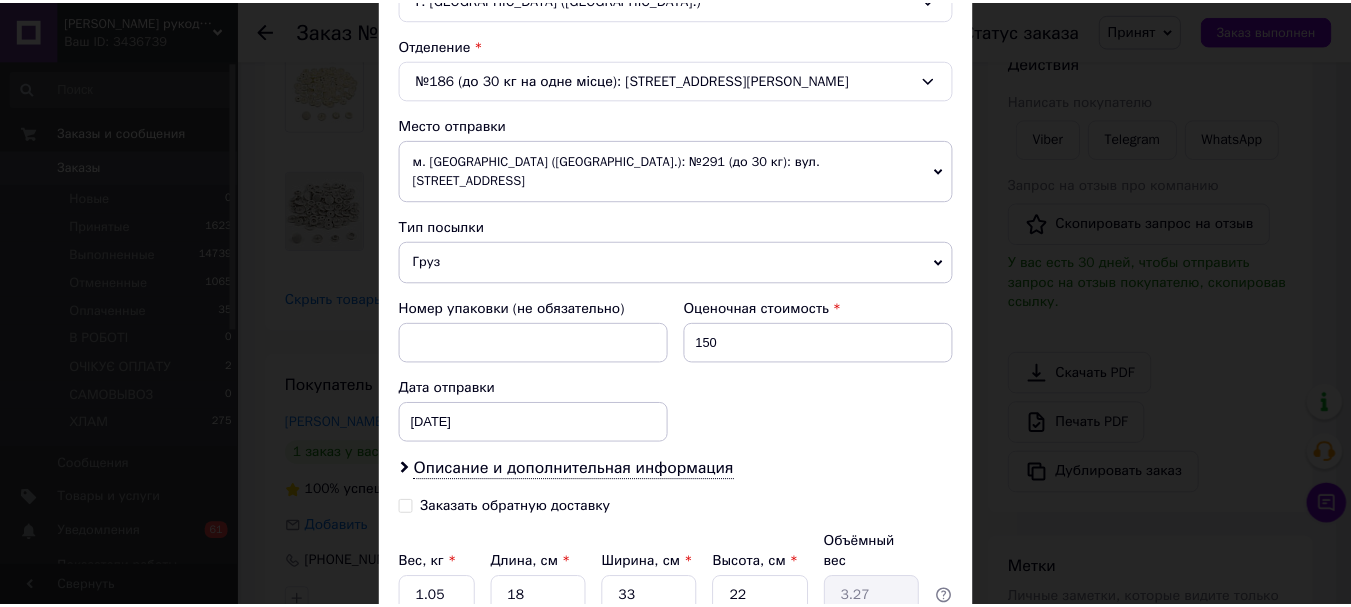 scroll, scrollTop: 757, scrollLeft: 0, axis: vertical 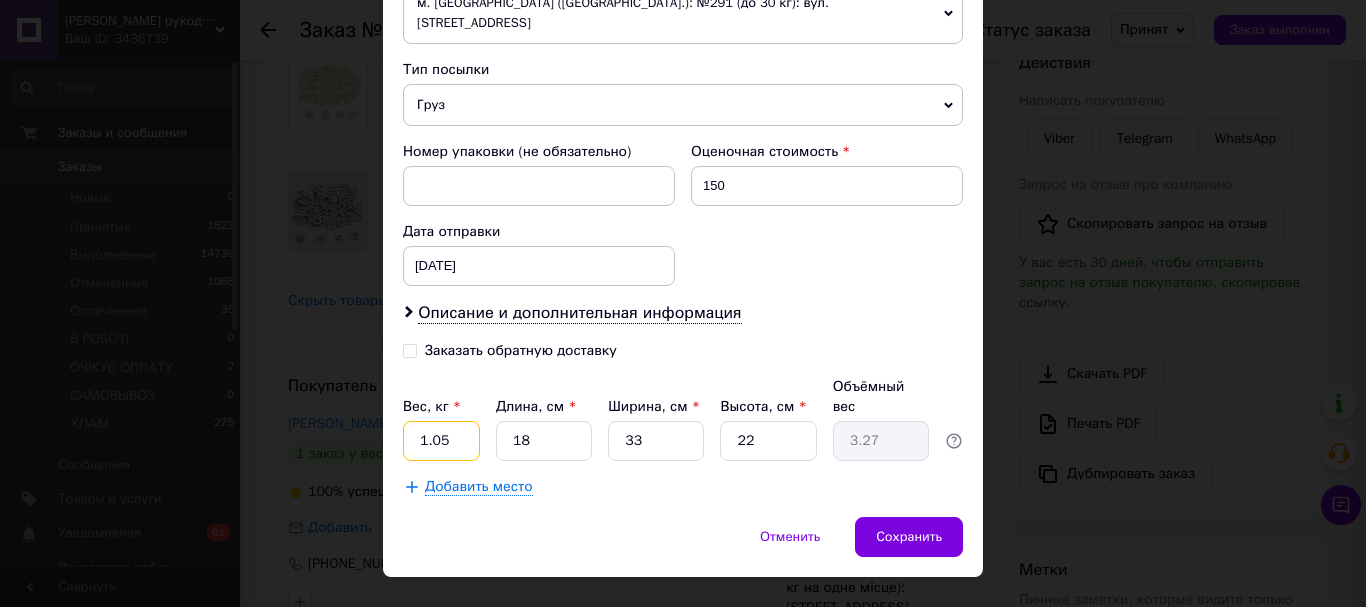 click on "1.05" at bounding box center [441, 441] 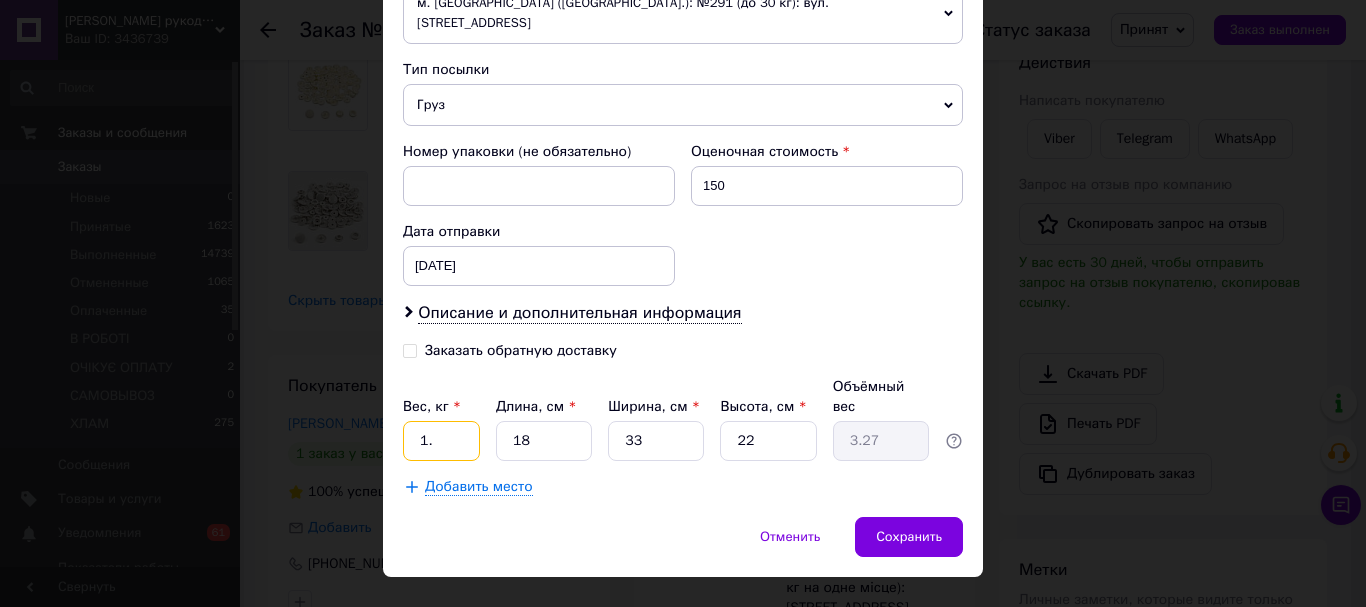 type on "1" 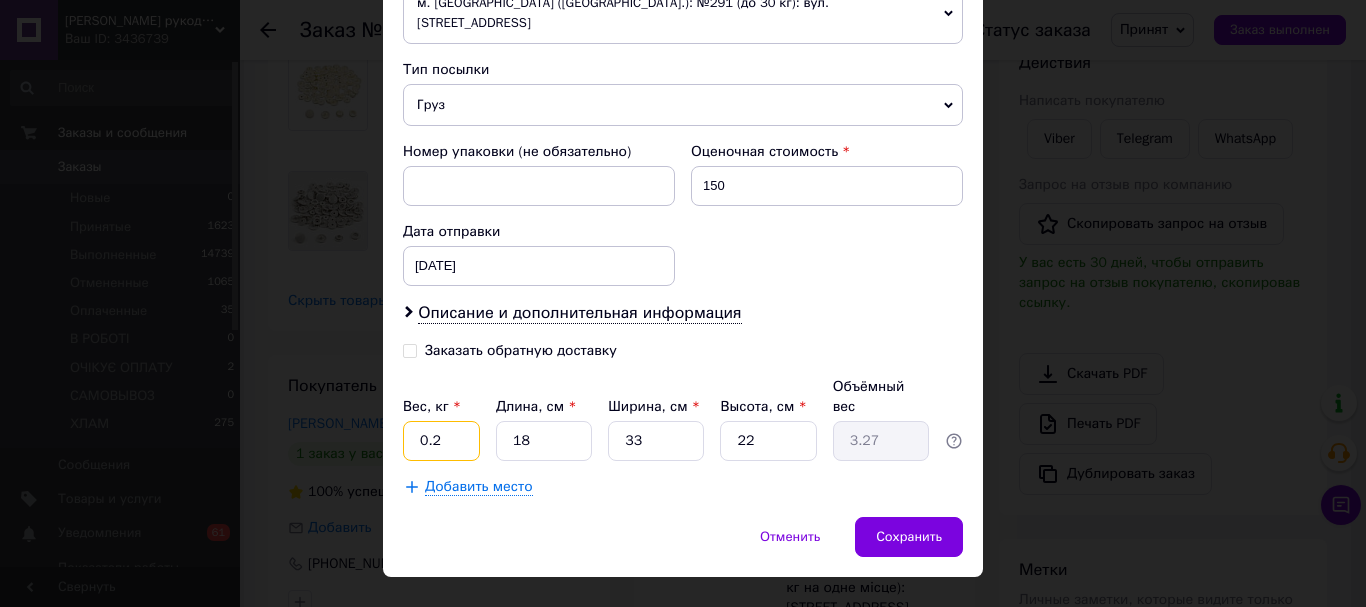 type on "0.2" 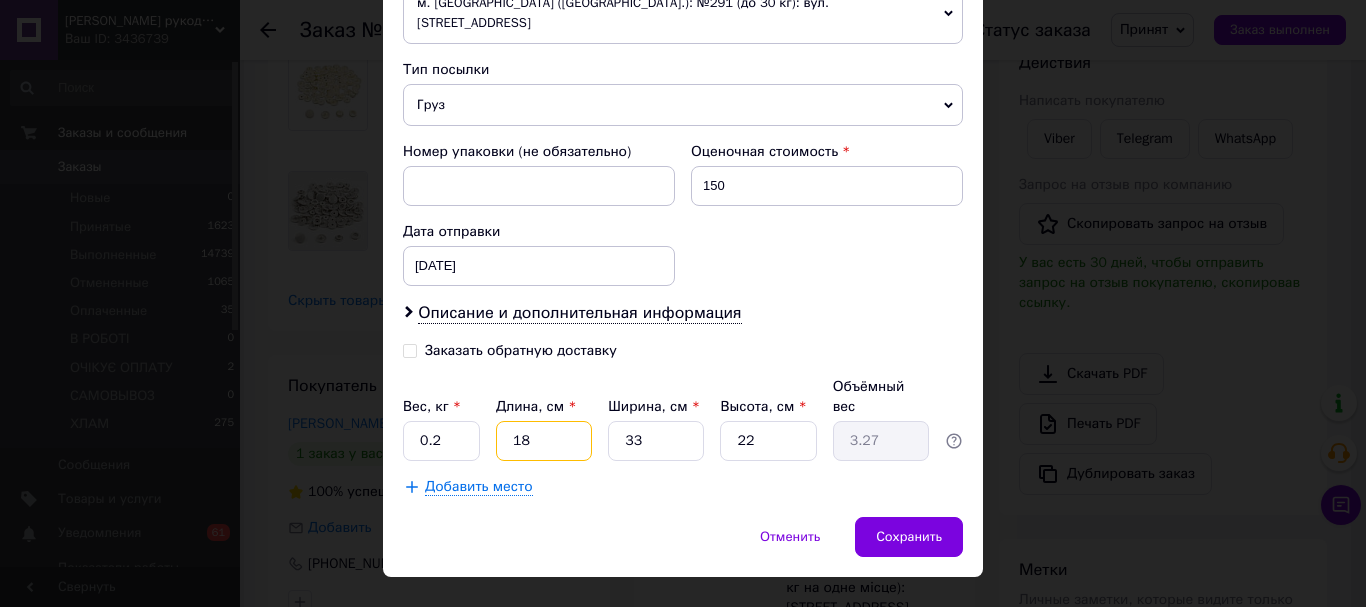 click on "18" at bounding box center (544, 441) 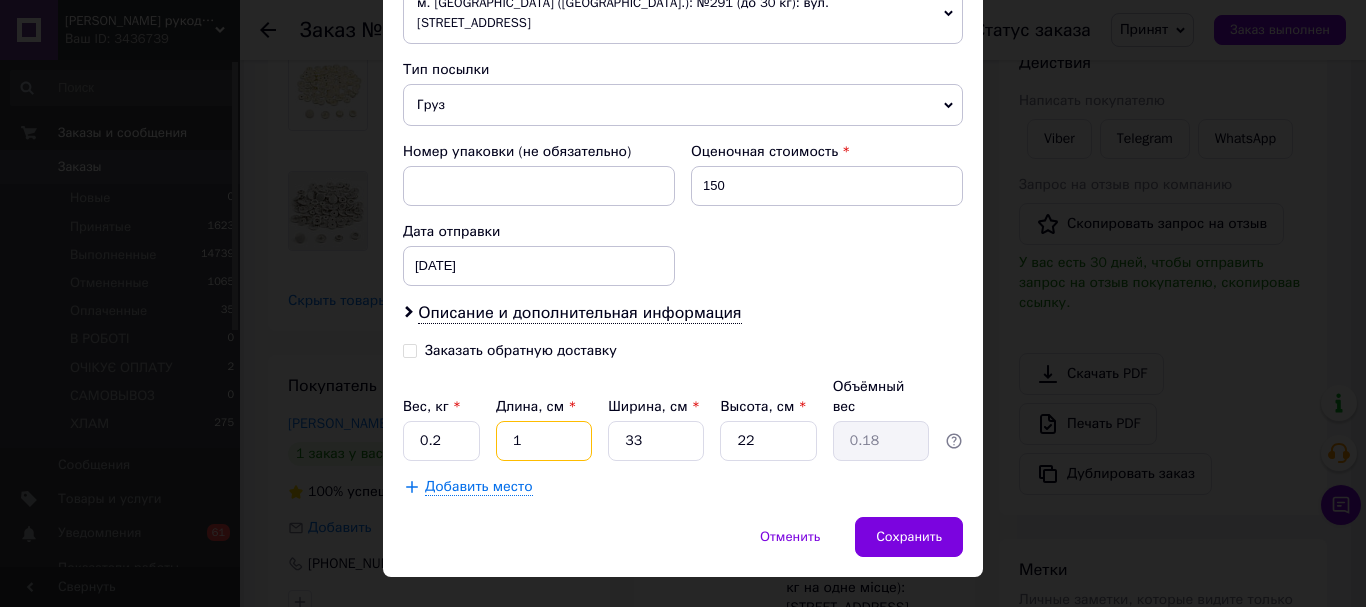 type on "1" 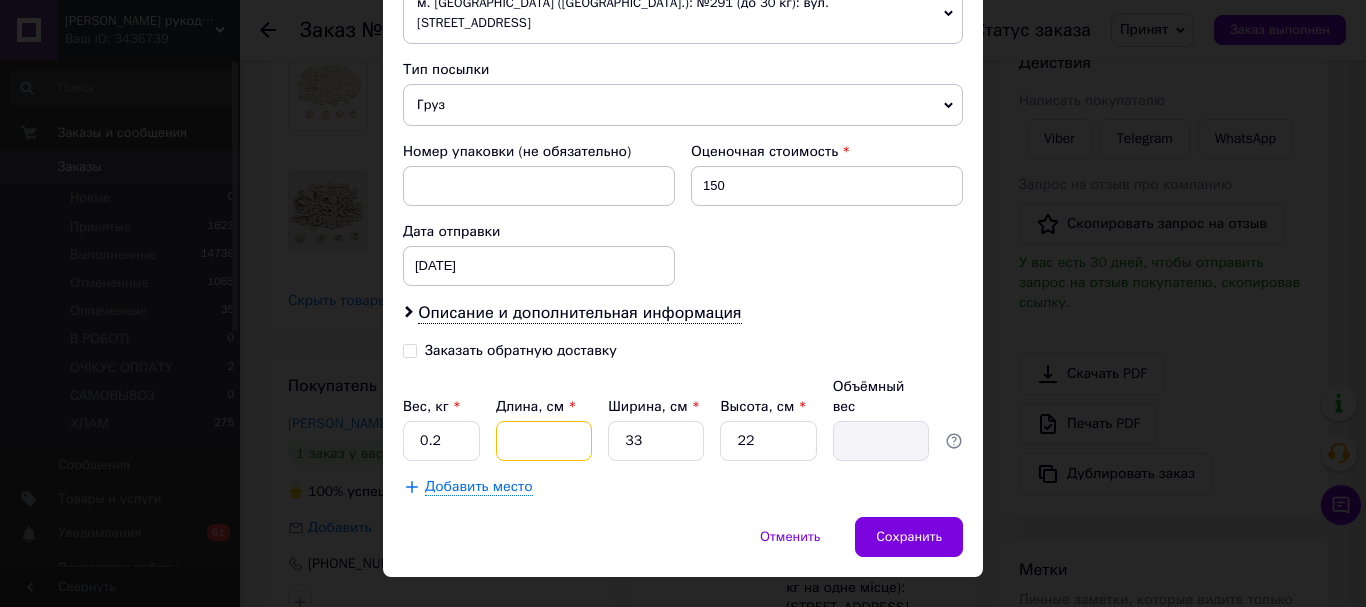 type on "3" 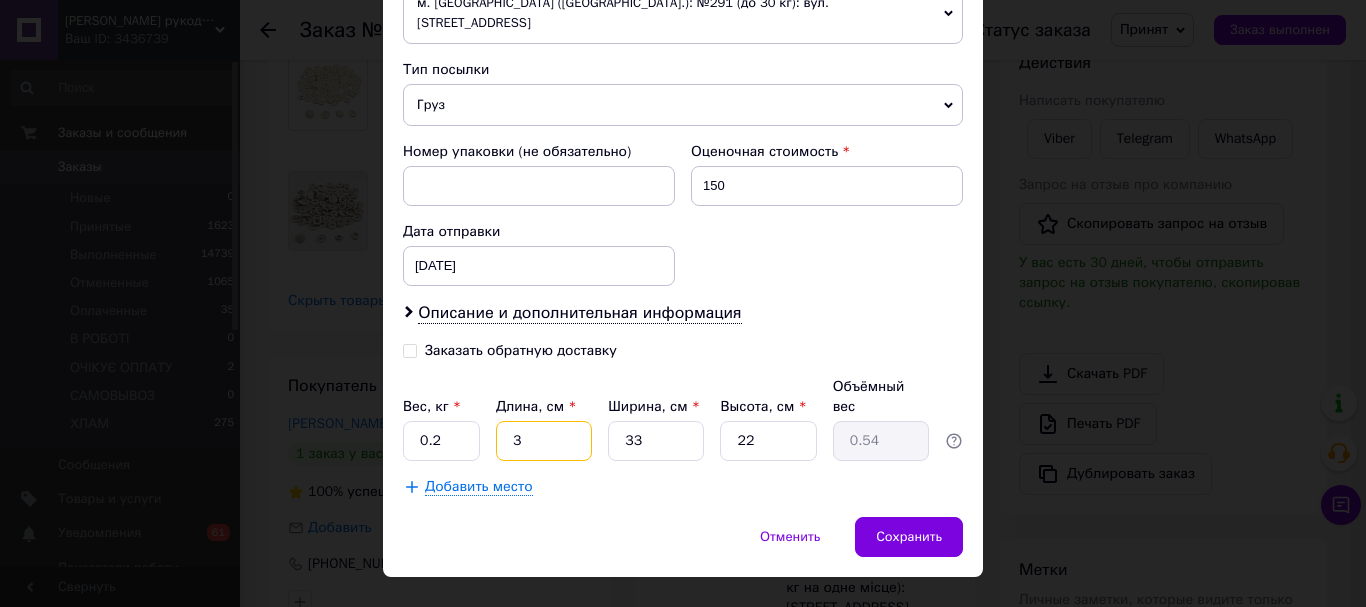 type on "30" 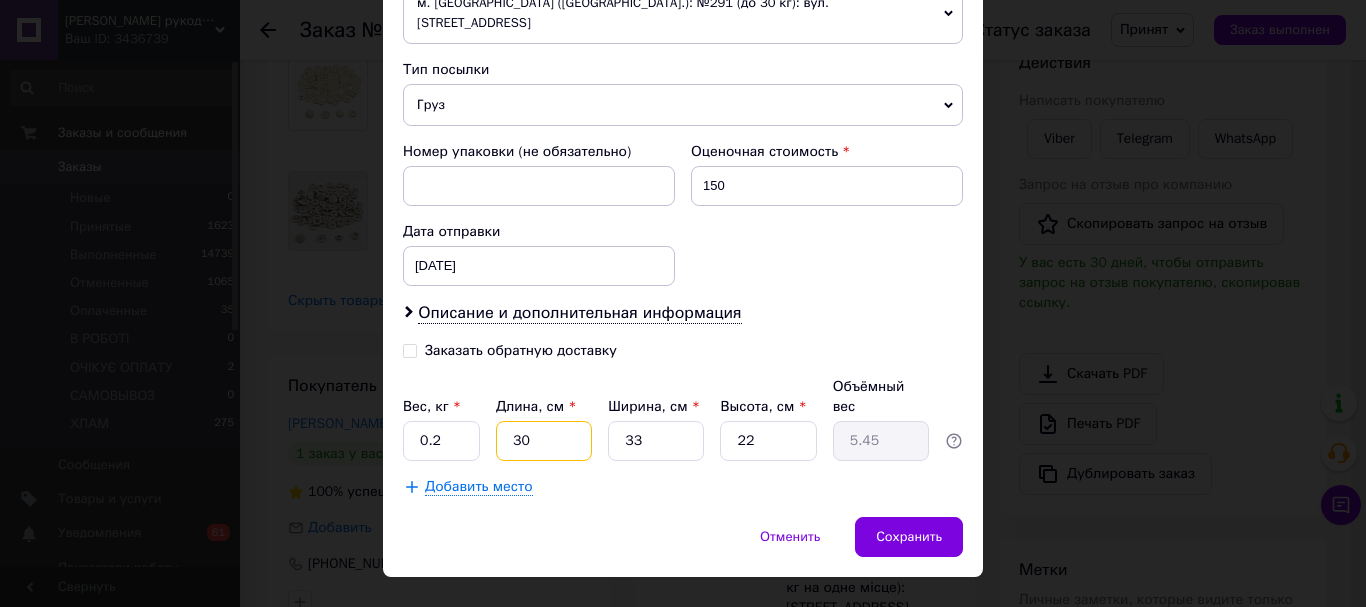 type on "30" 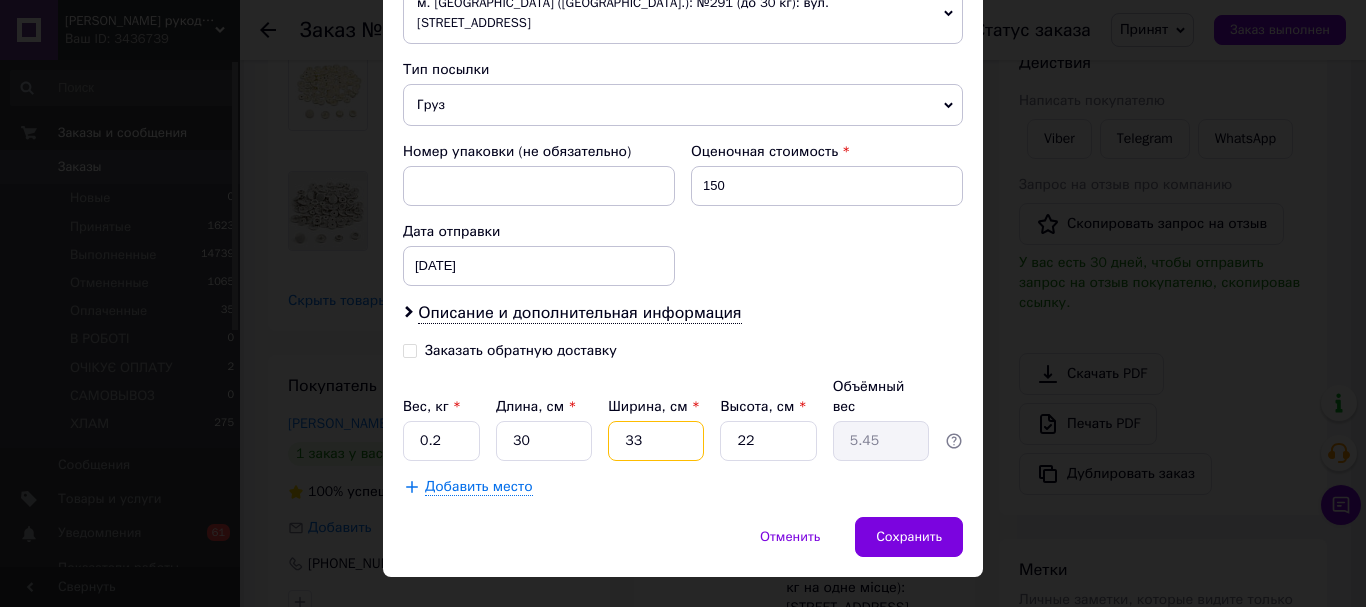 click on "33" at bounding box center (656, 441) 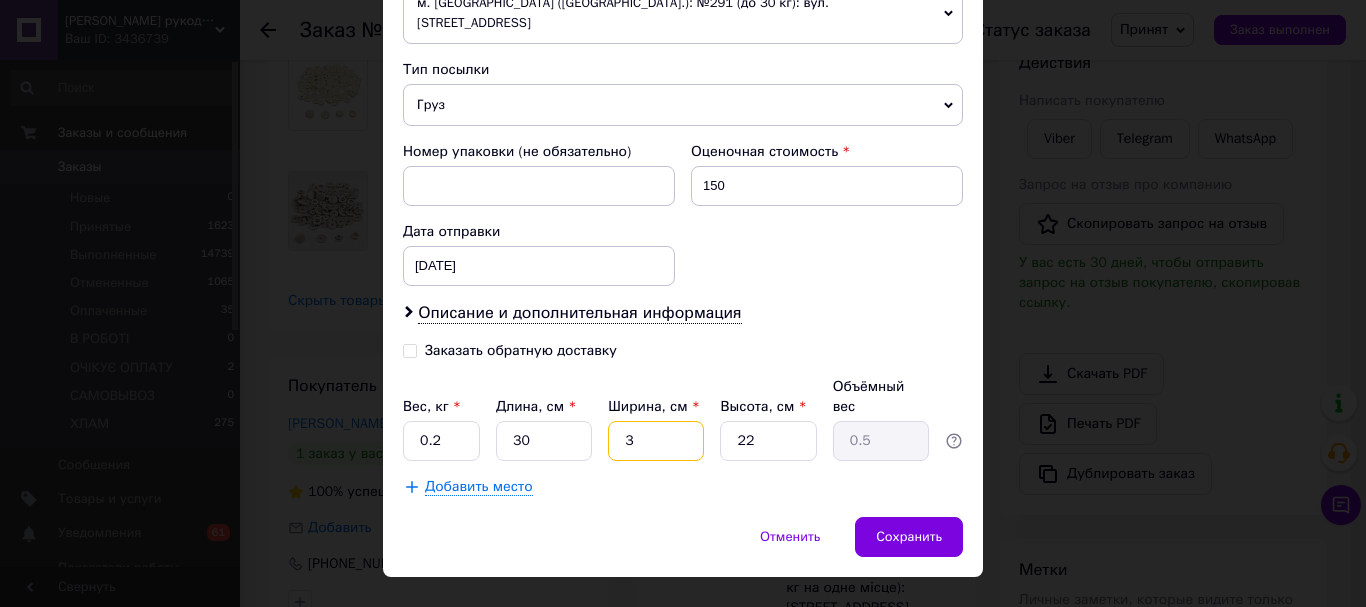 type 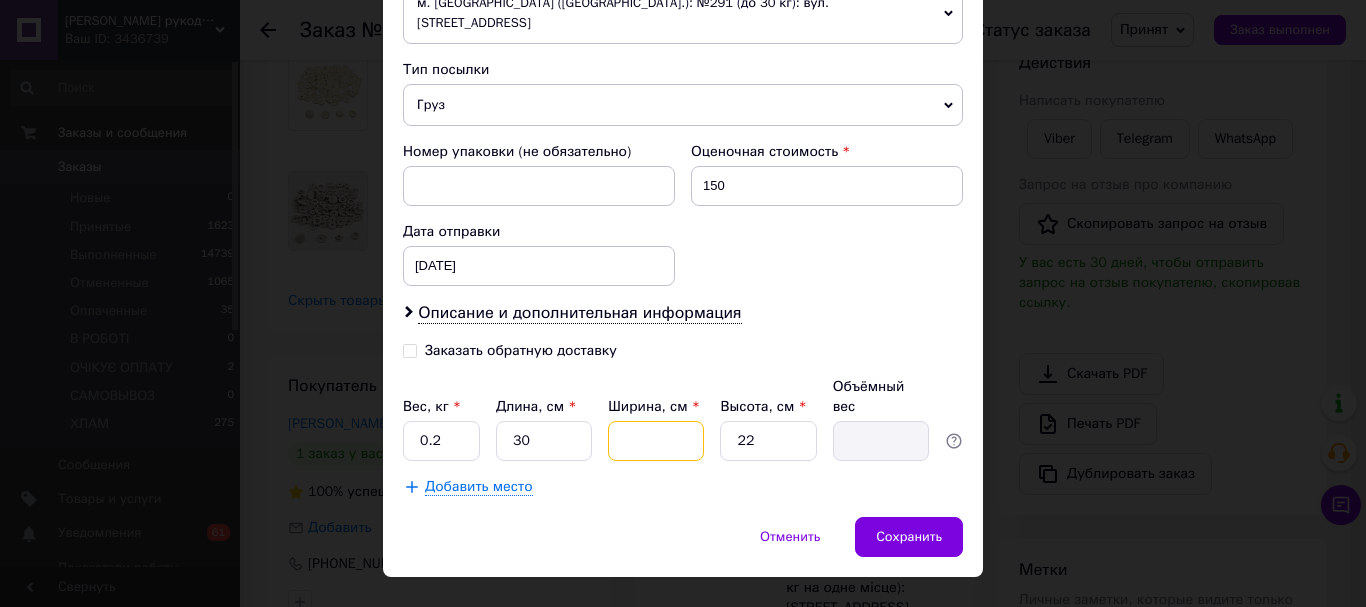 type on "2" 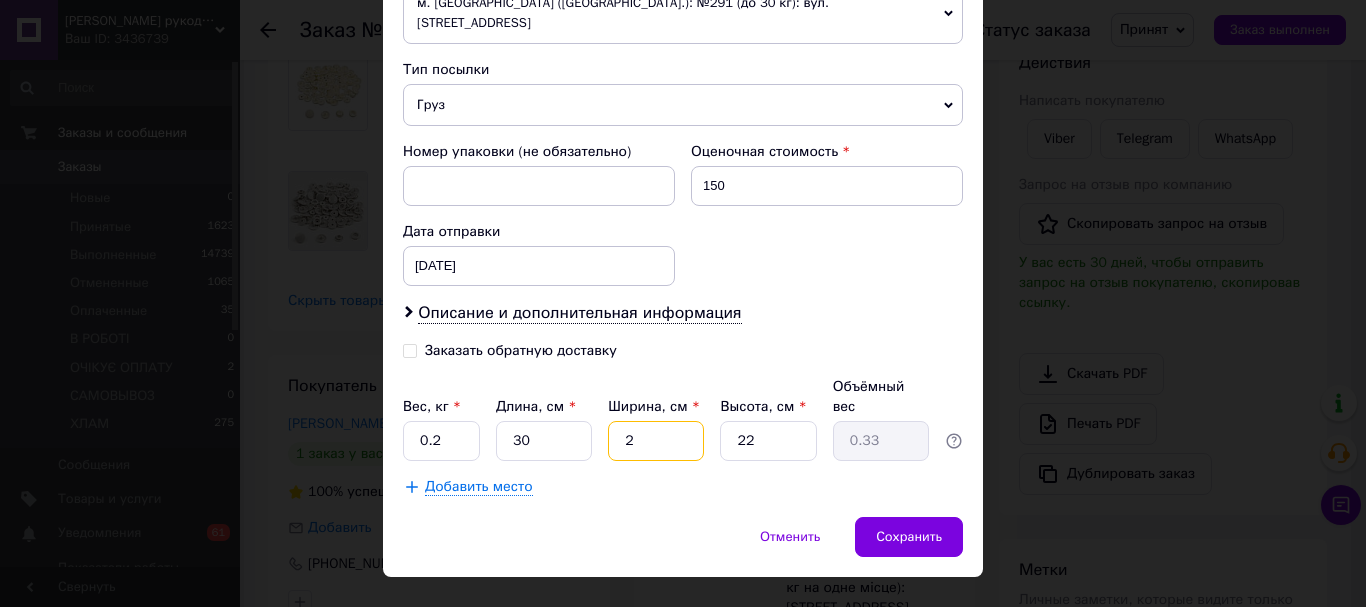 type on "20" 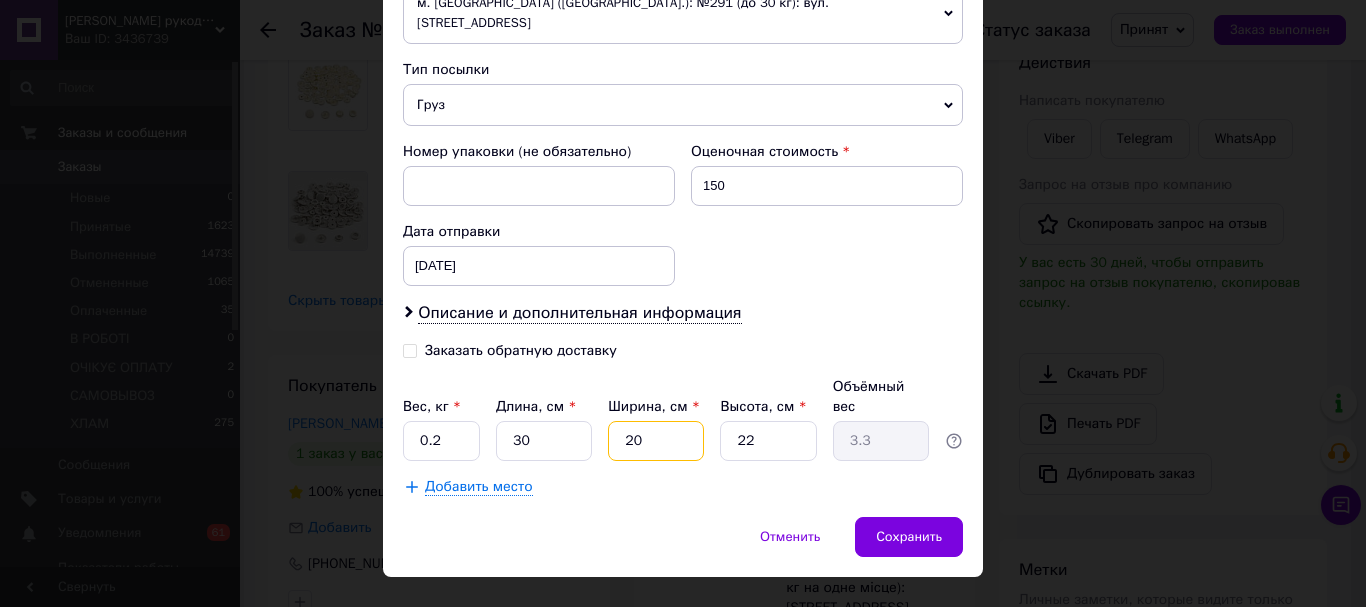 type on "20" 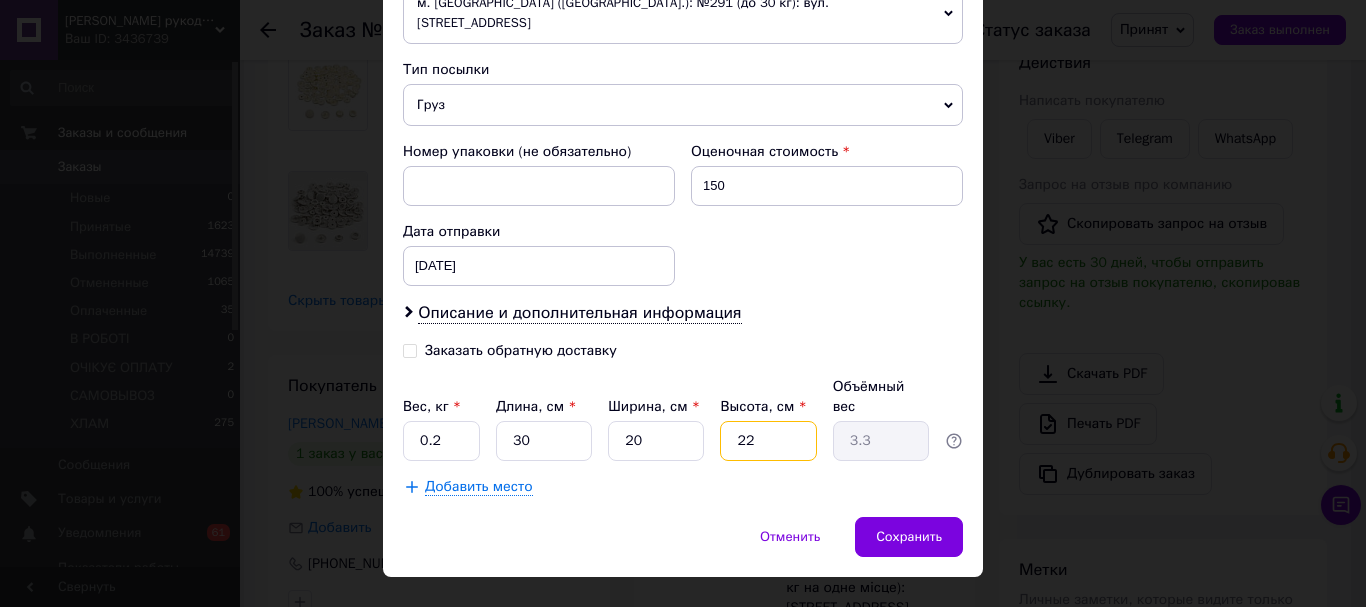 click on "22" at bounding box center [768, 441] 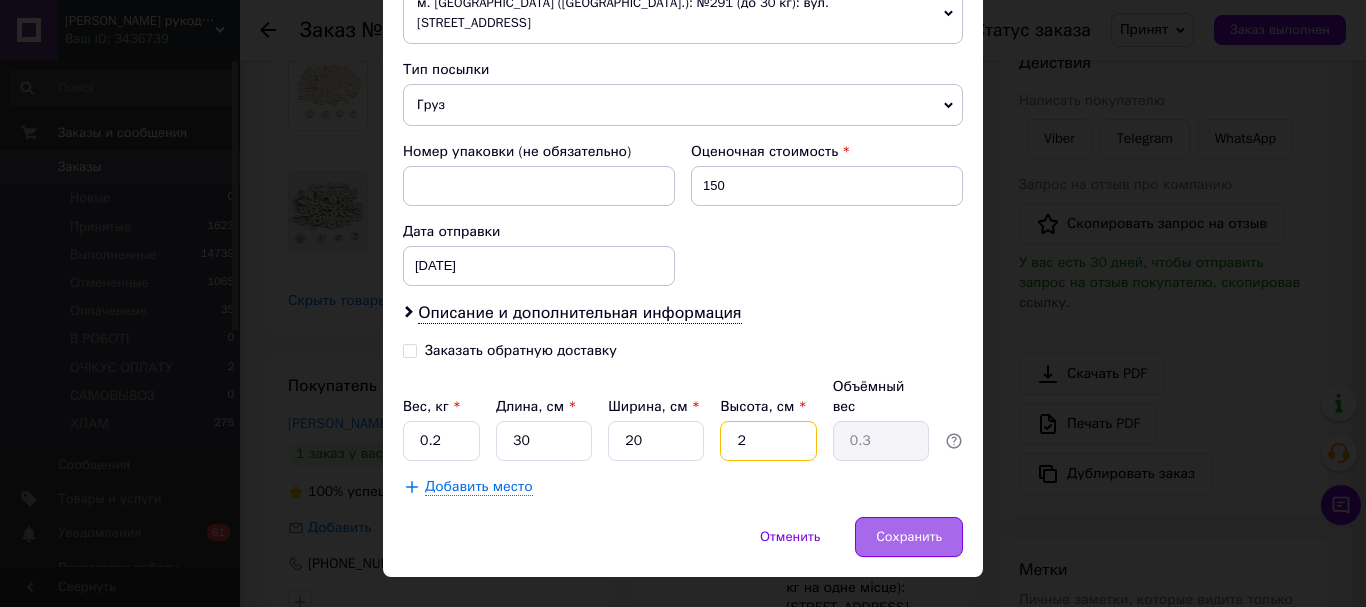 type on "2" 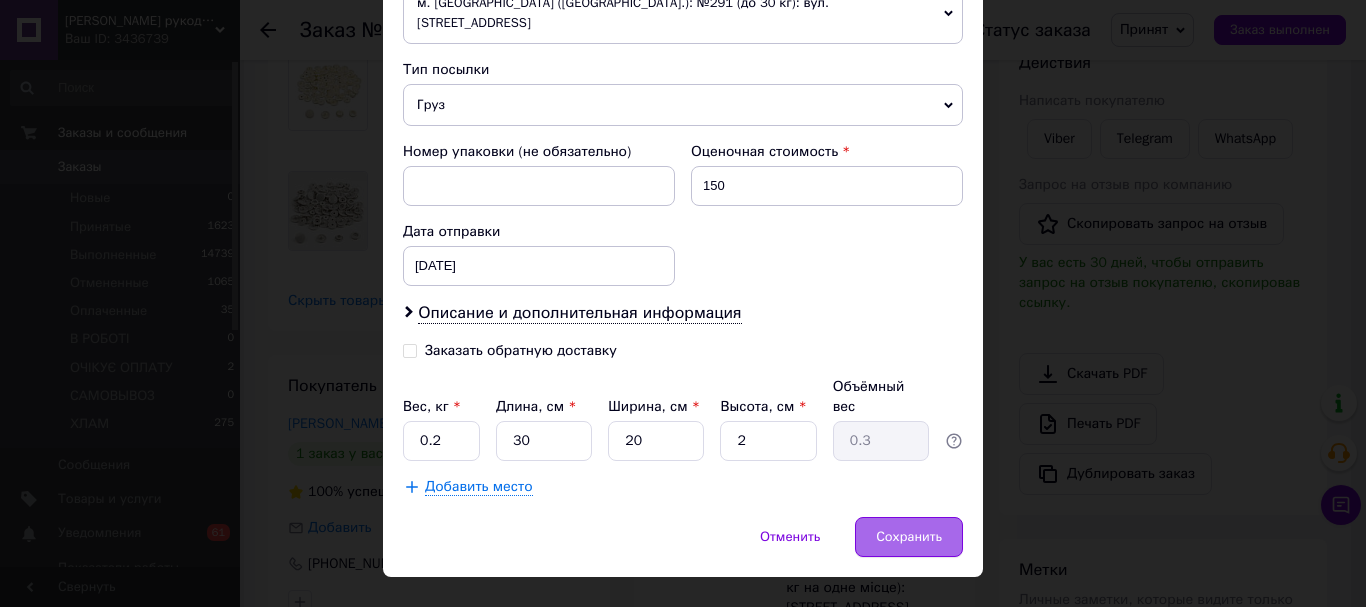 click on "Сохранить" at bounding box center [909, 537] 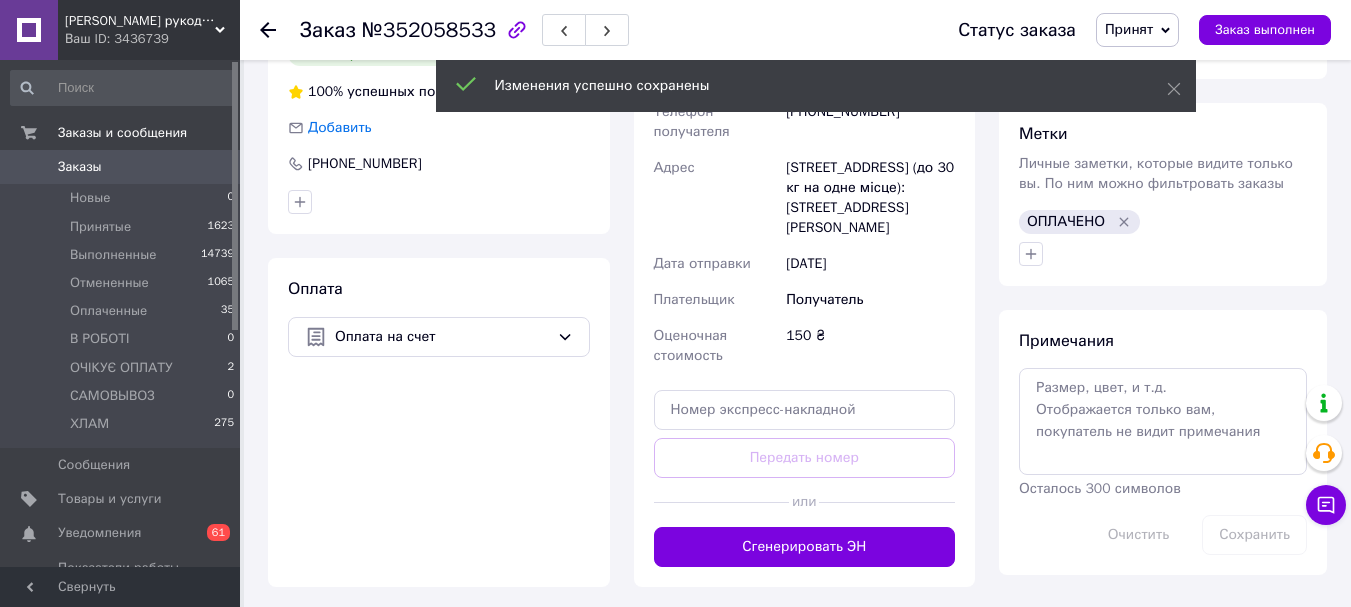 scroll, scrollTop: 900, scrollLeft: 0, axis: vertical 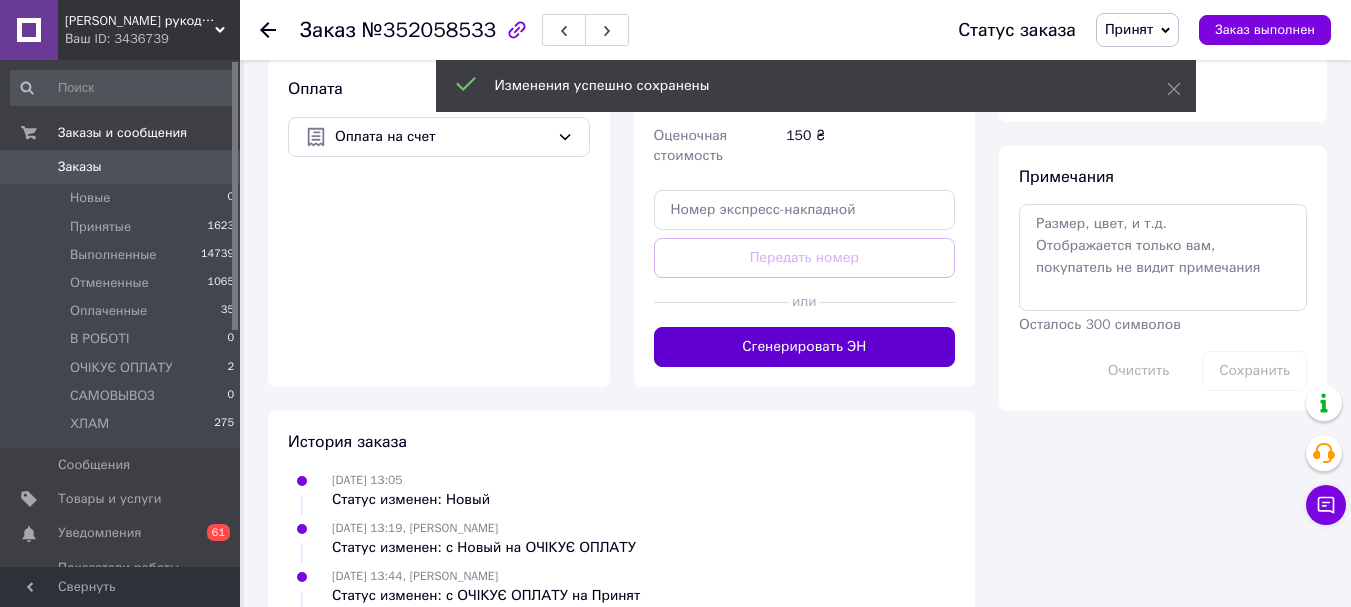 click on "Сгенерировать ЭН" at bounding box center [805, 347] 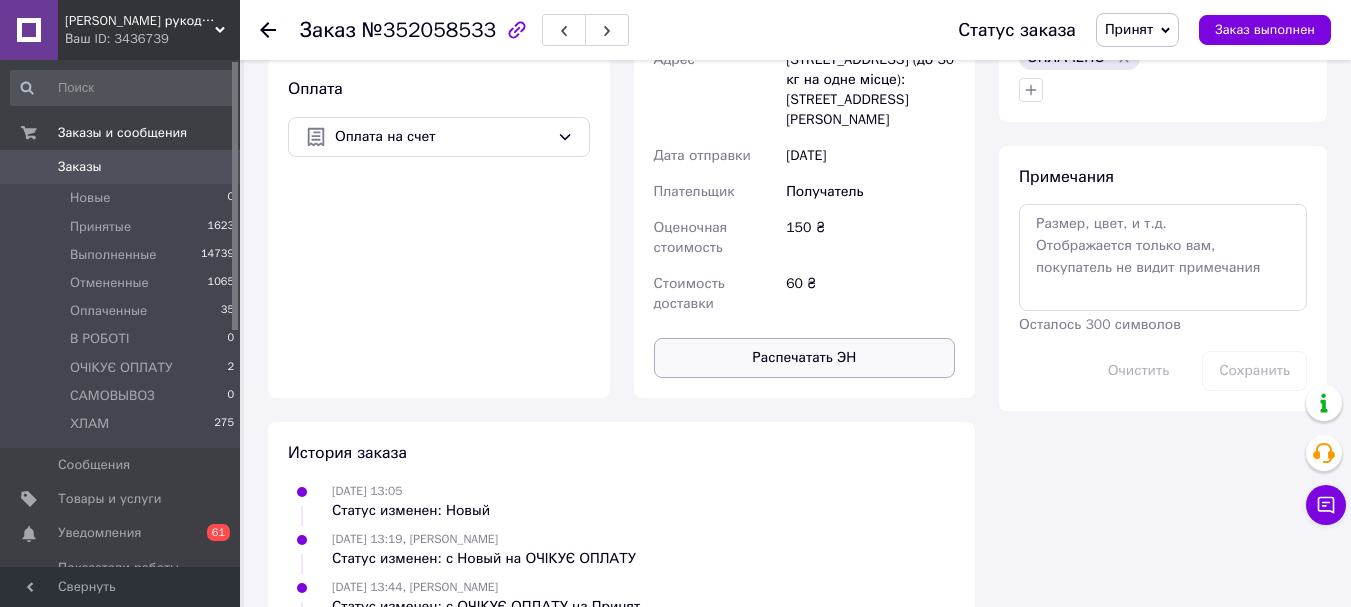 click on "Распечатать ЭН" at bounding box center (805, 358) 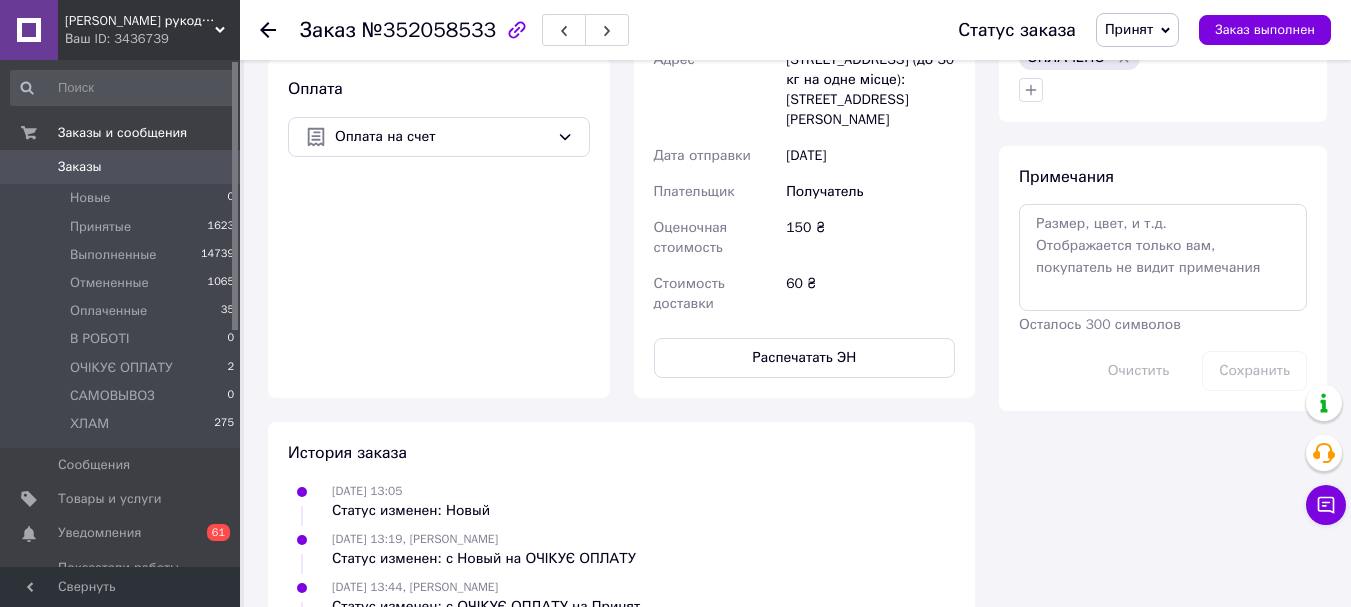 click on "Заказы" at bounding box center (121, 167) 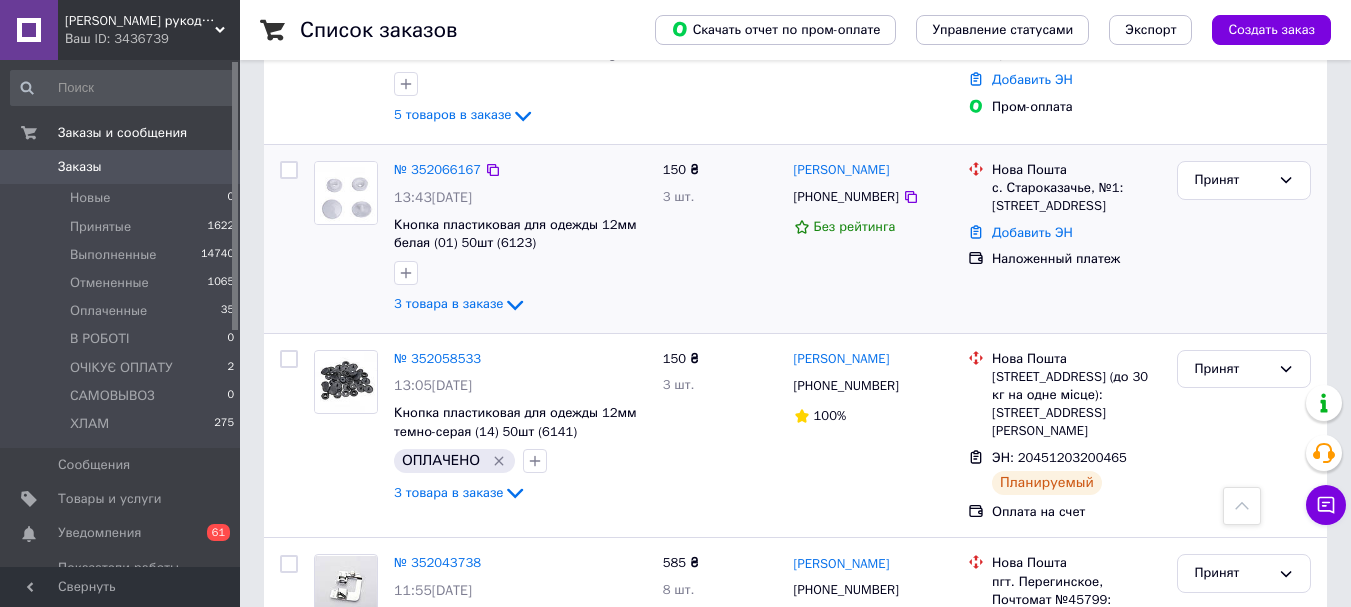 scroll, scrollTop: 400, scrollLeft: 0, axis: vertical 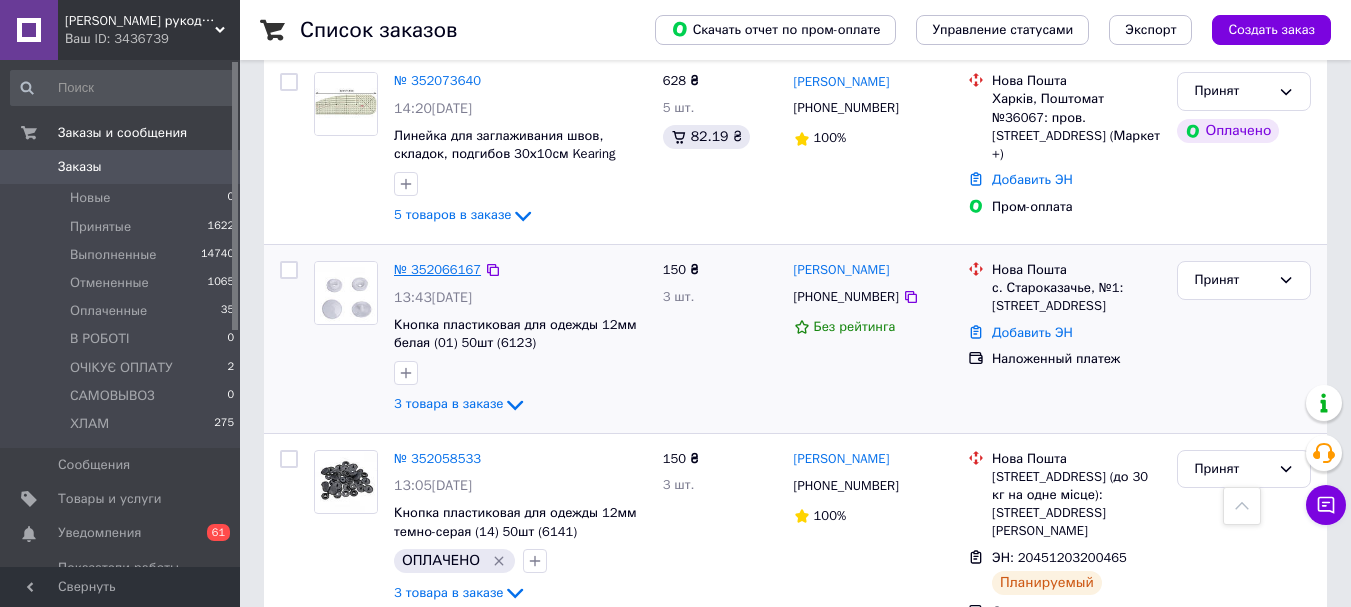click on "№ 352066167" at bounding box center (437, 269) 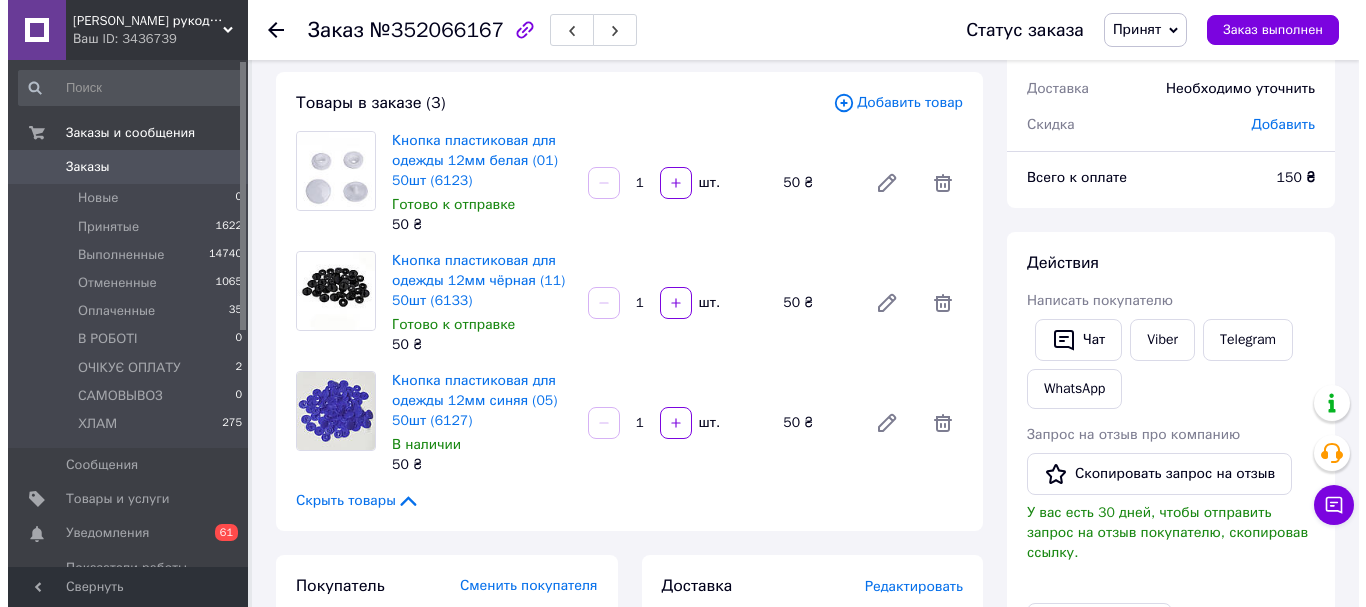 scroll, scrollTop: 400, scrollLeft: 0, axis: vertical 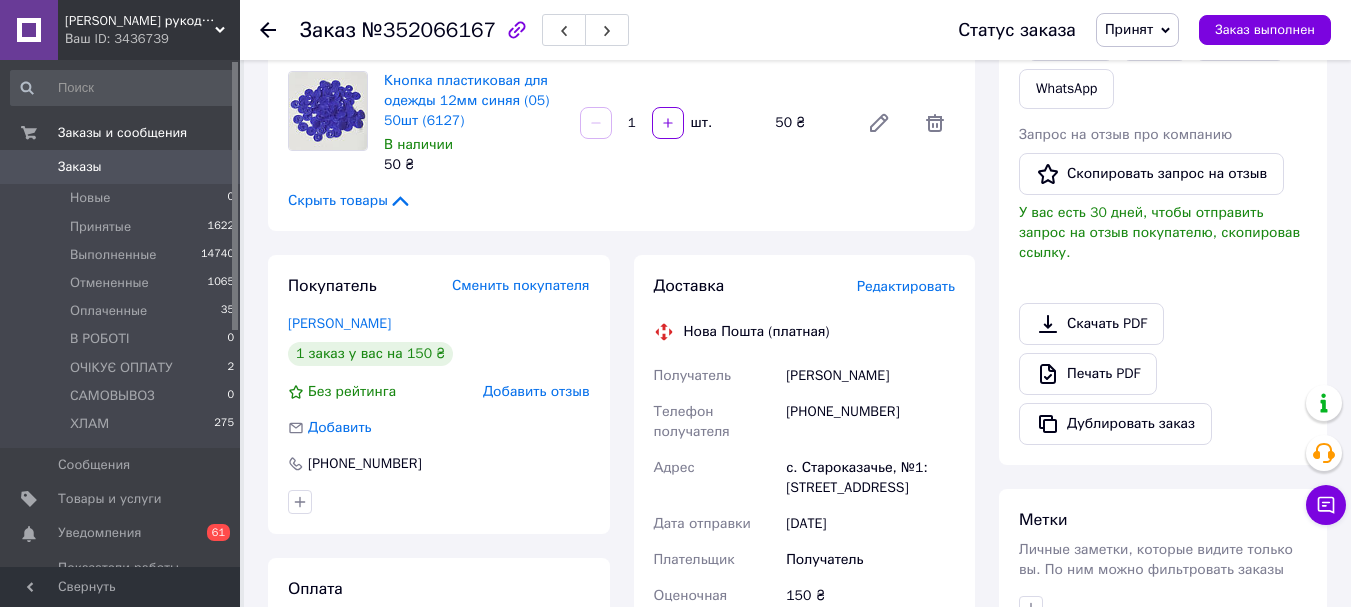 click on "Редактировать" at bounding box center [906, 286] 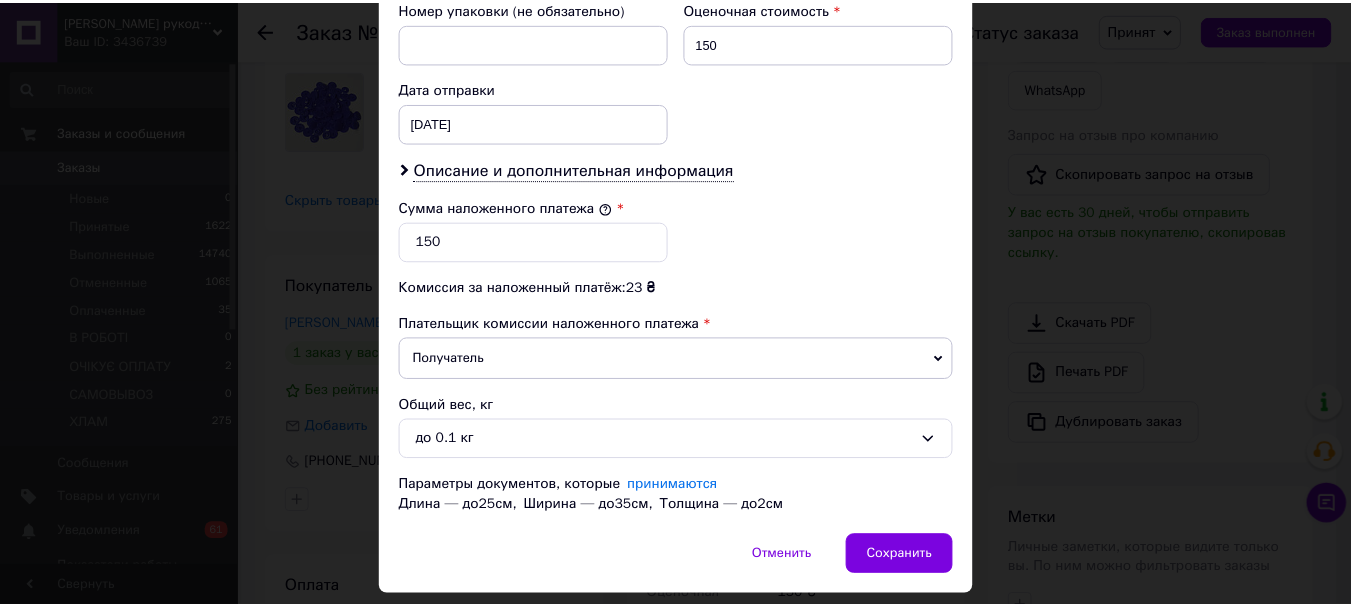scroll, scrollTop: 939, scrollLeft: 0, axis: vertical 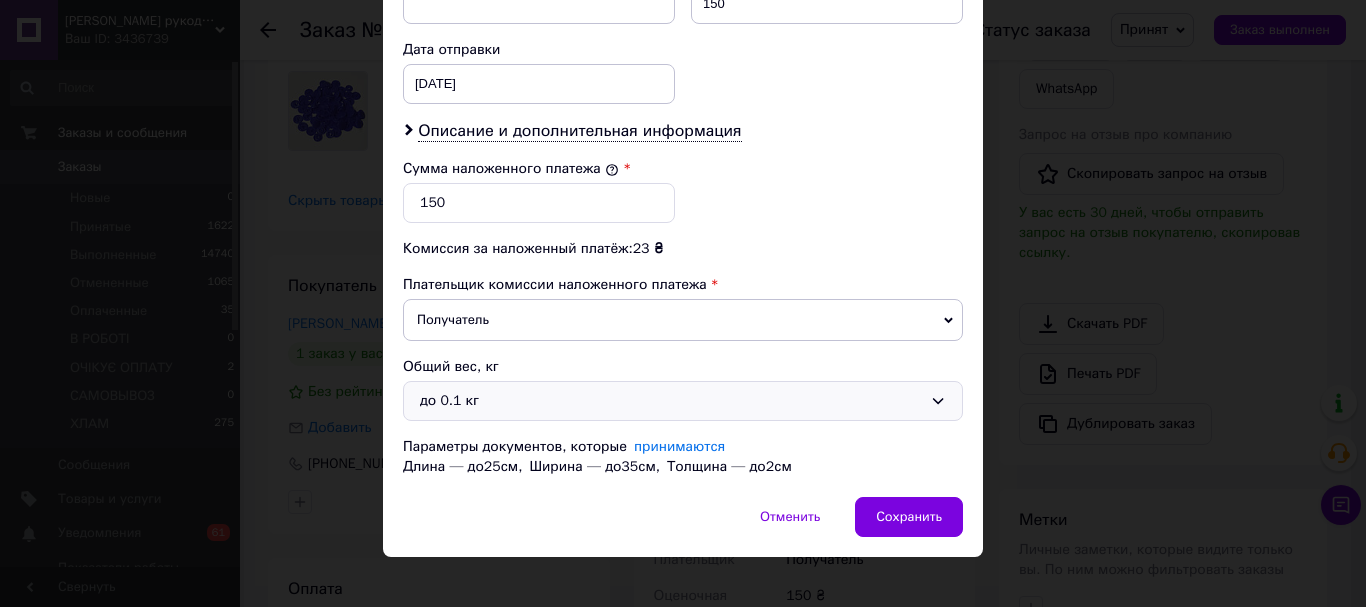 click on "до 0.1 кг" at bounding box center [671, 401] 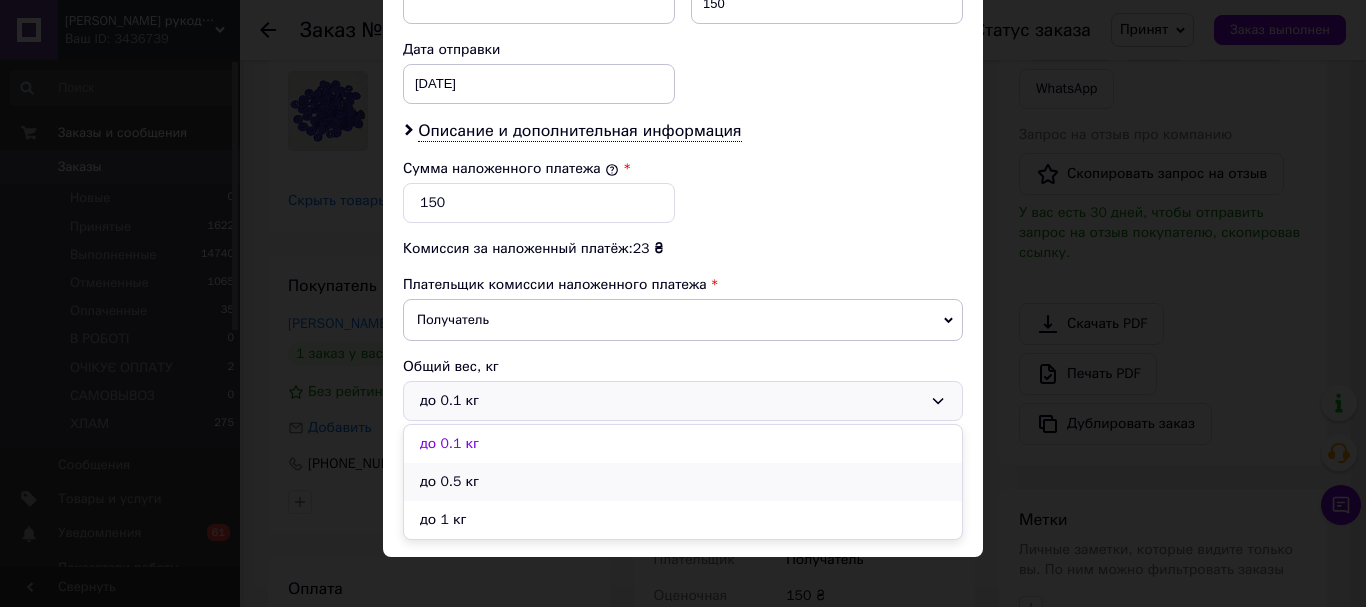 click on "до 0.5 кг" at bounding box center (683, 482) 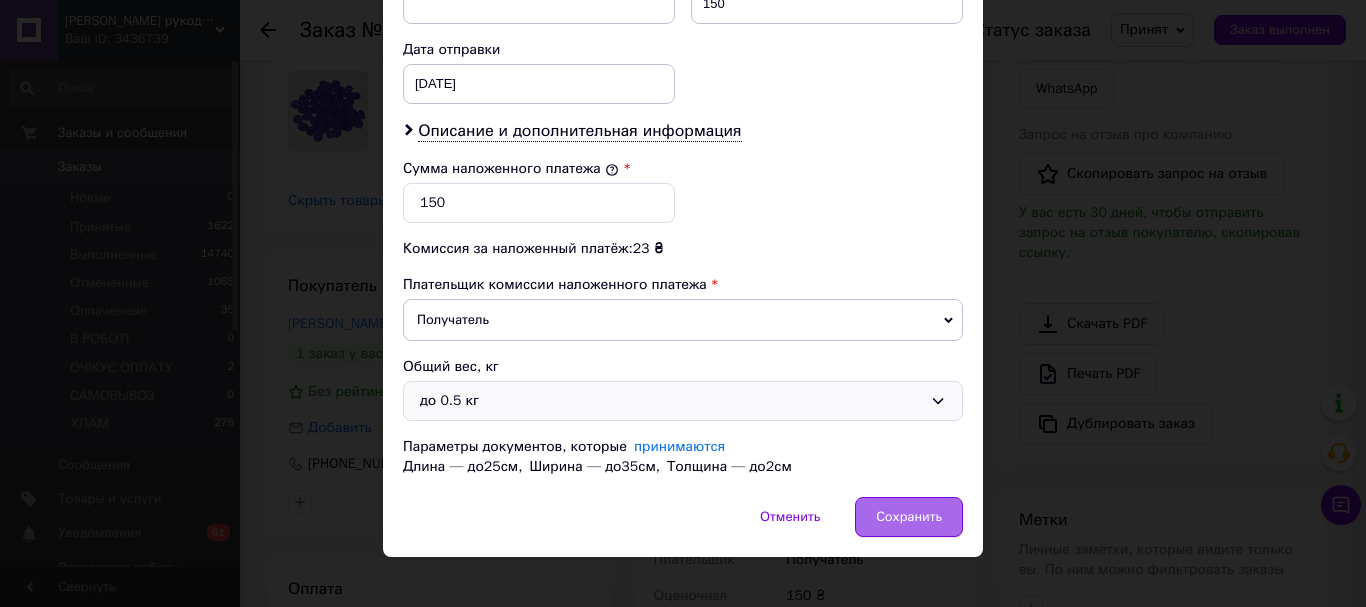 click on "Сохранить" at bounding box center [909, 517] 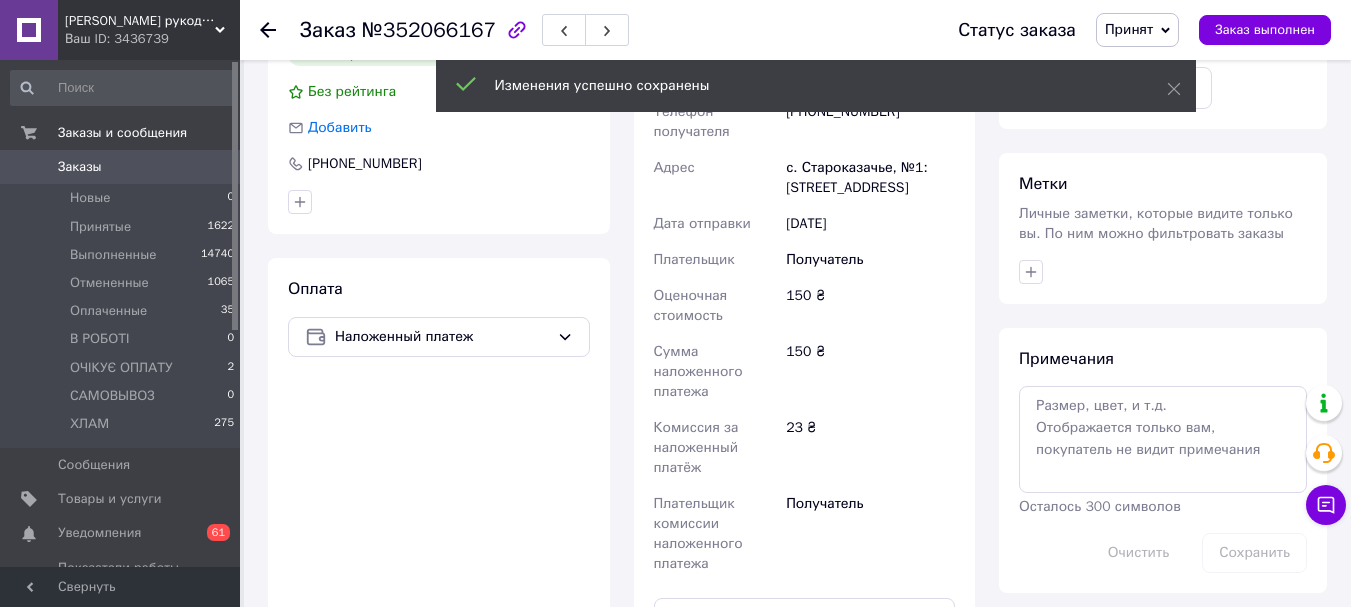 scroll, scrollTop: 1000, scrollLeft: 0, axis: vertical 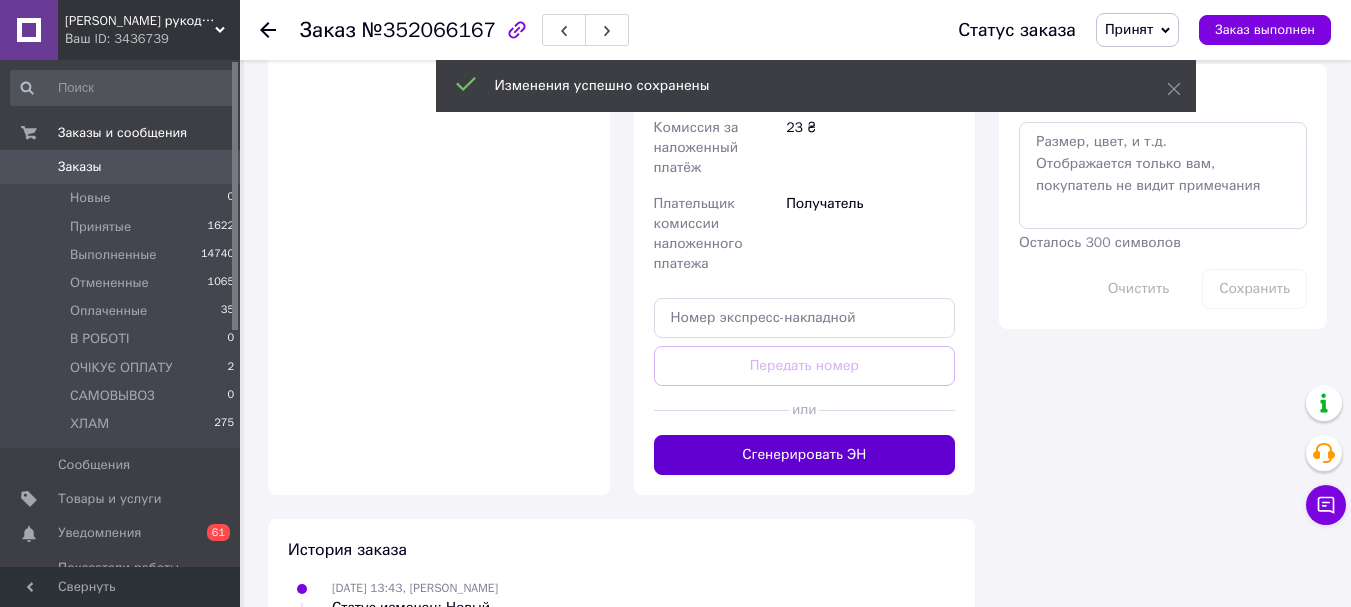 click on "Сгенерировать ЭН" at bounding box center [805, 455] 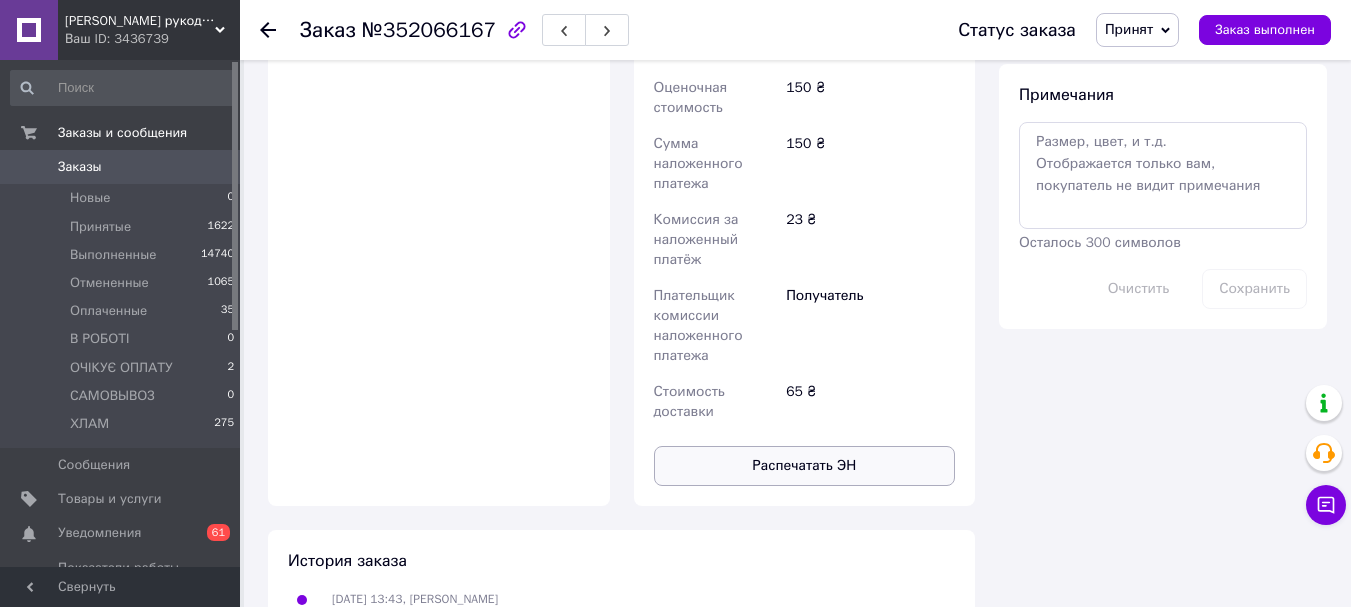 click on "Распечатать ЭН" at bounding box center (805, 466) 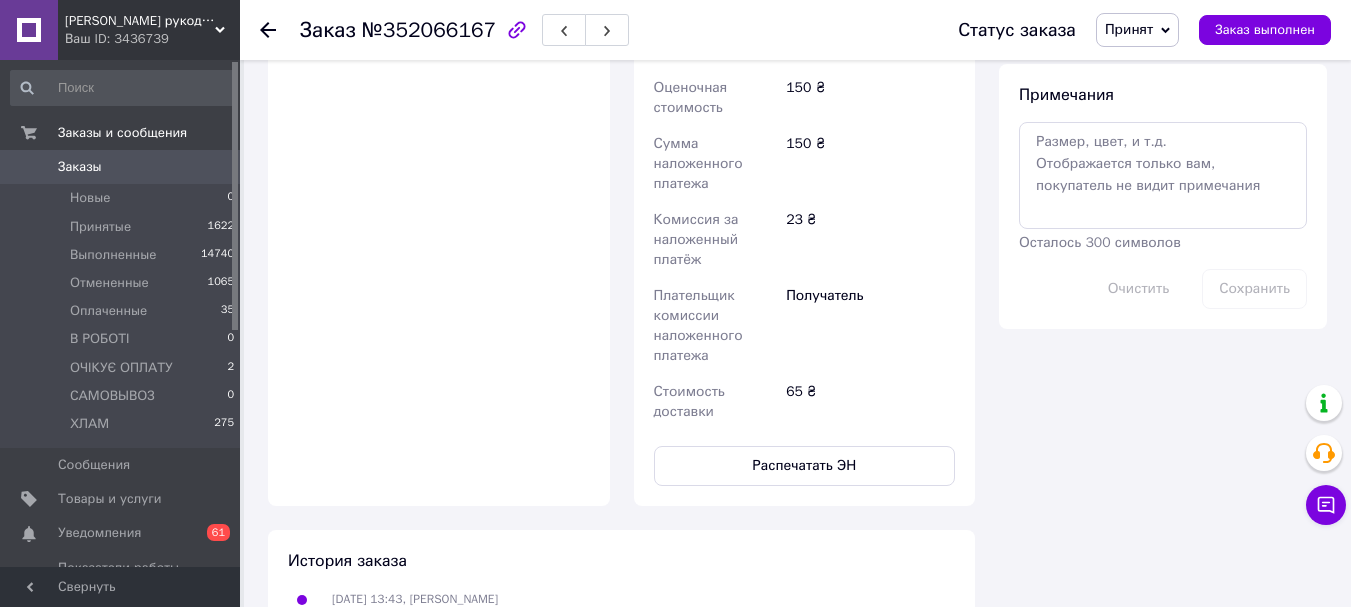 scroll, scrollTop: 600, scrollLeft: 0, axis: vertical 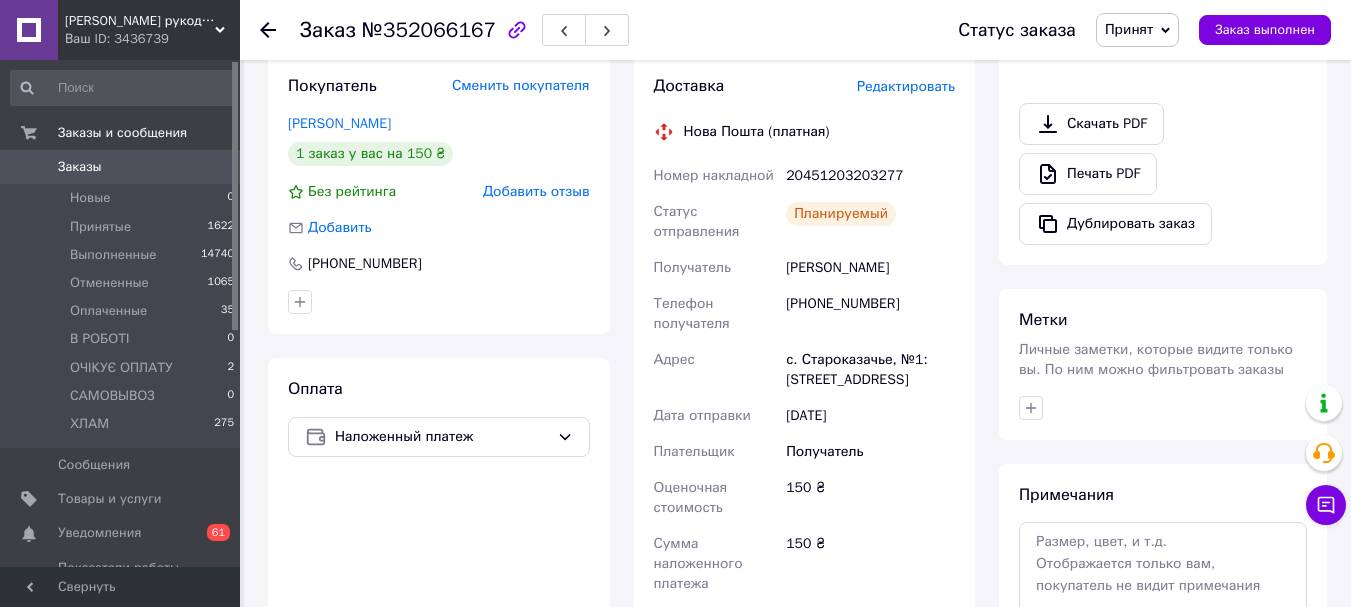 click on "Заказы" at bounding box center (121, 167) 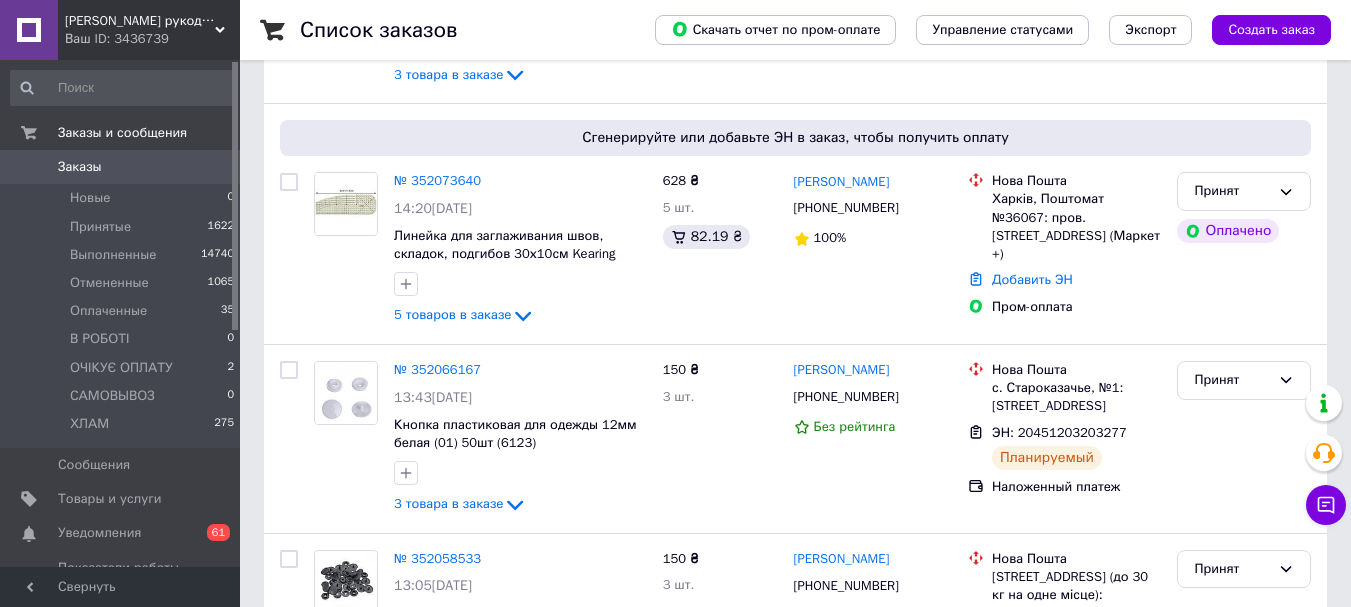 scroll, scrollTop: 200, scrollLeft: 0, axis: vertical 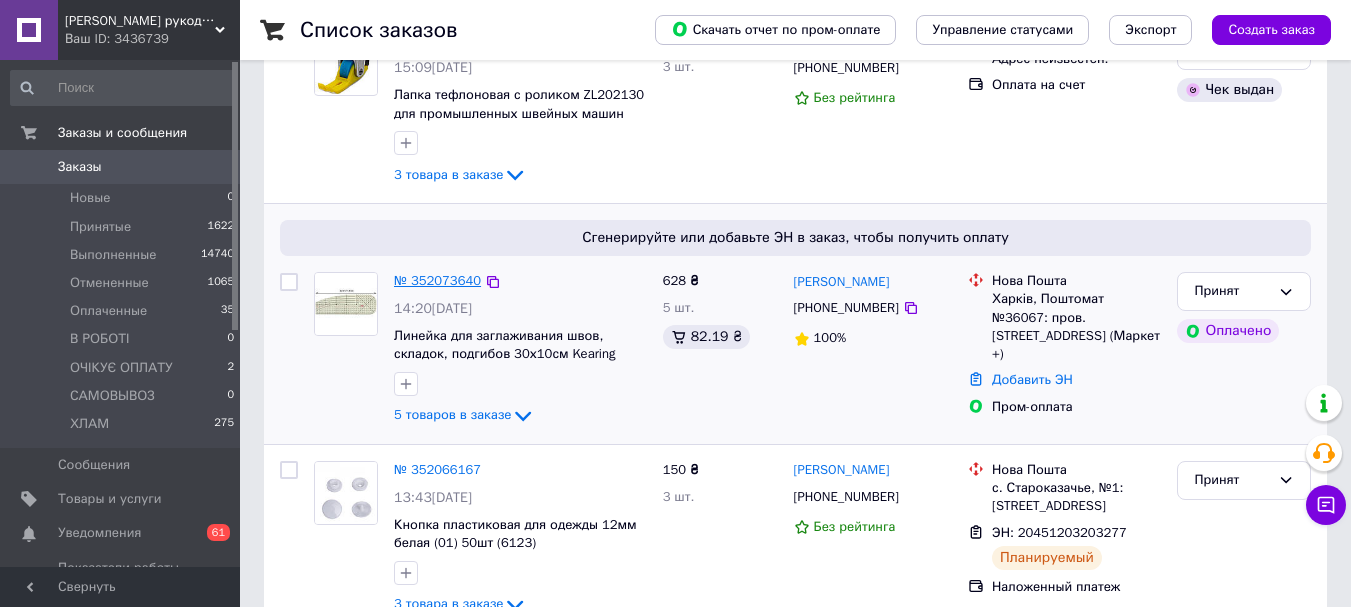 click on "№ 352073640" at bounding box center (437, 280) 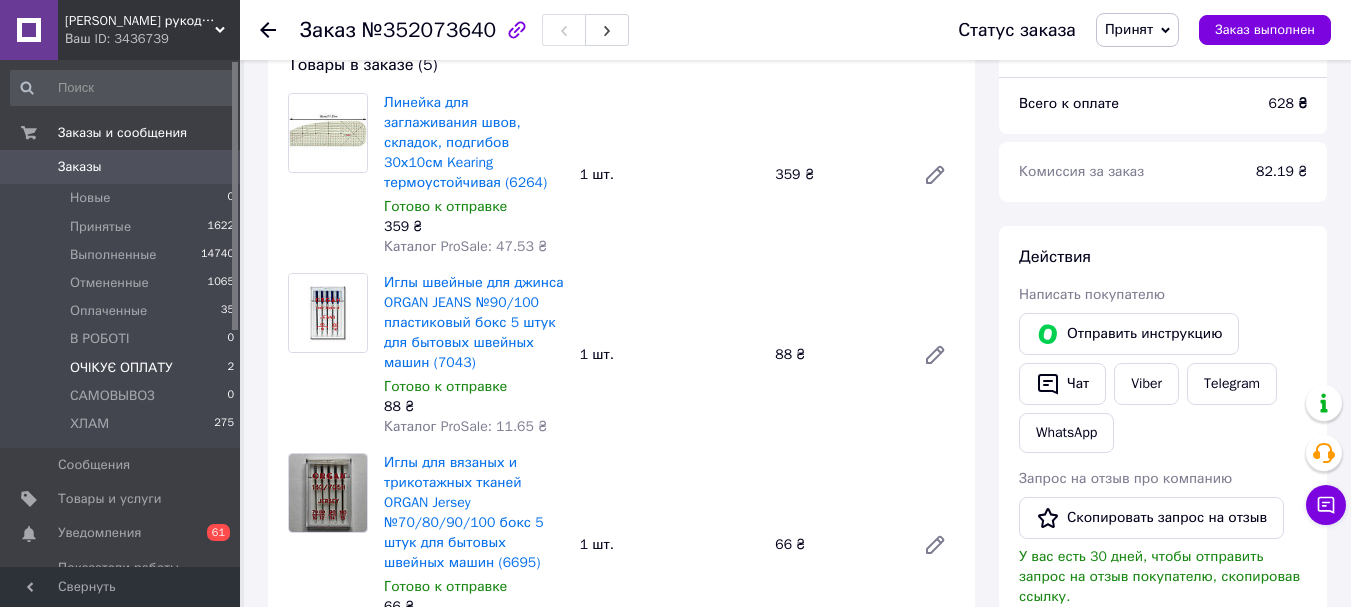 click on "ОЧІКУЄ ОПЛАТУ" at bounding box center (121, 368) 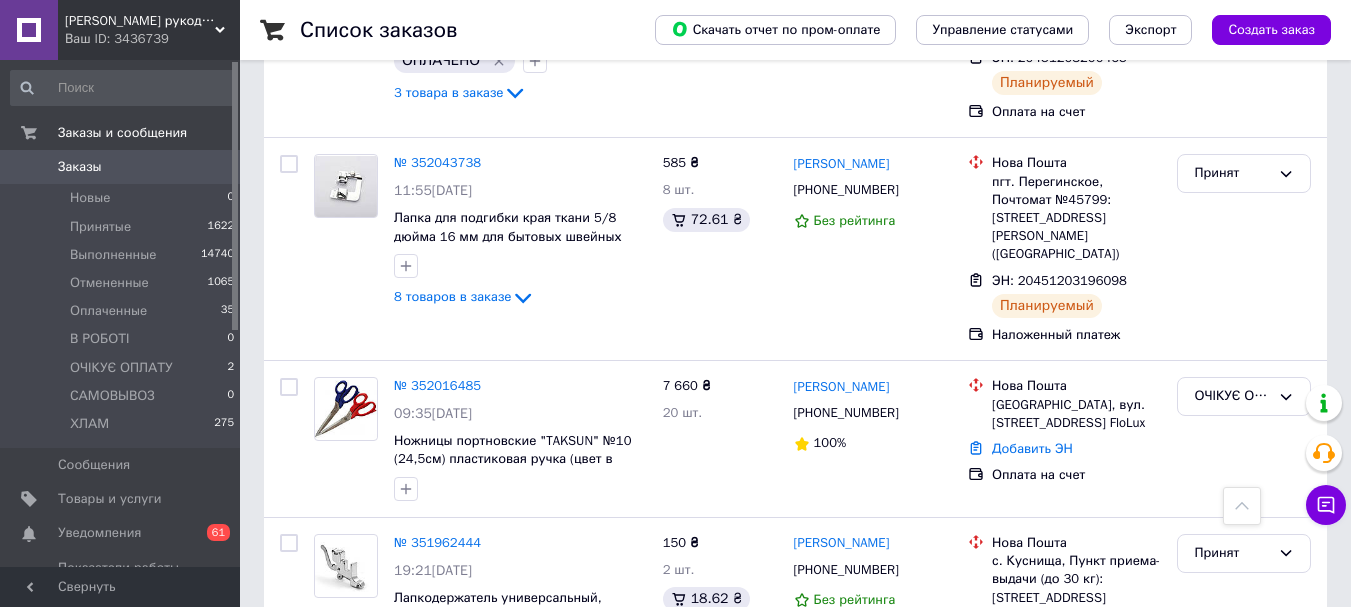 scroll, scrollTop: 1100, scrollLeft: 0, axis: vertical 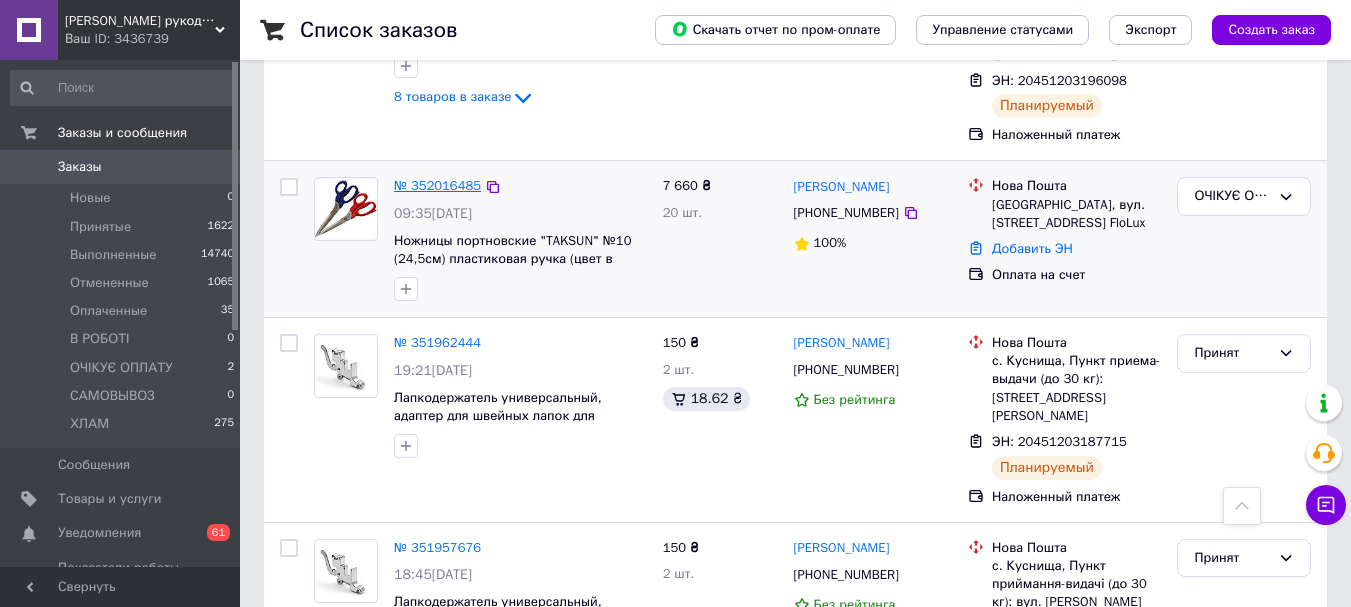 click on "№ 352016485" at bounding box center [437, 185] 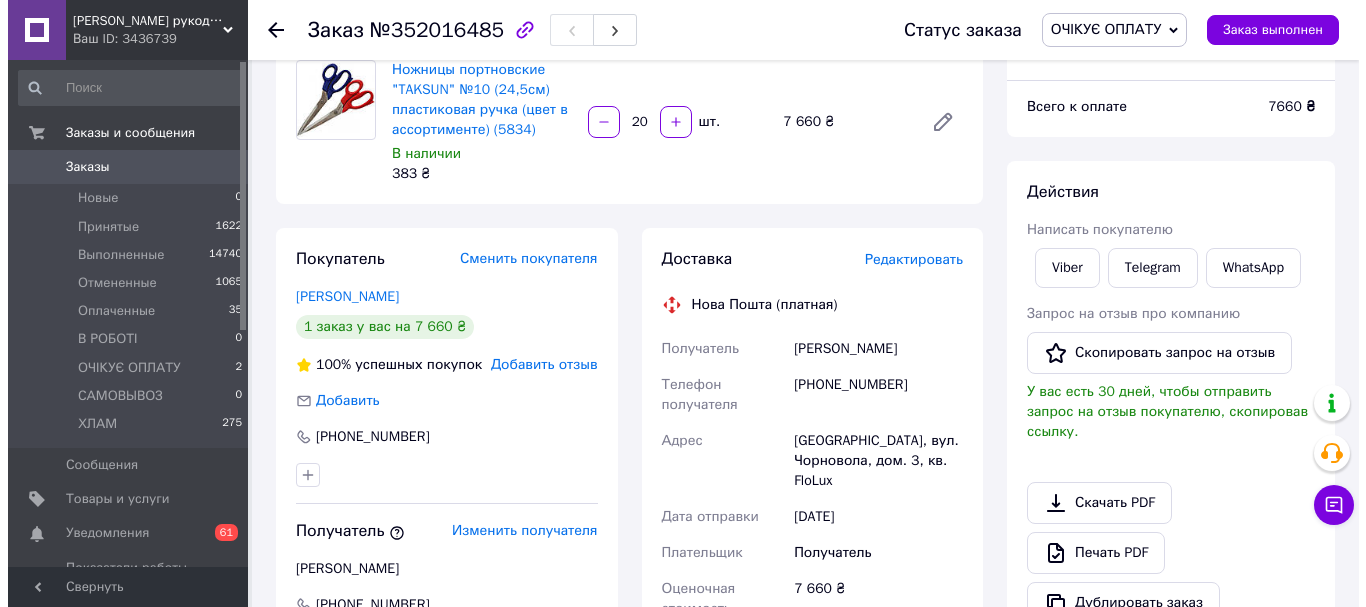 scroll, scrollTop: 271, scrollLeft: 0, axis: vertical 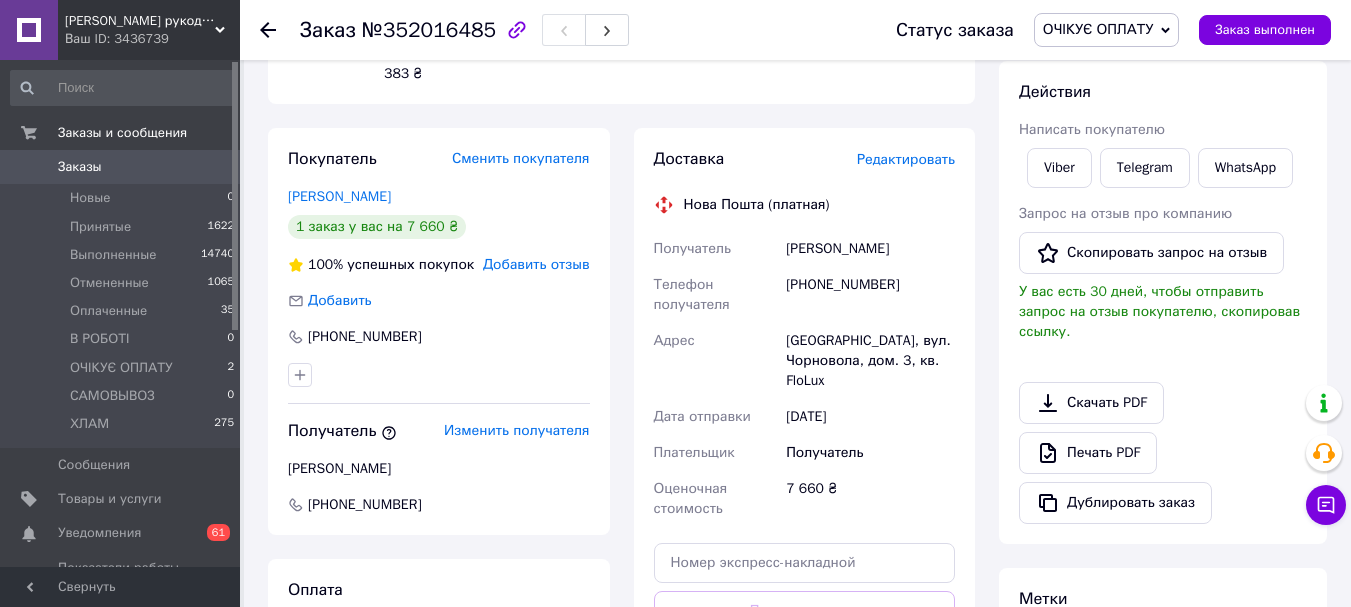 click on "Редактировать" at bounding box center [906, 159] 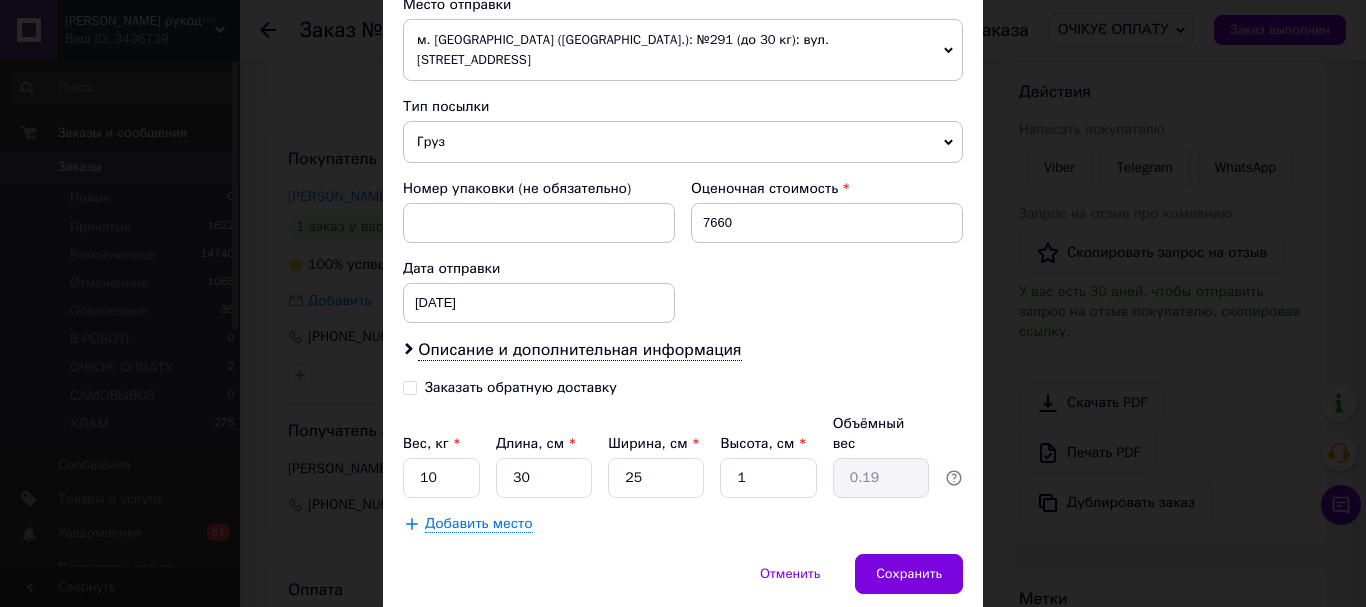 scroll, scrollTop: 837, scrollLeft: 0, axis: vertical 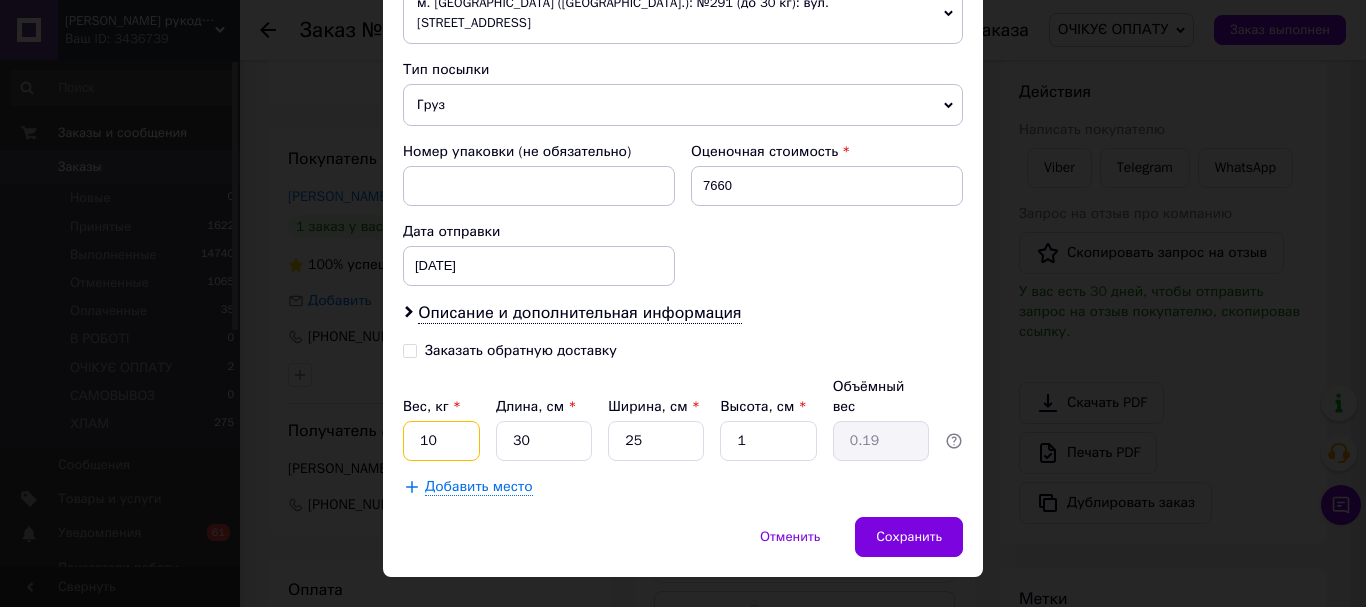 click on "10" at bounding box center [441, 441] 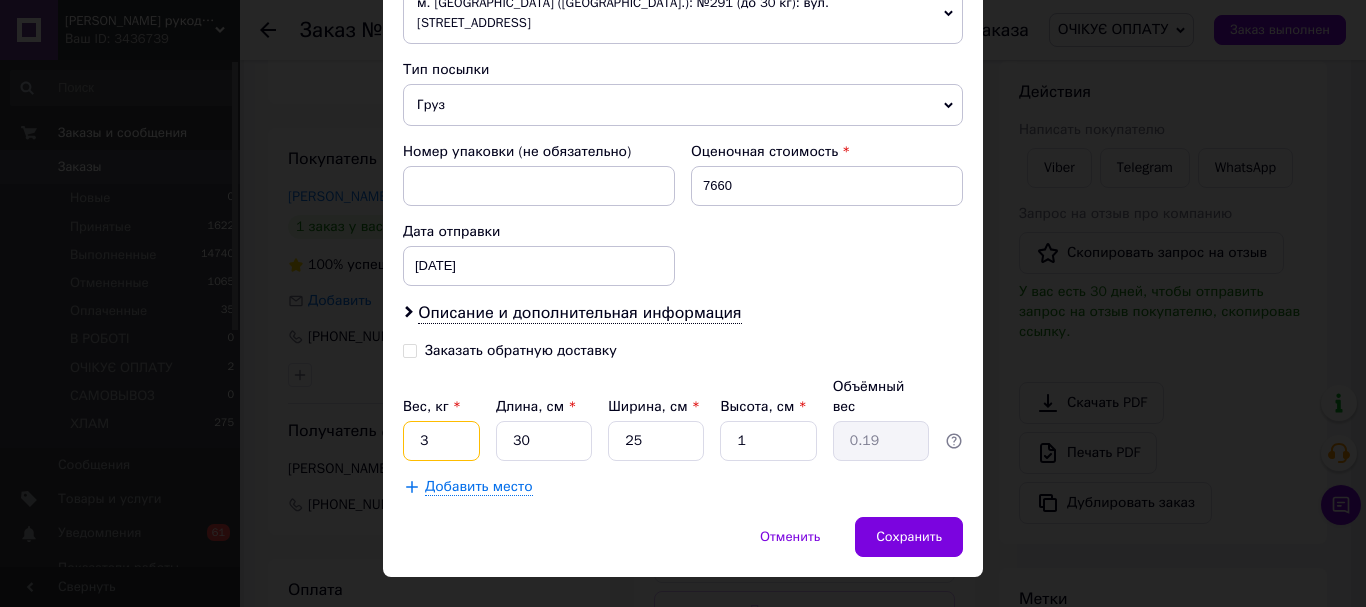 type on "3" 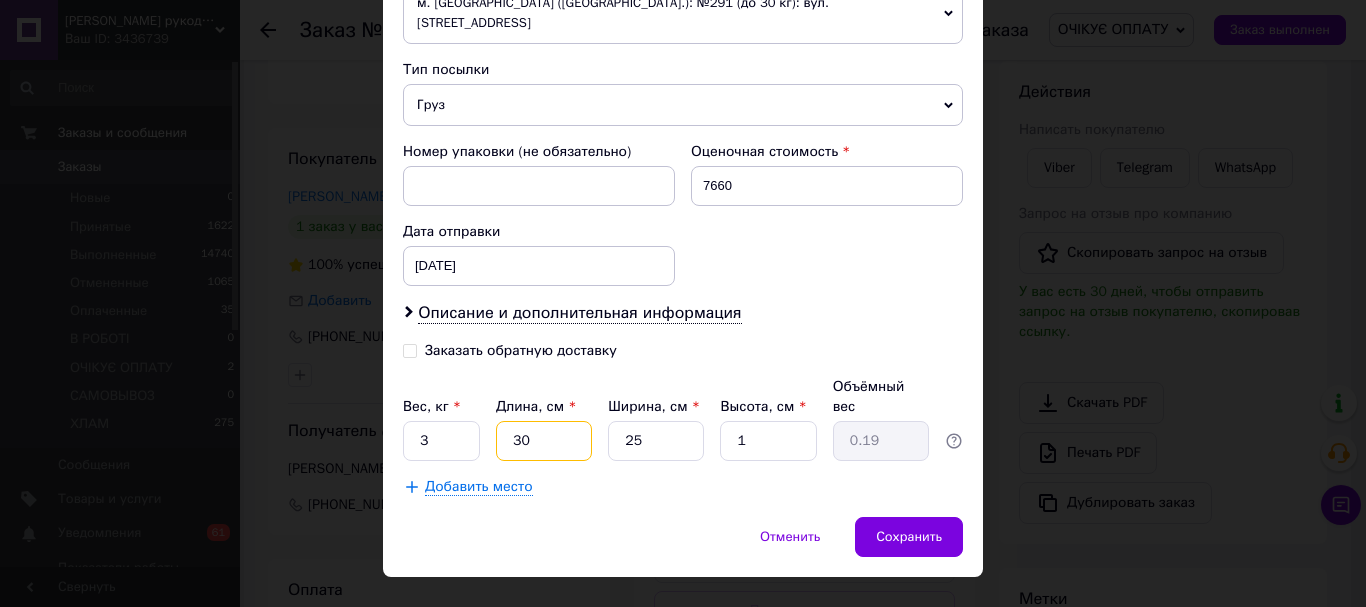 click on "30" at bounding box center [544, 441] 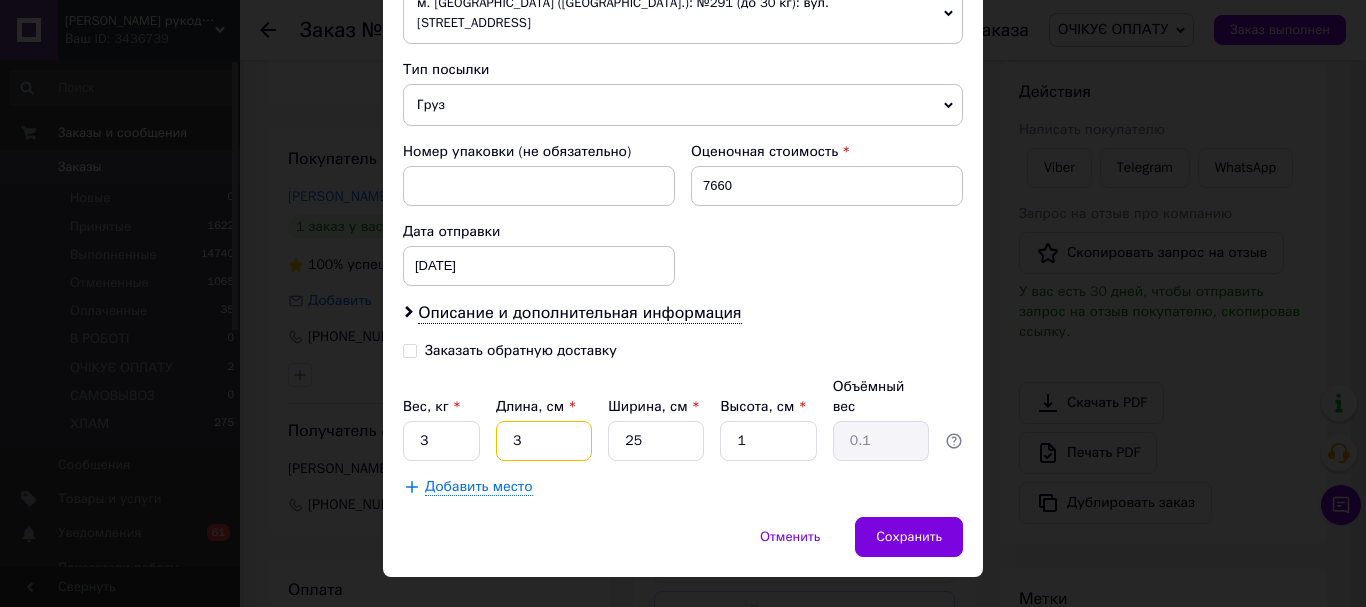 type 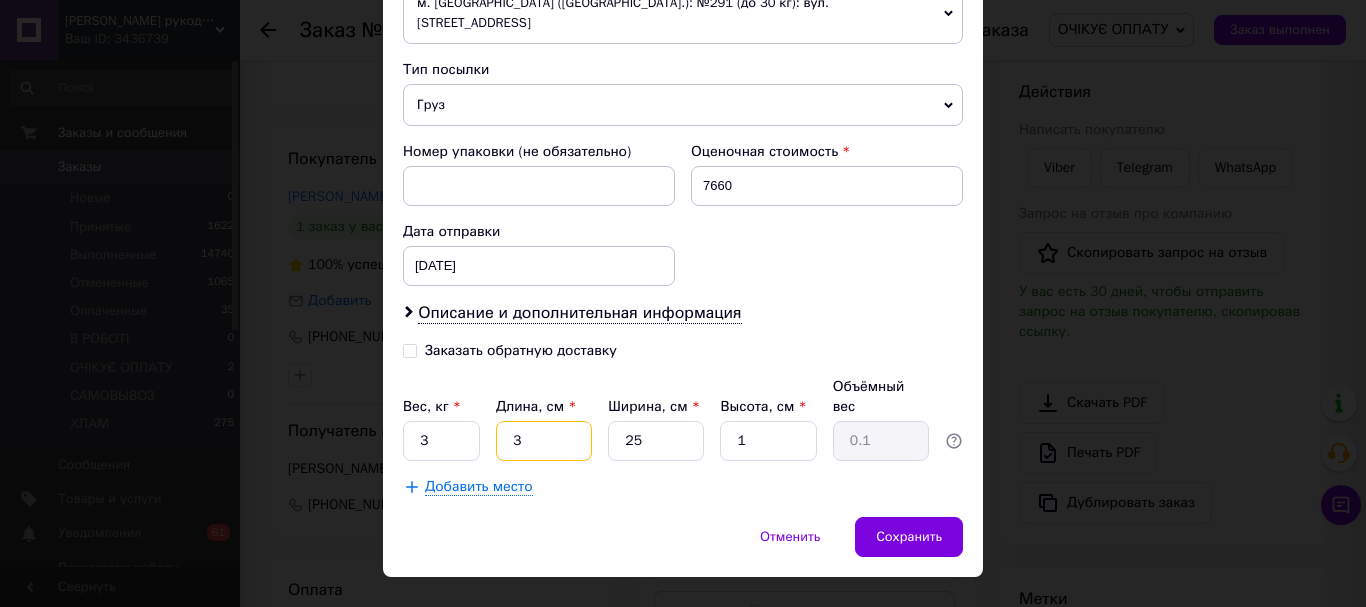 type 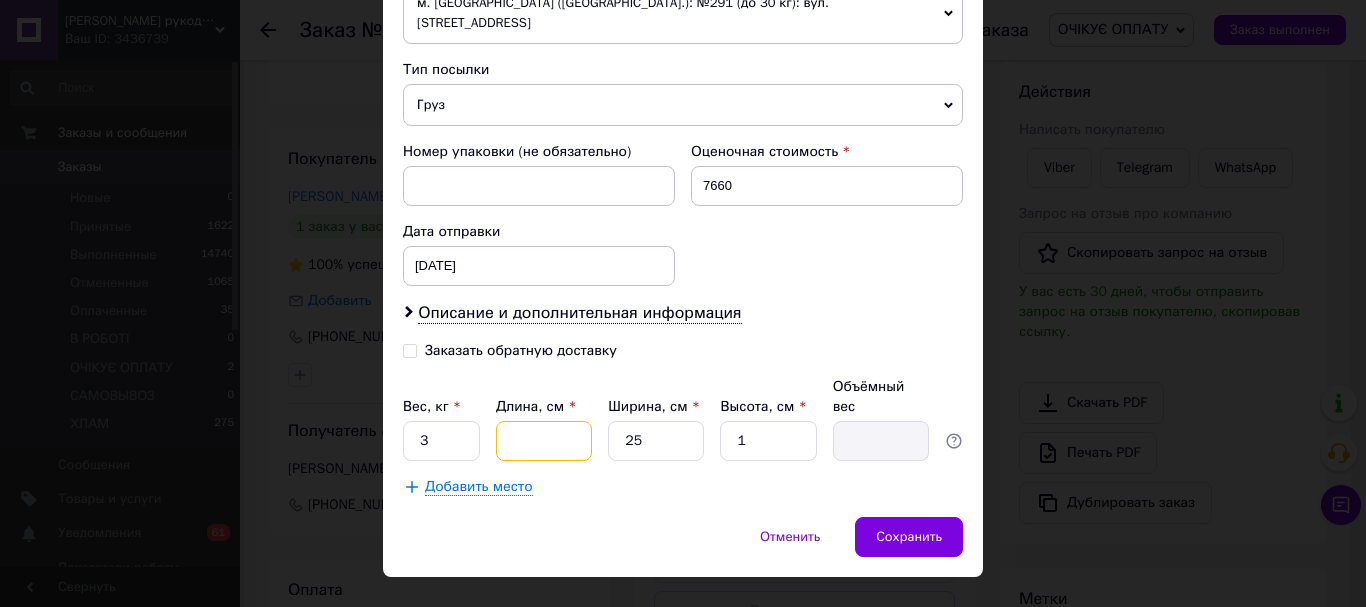 type on "2" 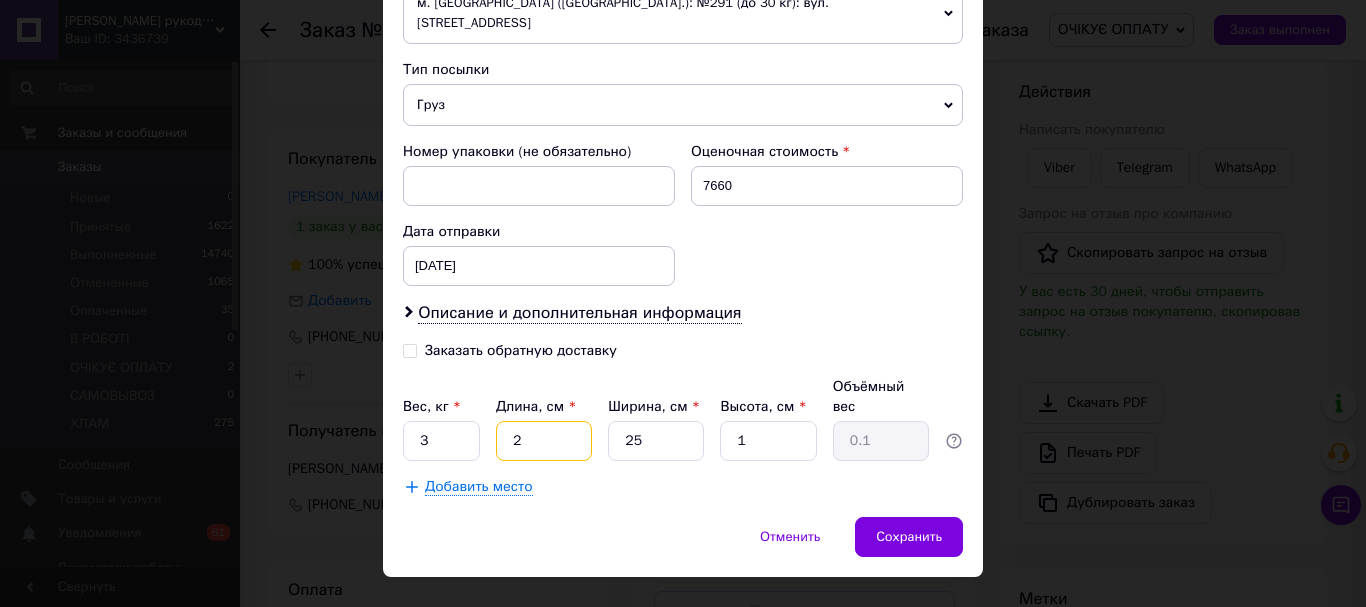 type on "27" 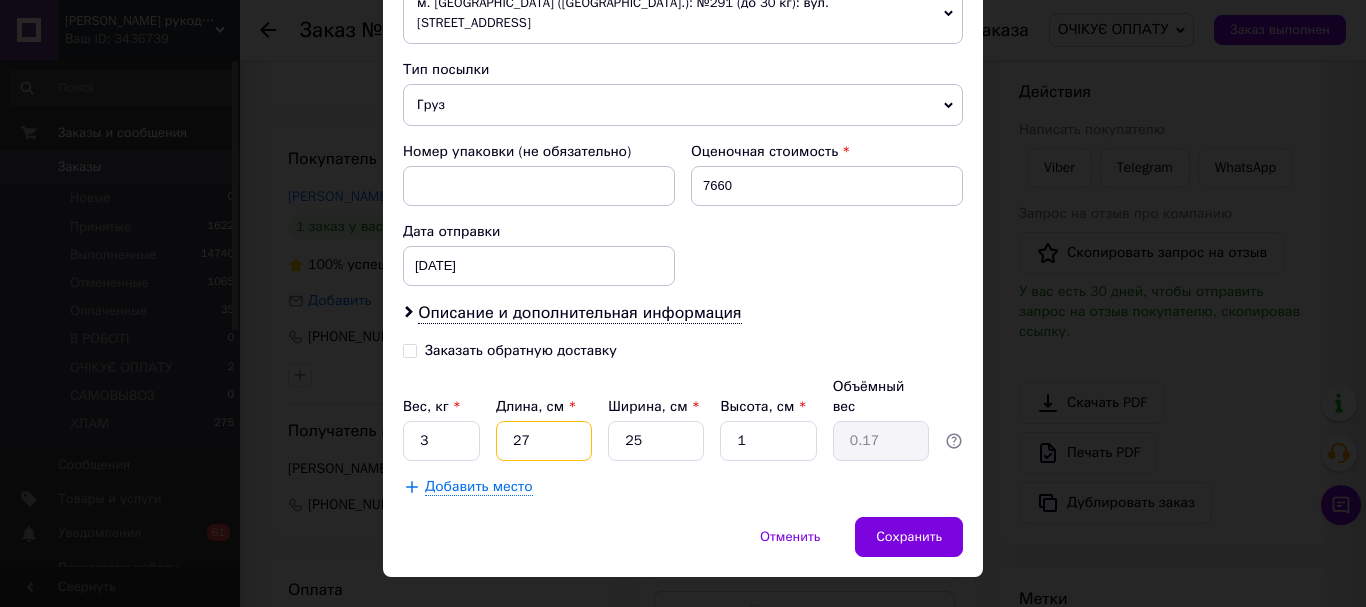 type on "27" 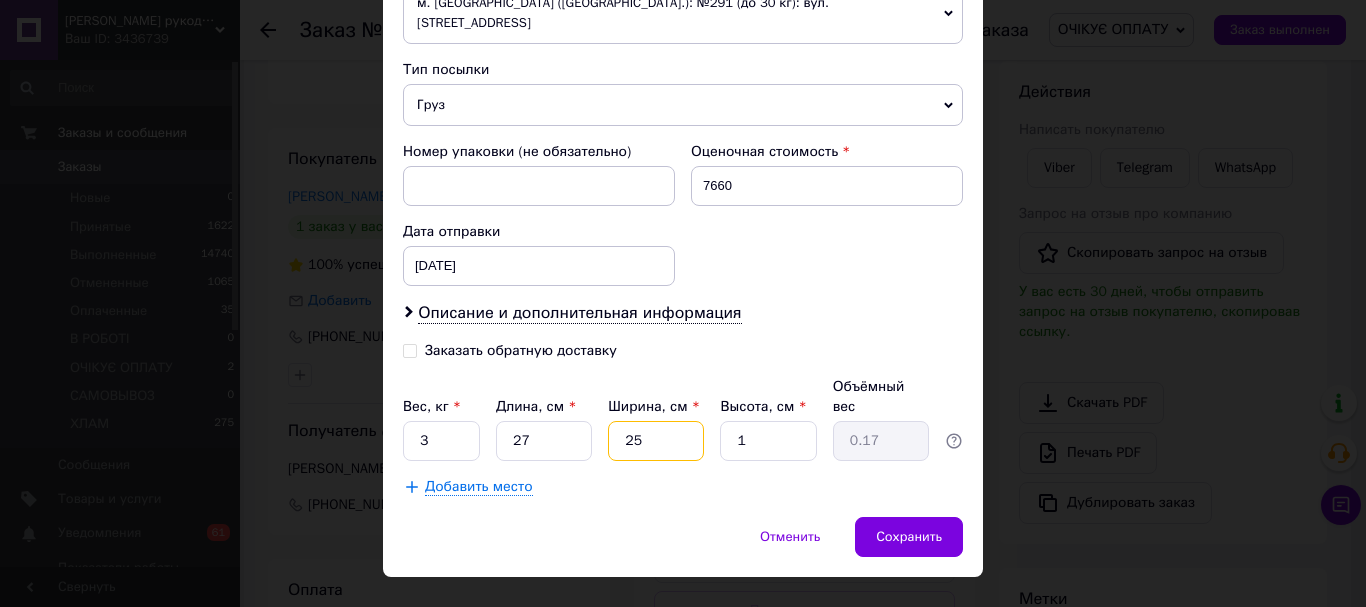 click on "25" at bounding box center (656, 441) 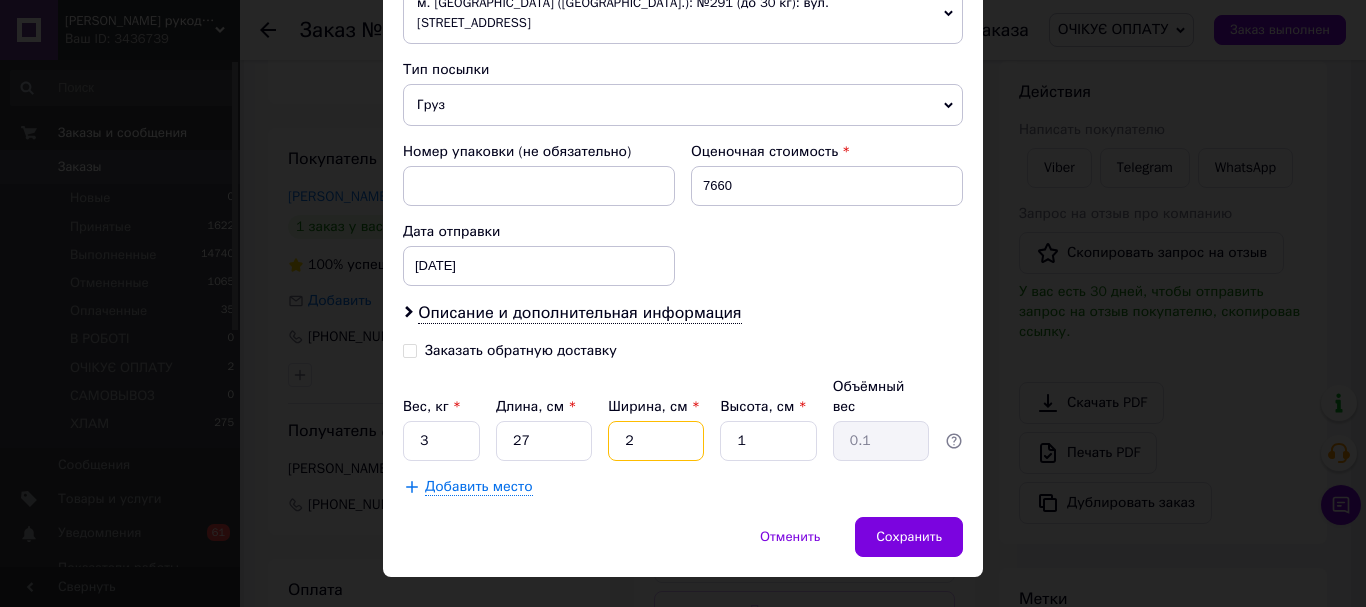 type 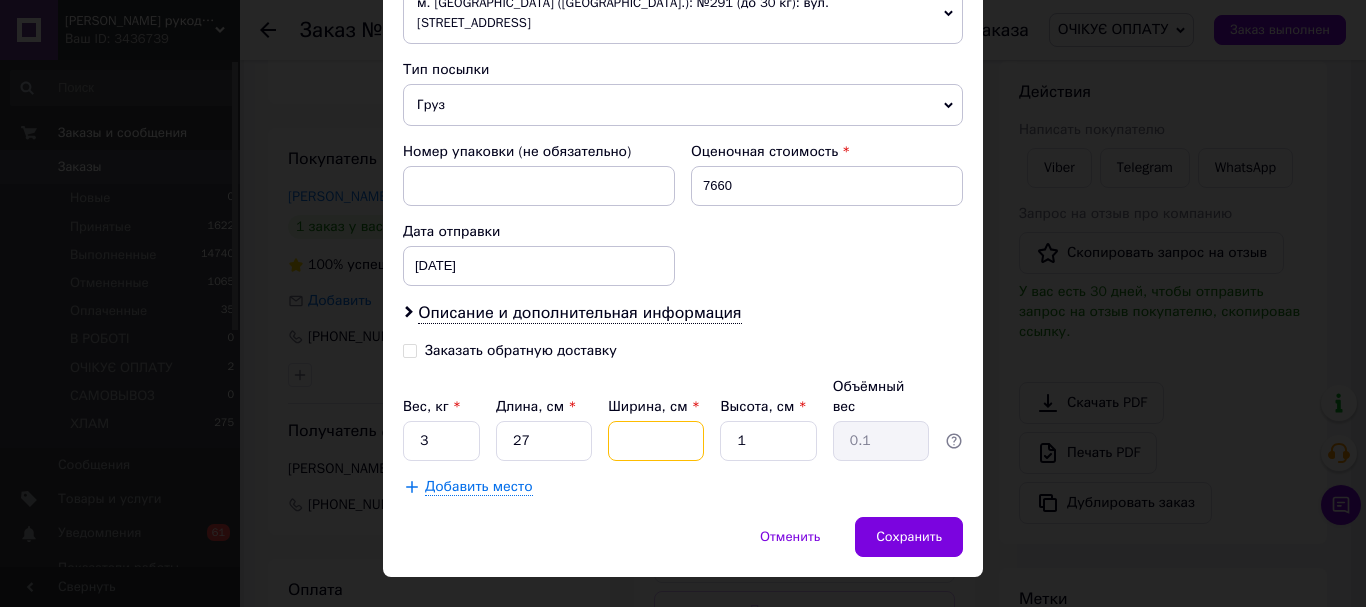 type 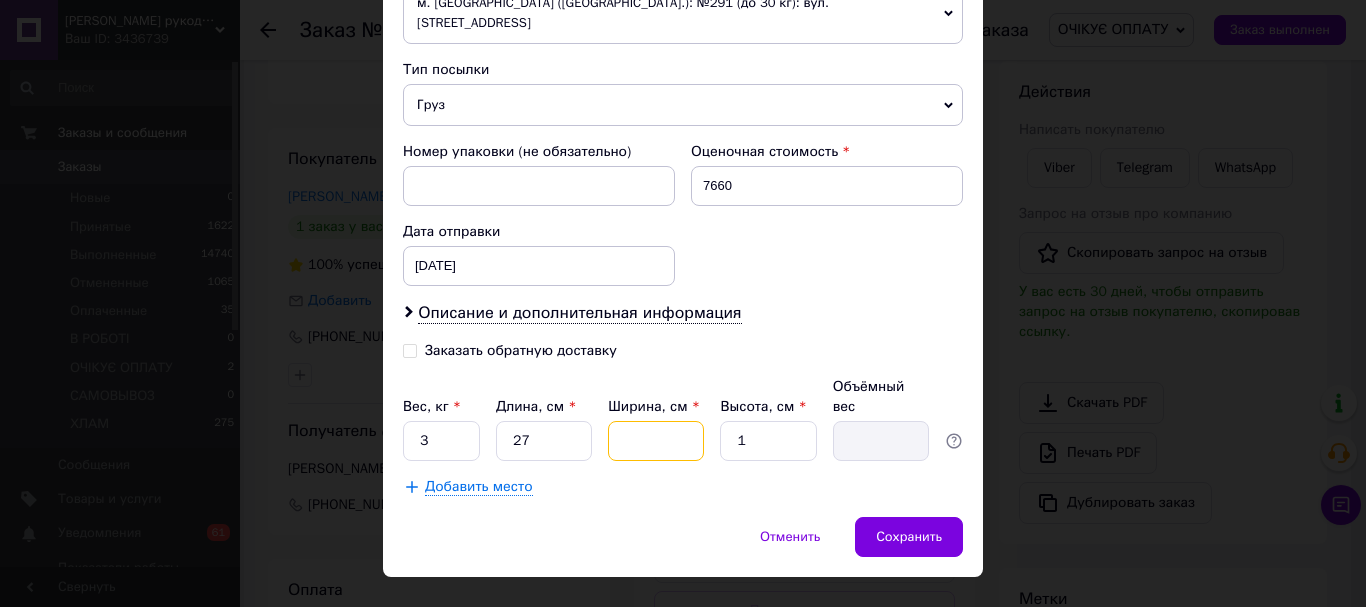 type on "1" 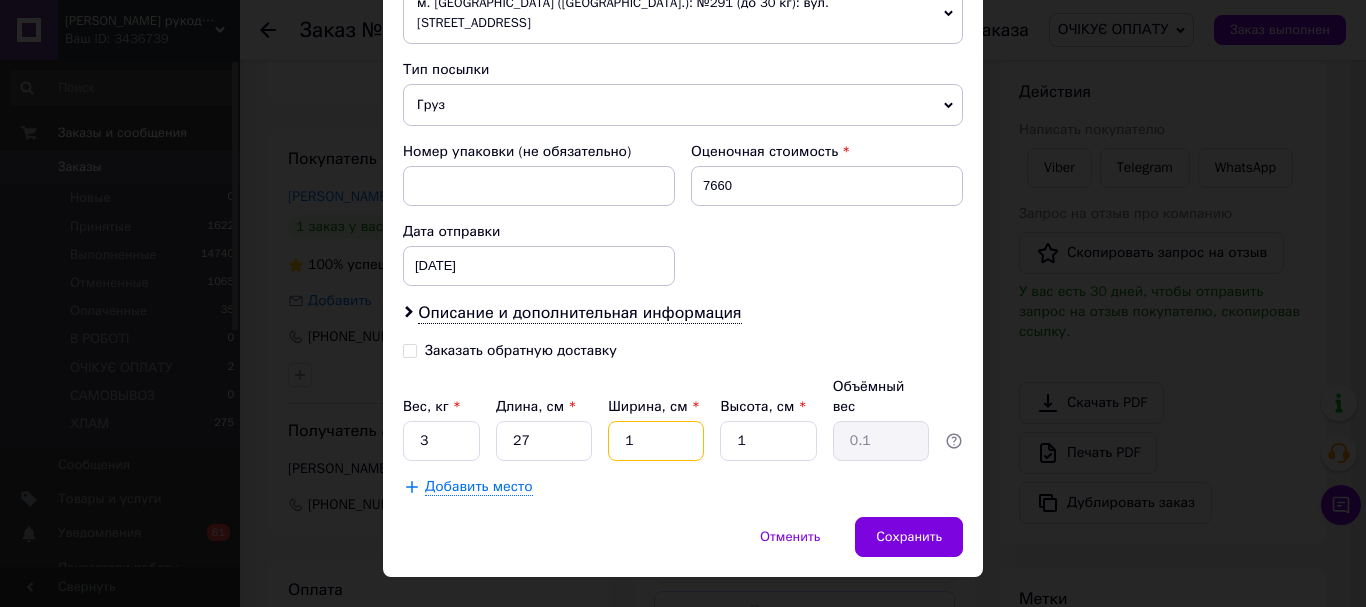 type on "16" 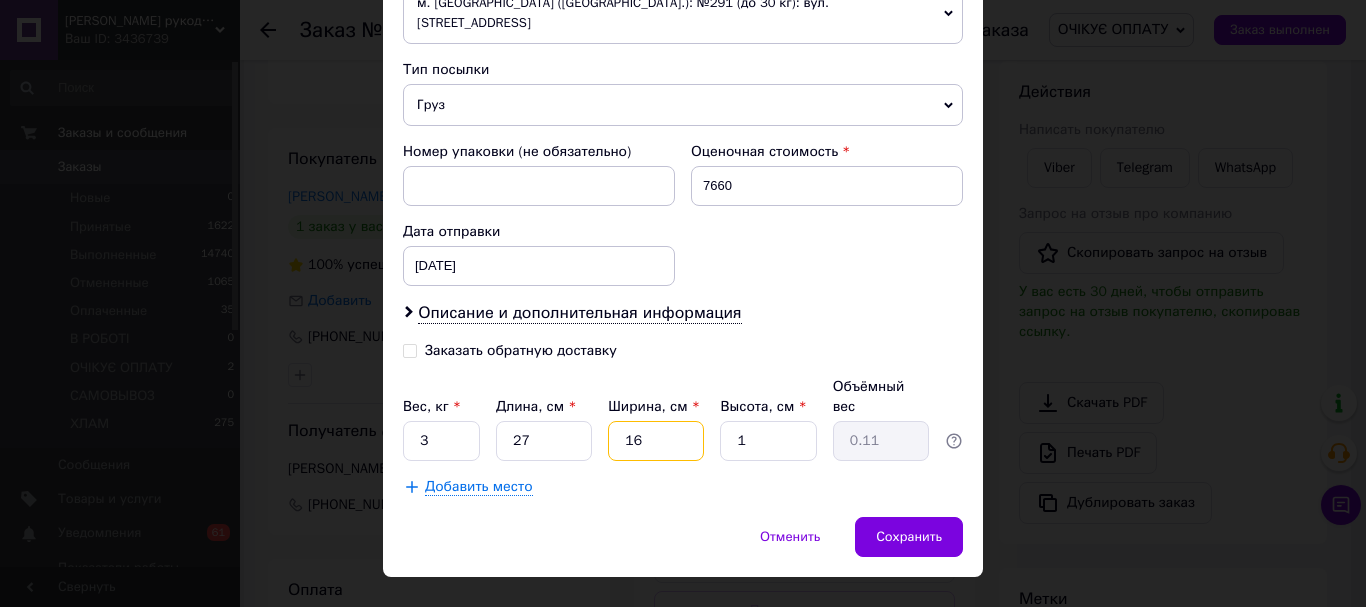 type on "16" 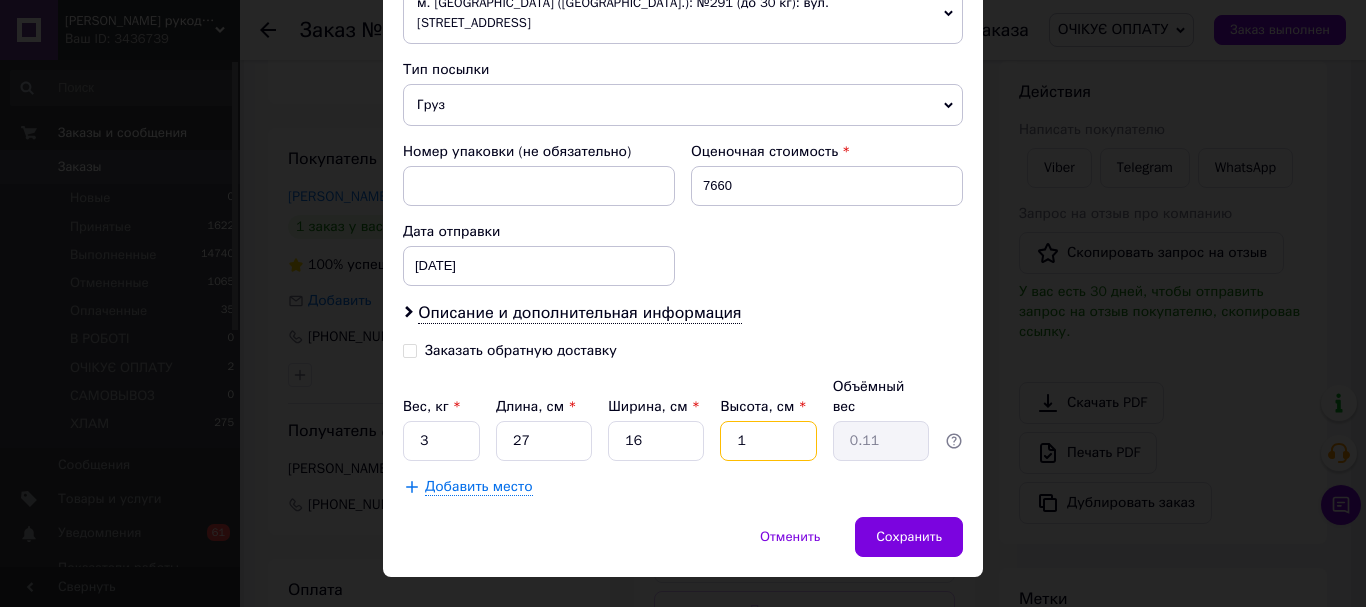 click on "1" at bounding box center [768, 441] 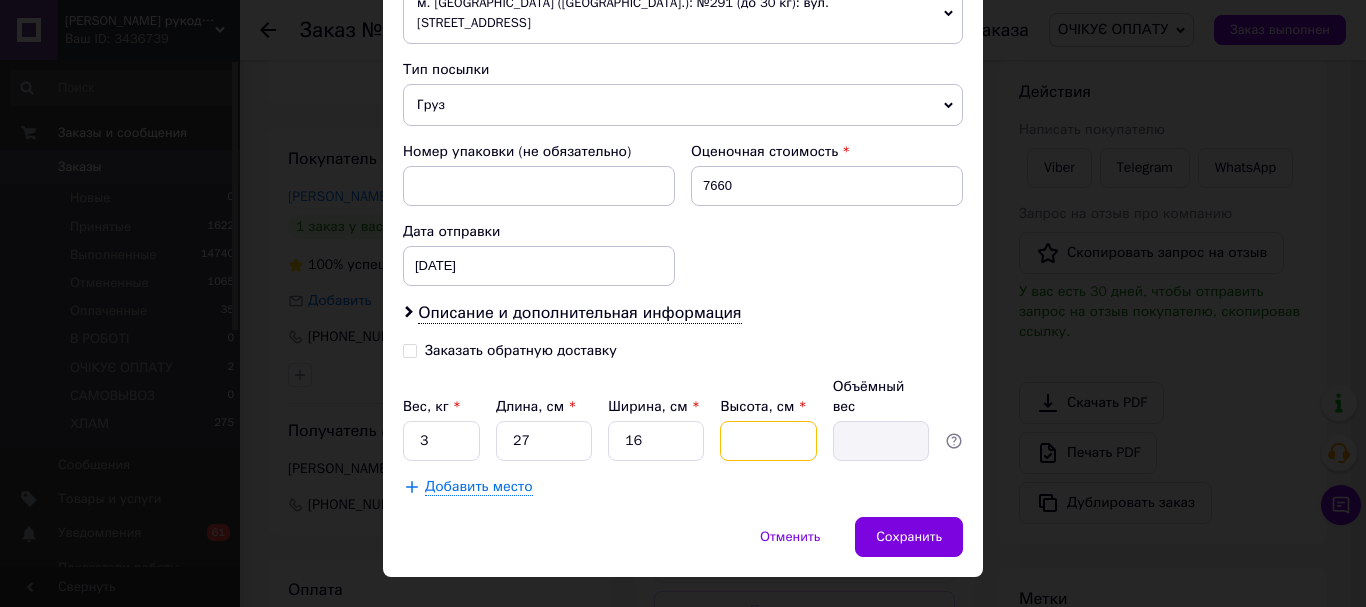 type on "1" 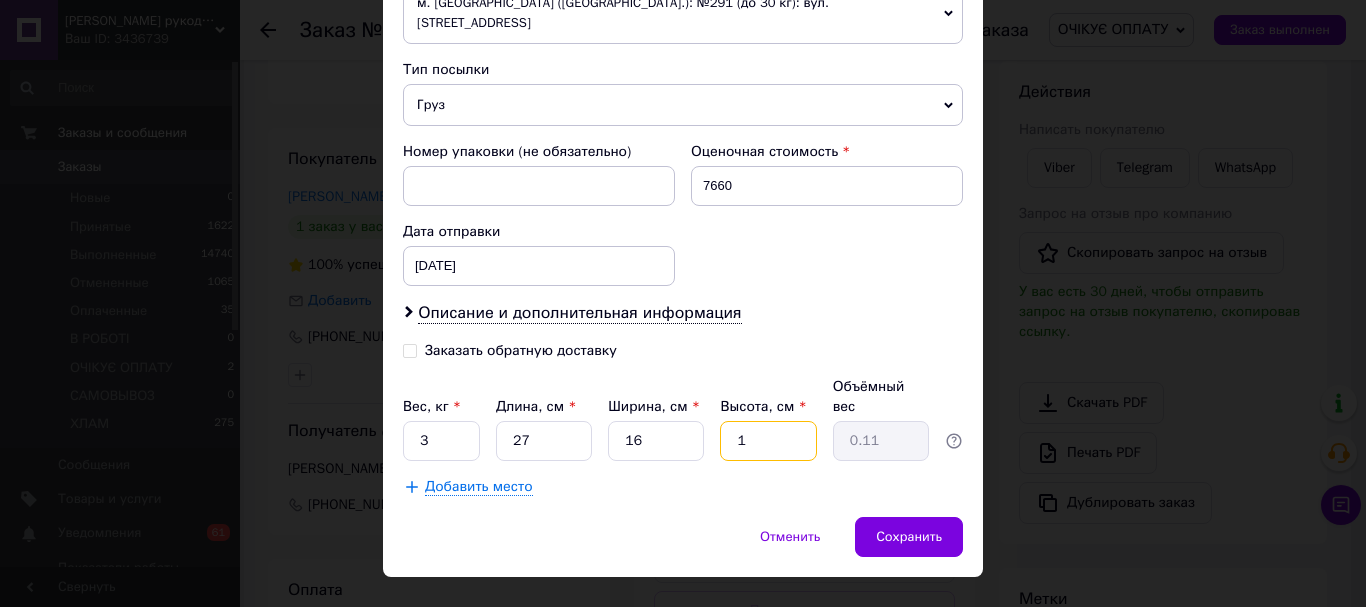 type on "11" 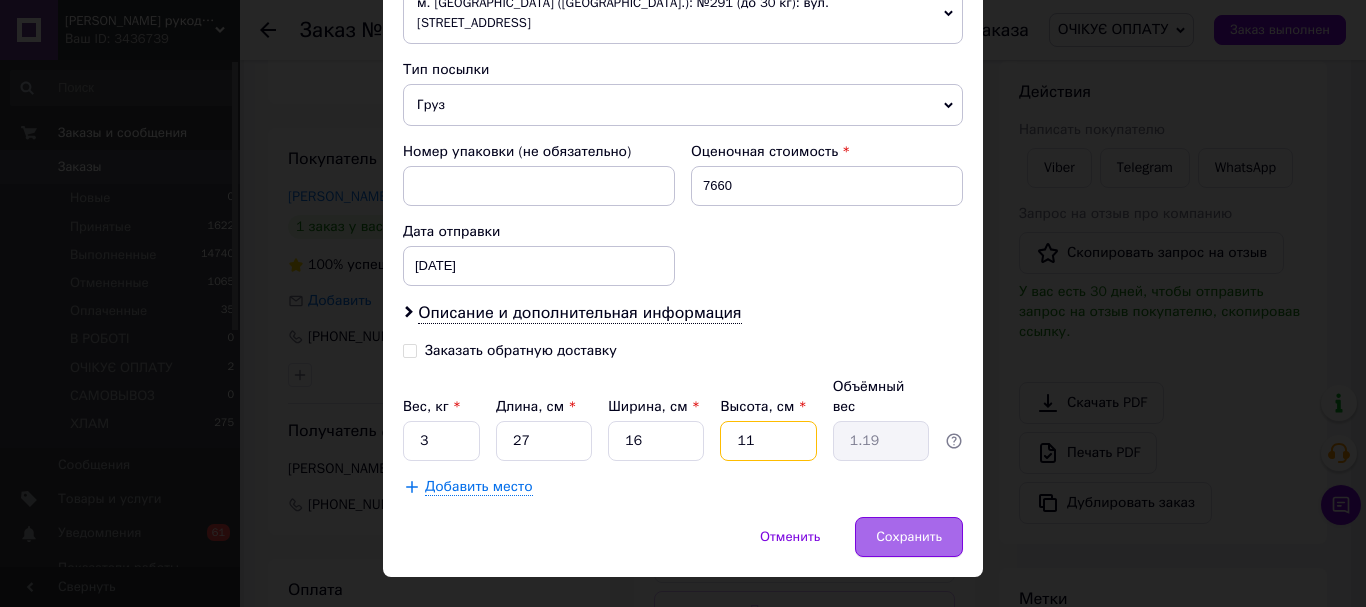 type on "11" 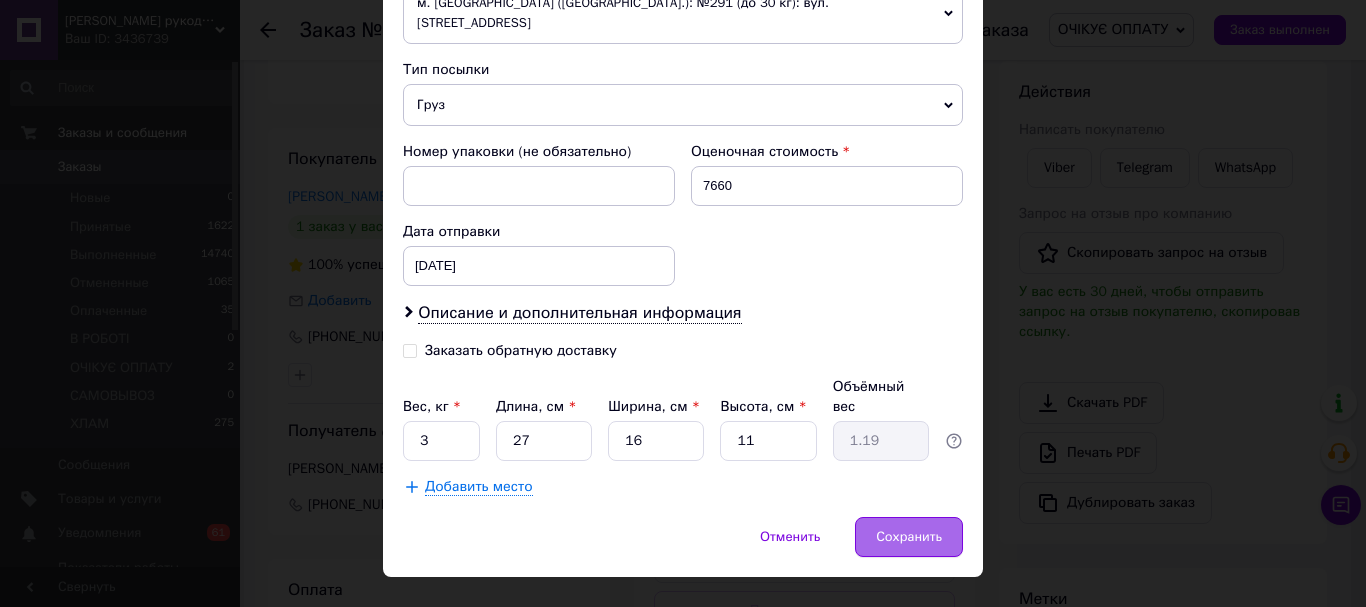 click on "Сохранить" at bounding box center [909, 537] 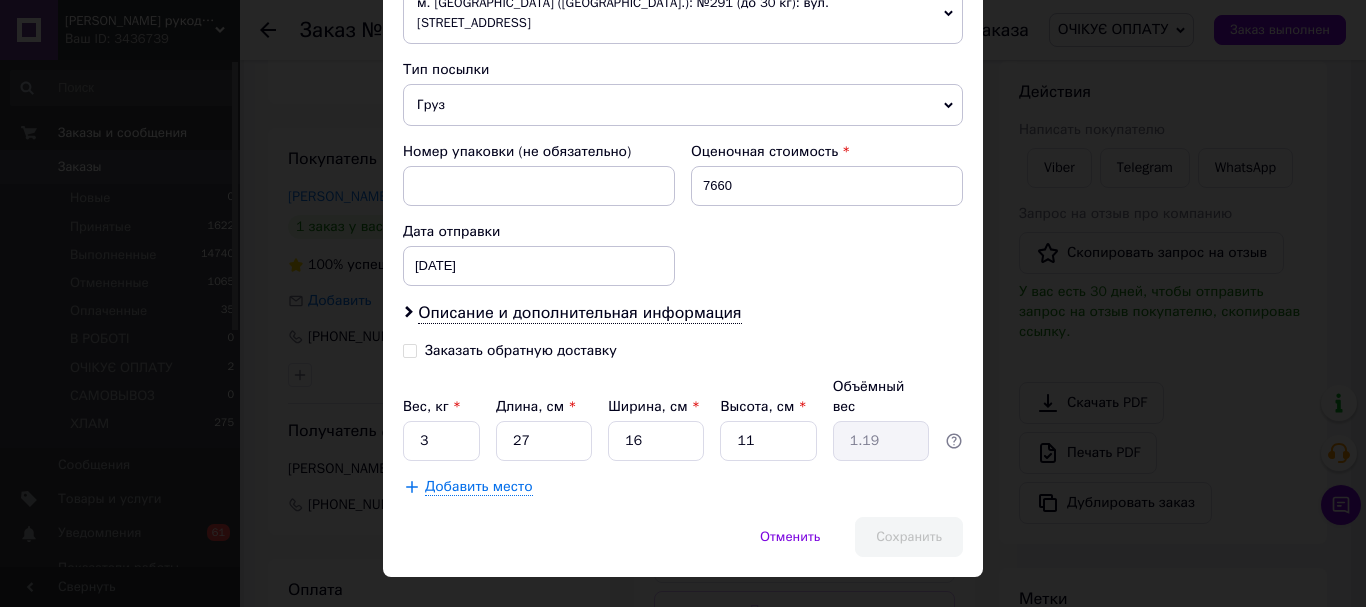 scroll, scrollTop: 134, scrollLeft: 0, axis: vertical 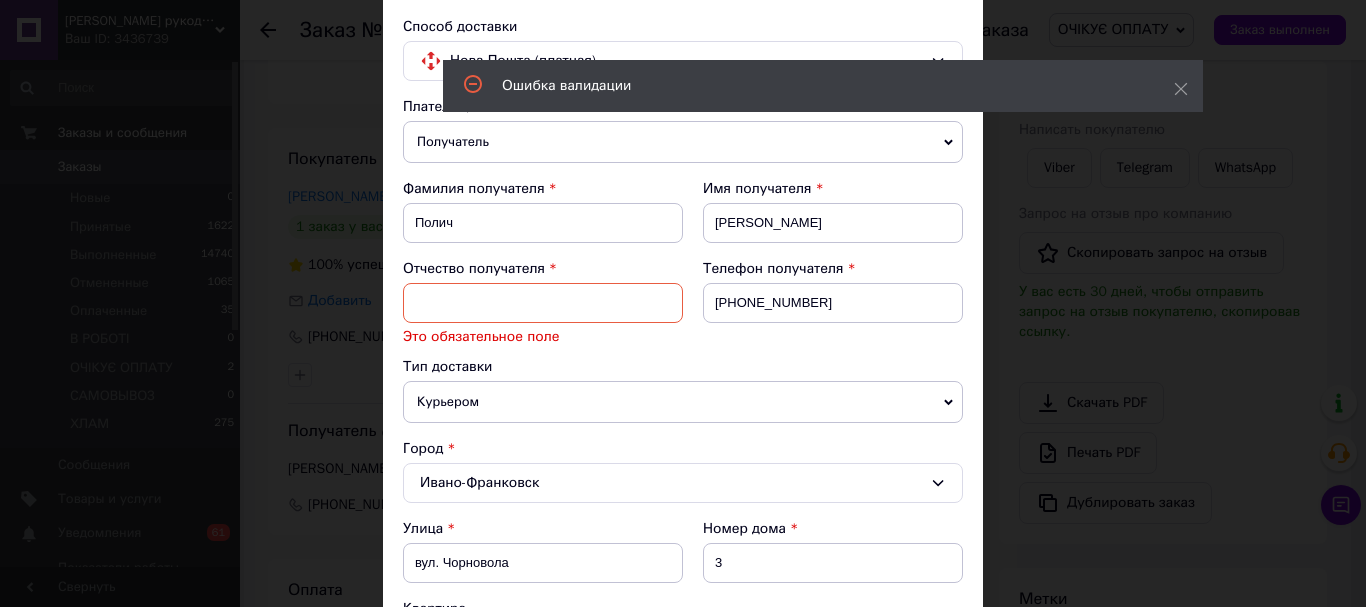 click at bounding box center [543, 303] 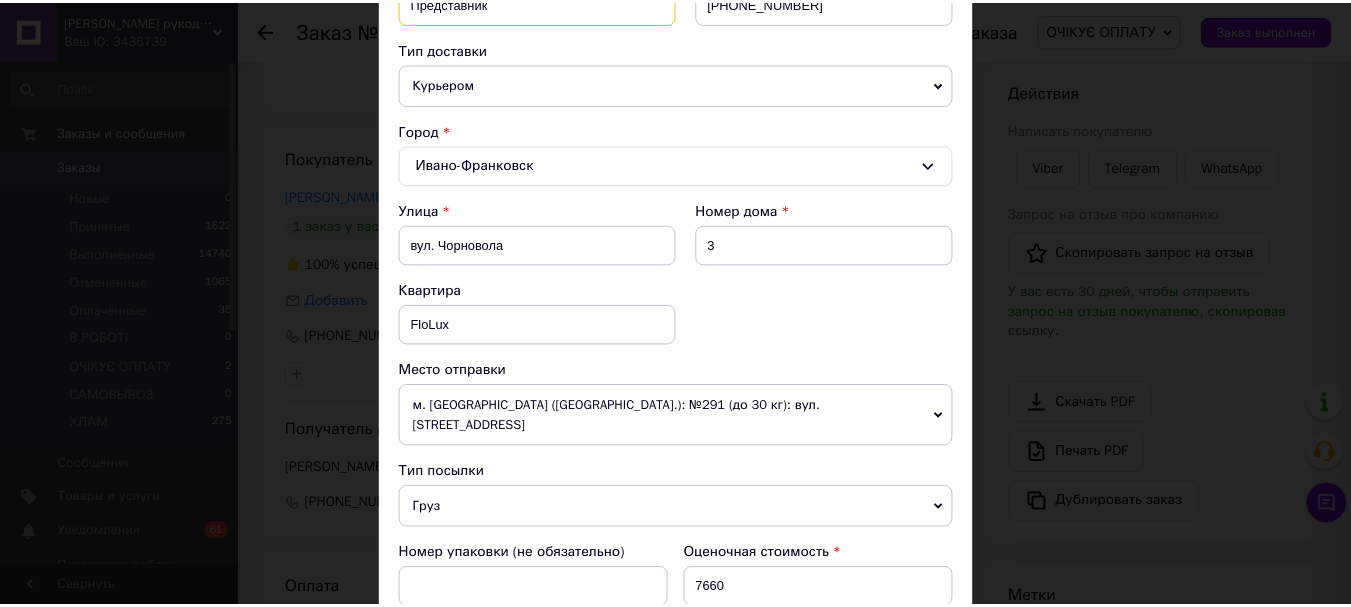 scroll, scrollTop: 834, scrollLeft: 0, axis: vertical 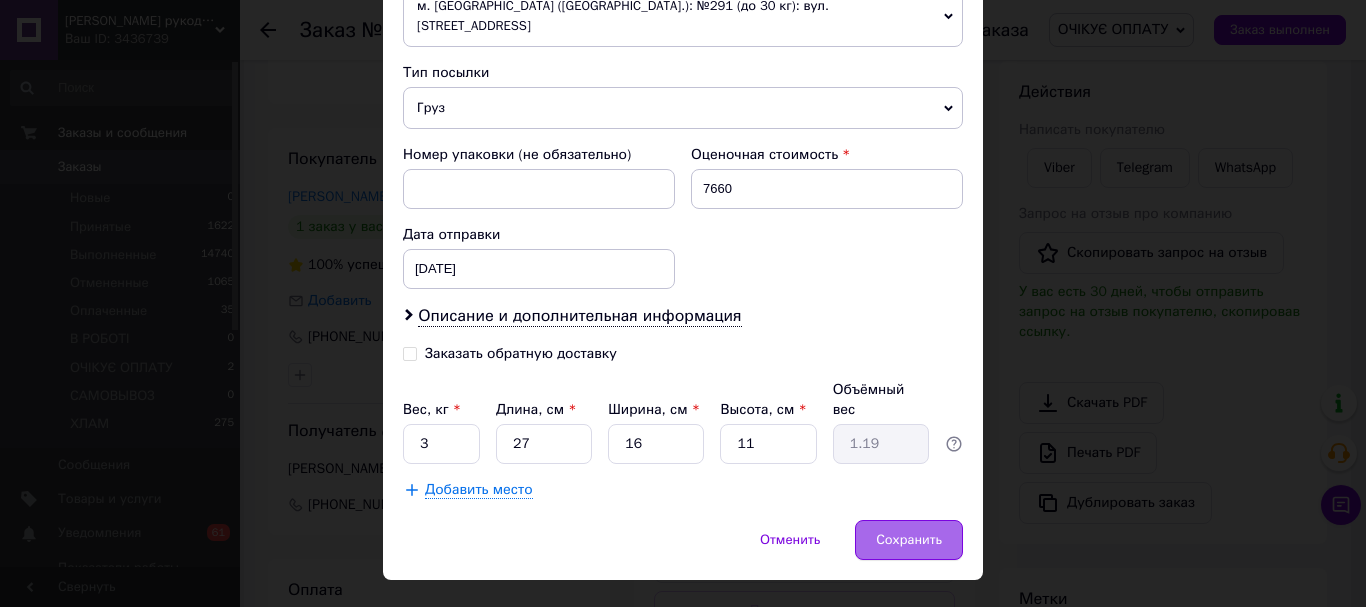 type on "Представник" 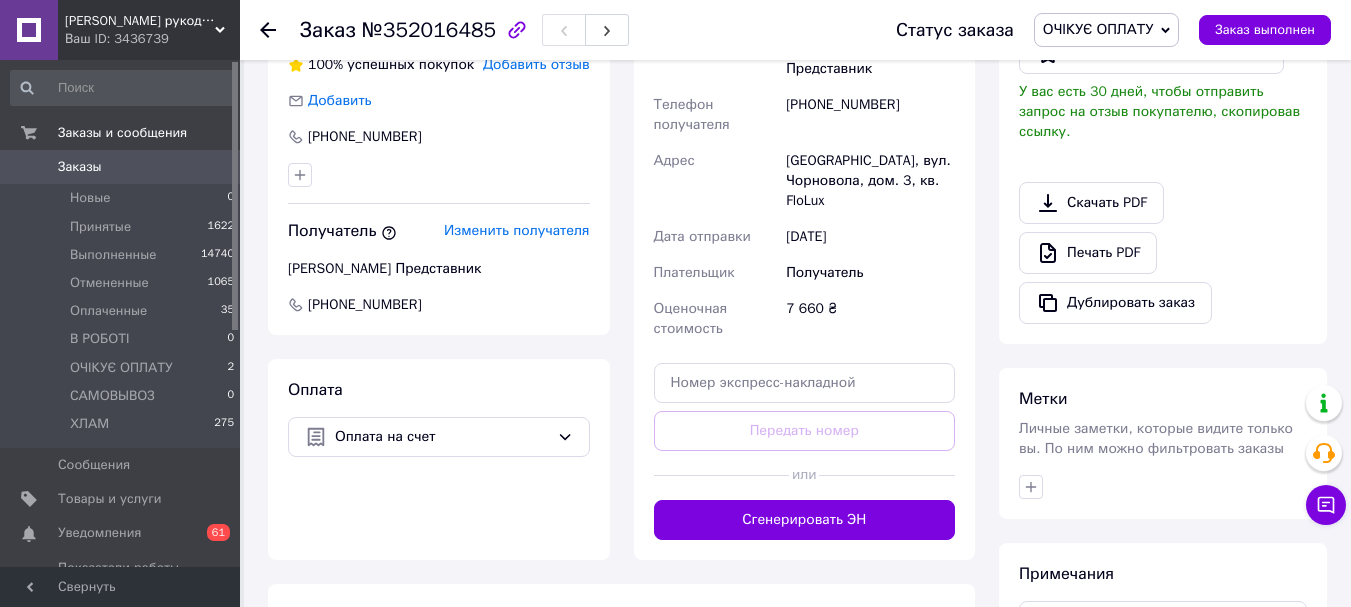 scroll, scrollTop: 771, scrollLeft: 0, axis: vertical 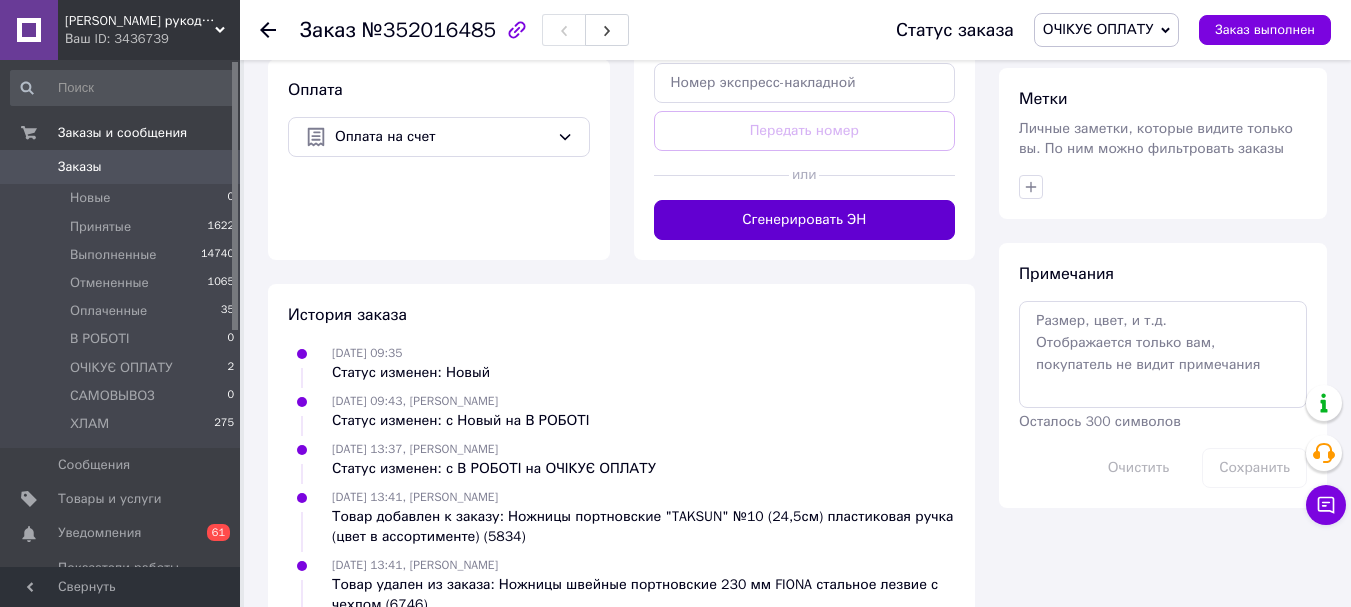 click on "Сгенерировать ЭН" at bounding box center (805, 220) 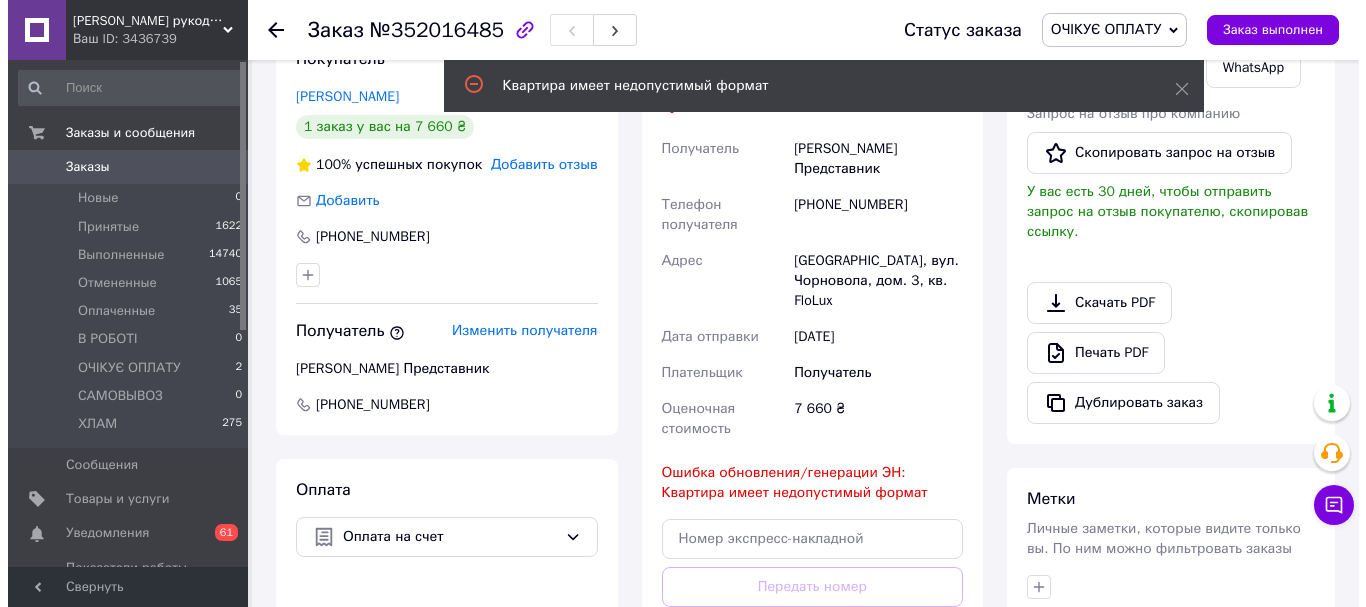 scroll, scrollTop: 171, scrollLeft: 0, axis: vertical 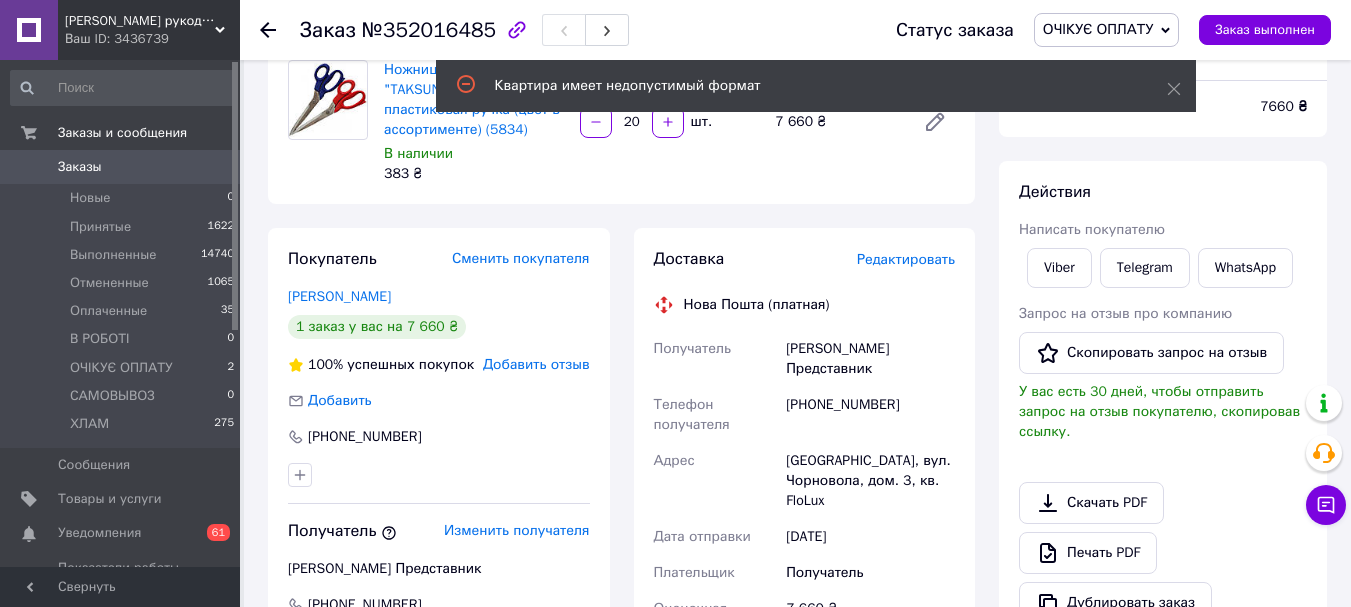 click on "Редактировать" at bounding box center (906, 259) 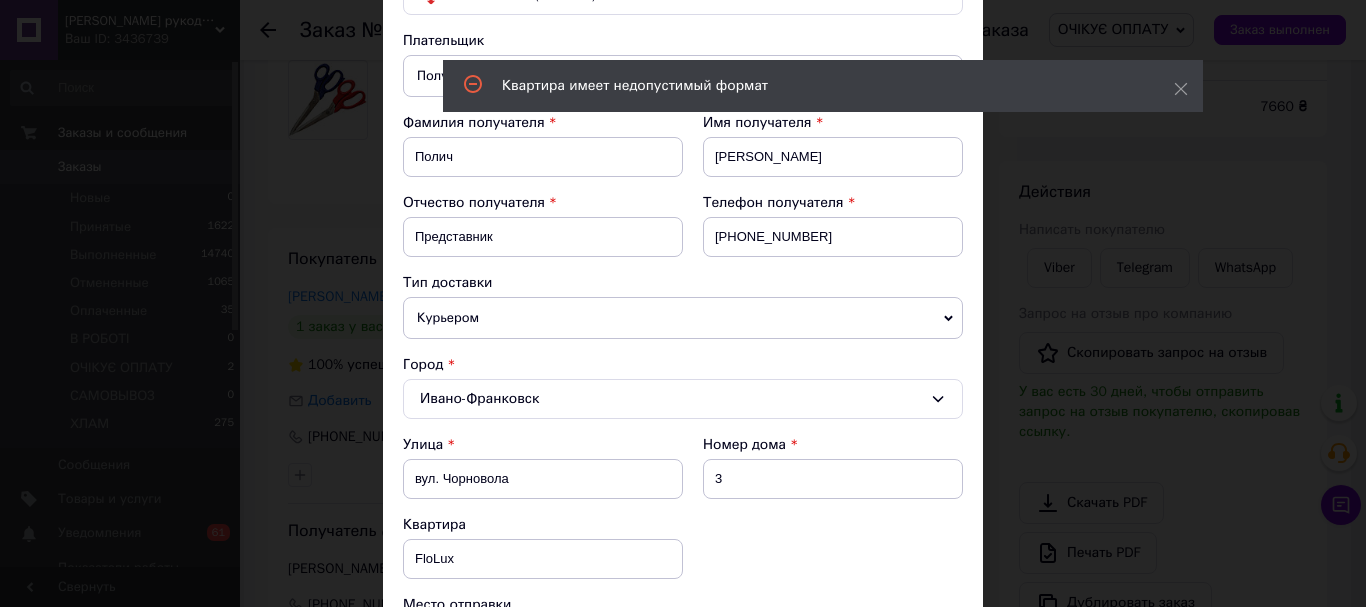 scroll, scrollTop: 400, scrollLeft: 0, axis: vertical 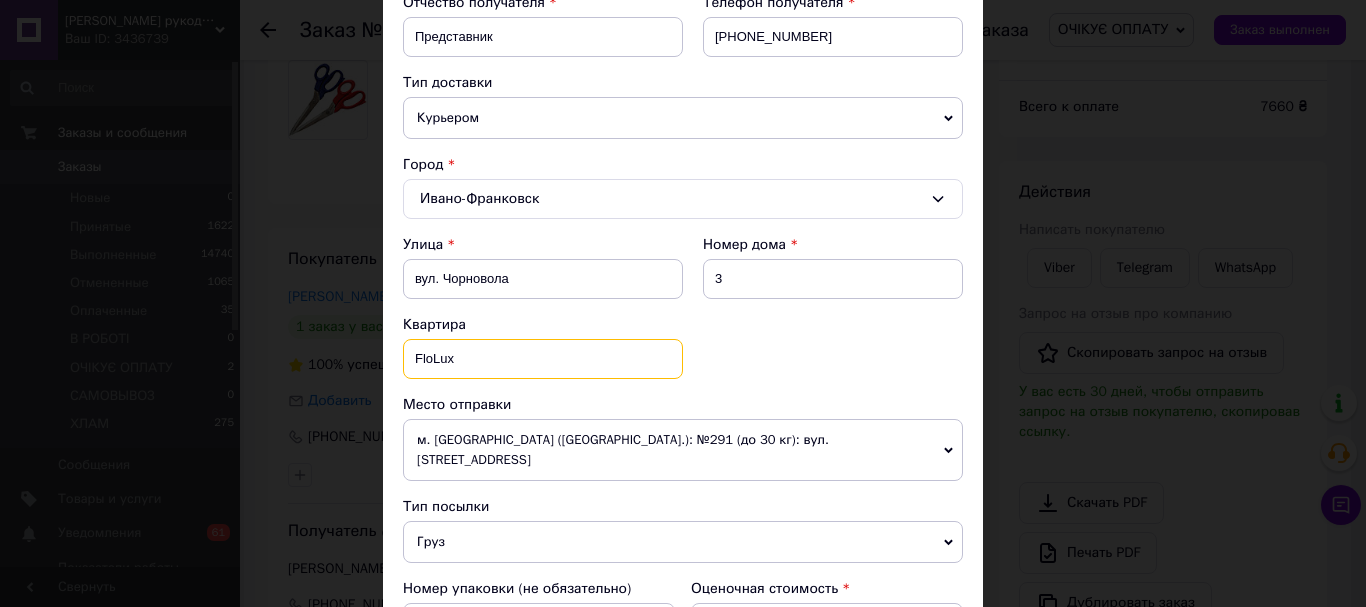 drag, startPoint x: 454, startPoint y: 353, endPoint x: 391, endPoint y: 362, distance: 63.63961 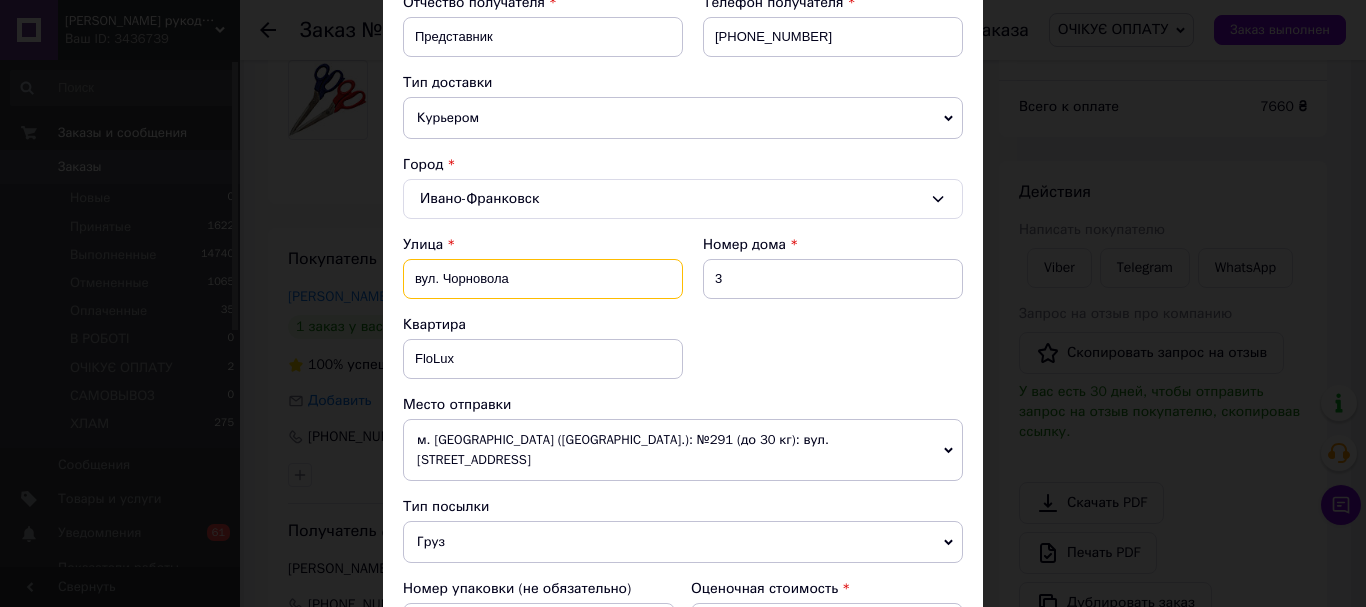 drag, startPoint x: 524, startPoint y: 282, endPoint x: 410, endPoint y: 285, distance: 114.03947 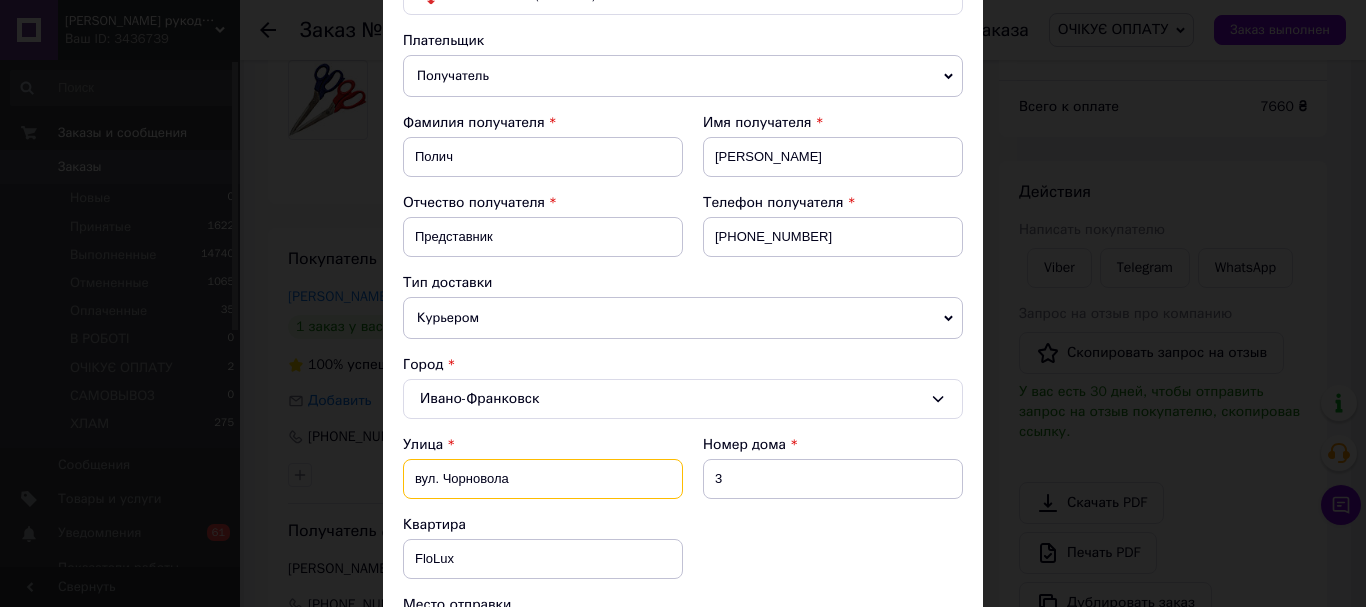 scroll, scrollTop: 100, scrollLeft: 0, axis: vertical 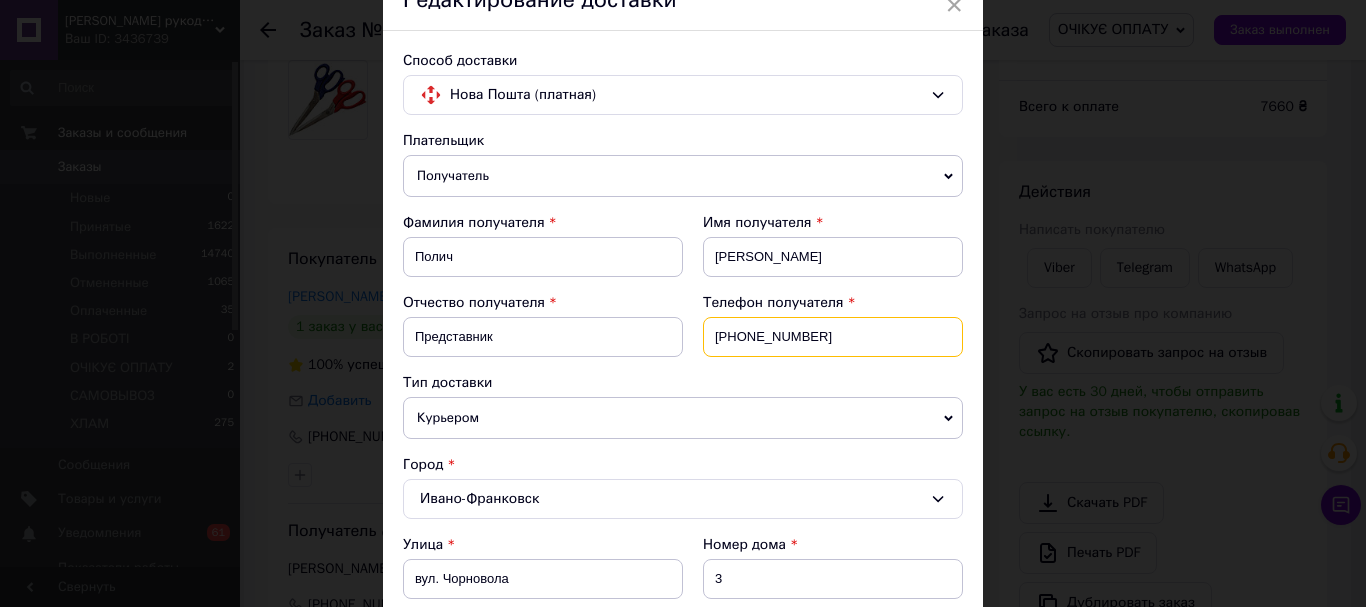 drag, startPoint x: 816, startPoint y: 337, endPoint x: 668, endPoint y: 336, distance: 148.00337 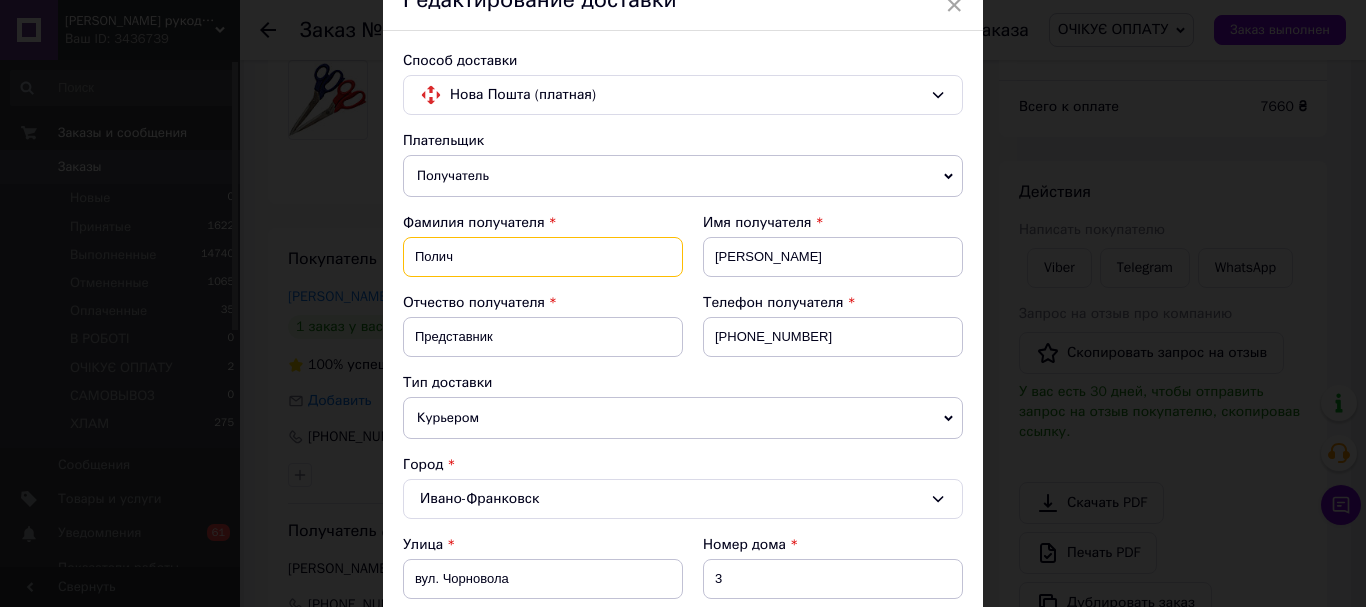 drag, startPoint x: 488, startPoint y: 259, endPoint x: 394, endPoint y: 258, distance: 94.00532 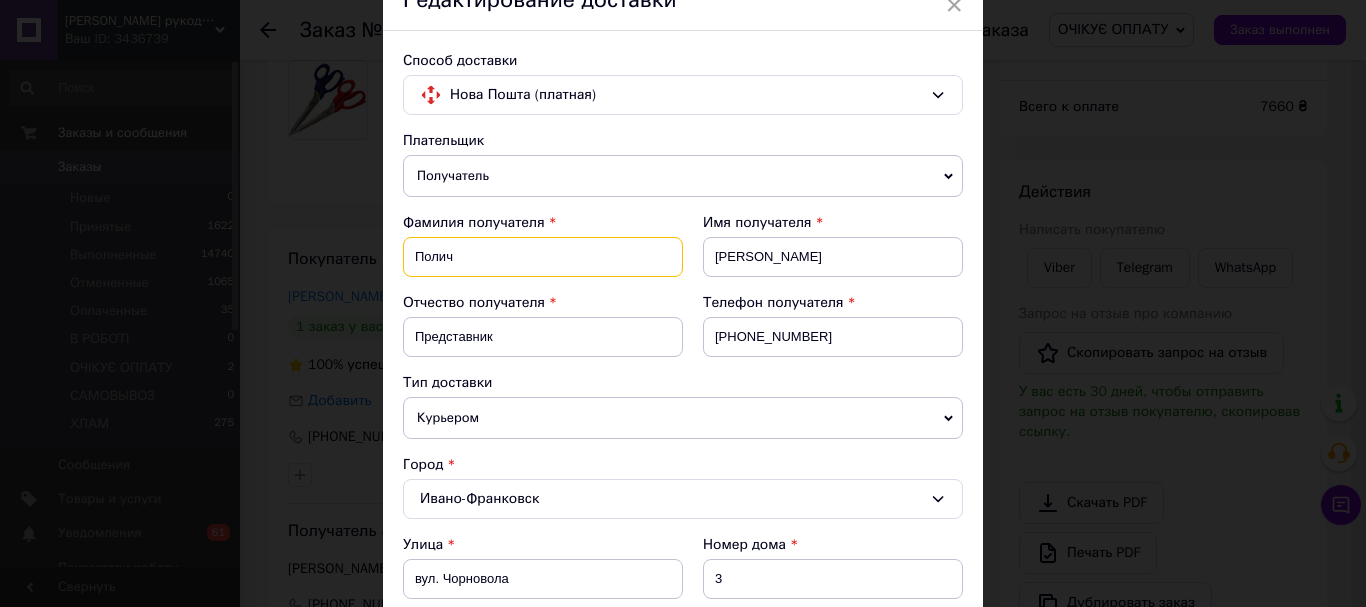 scroll, scrollTop: 300, scrollLeft: 0, axis: vertical 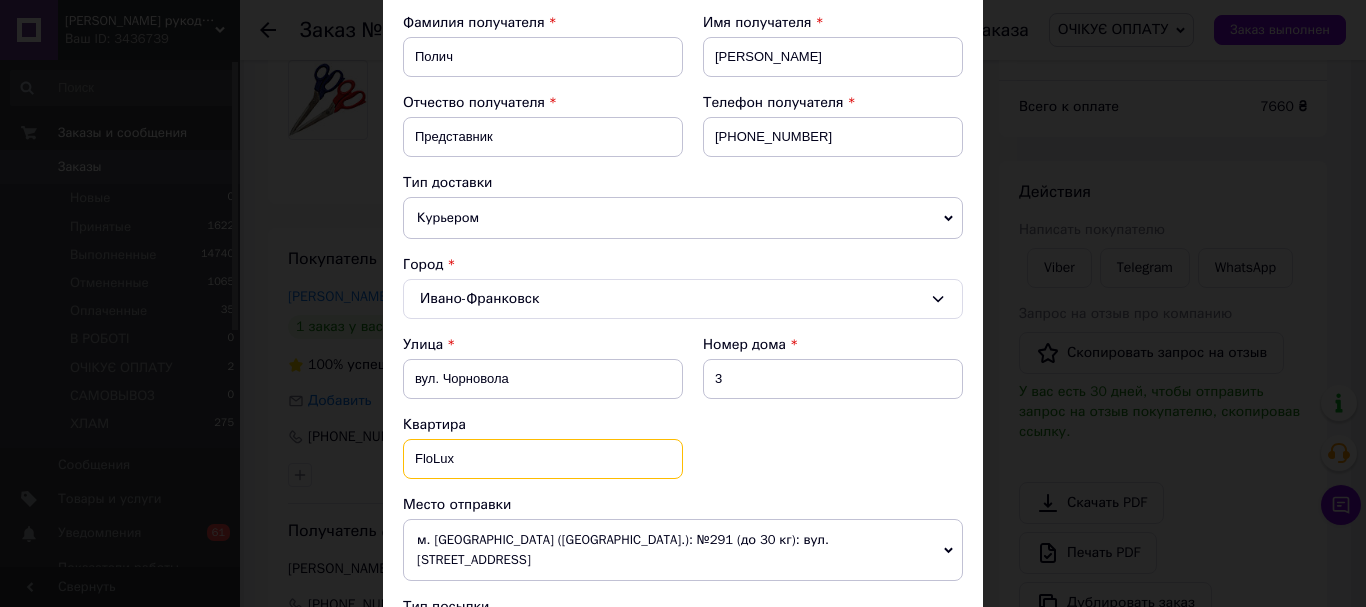 drag, startPoint x: 467, startPoint y: 459, endPoint x: 389, endPoint y: 456, distance: 78.05767 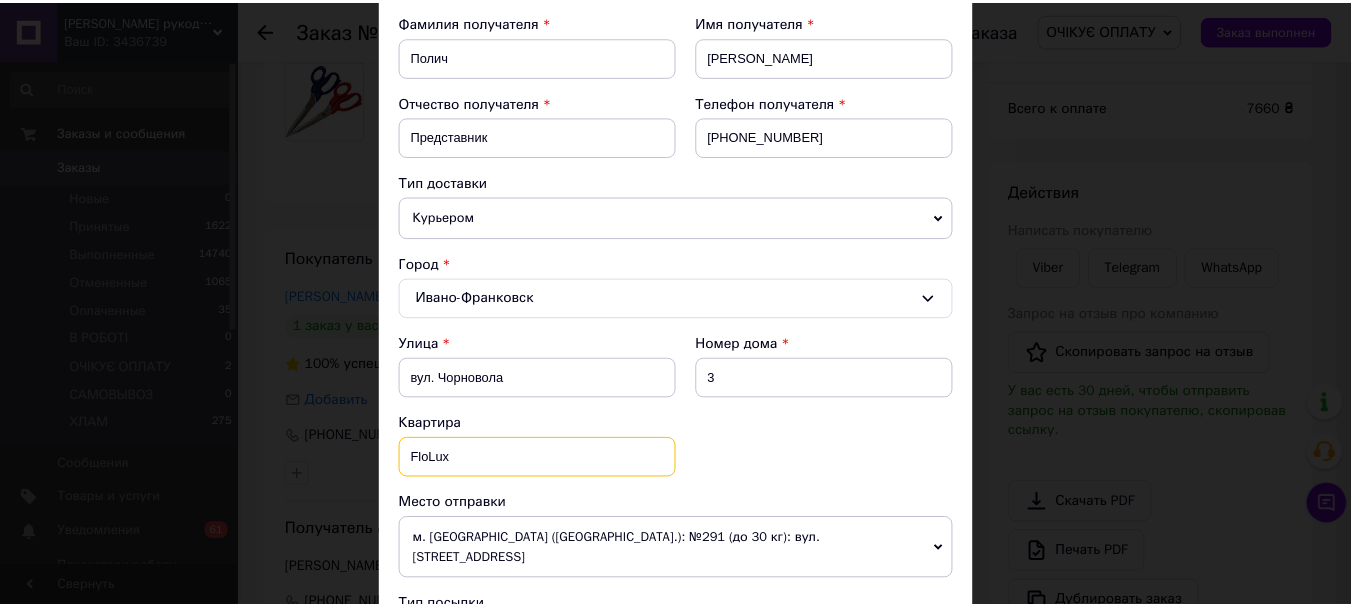 scroll, scrollTop: 0, scrollLeft: 0, axis: both 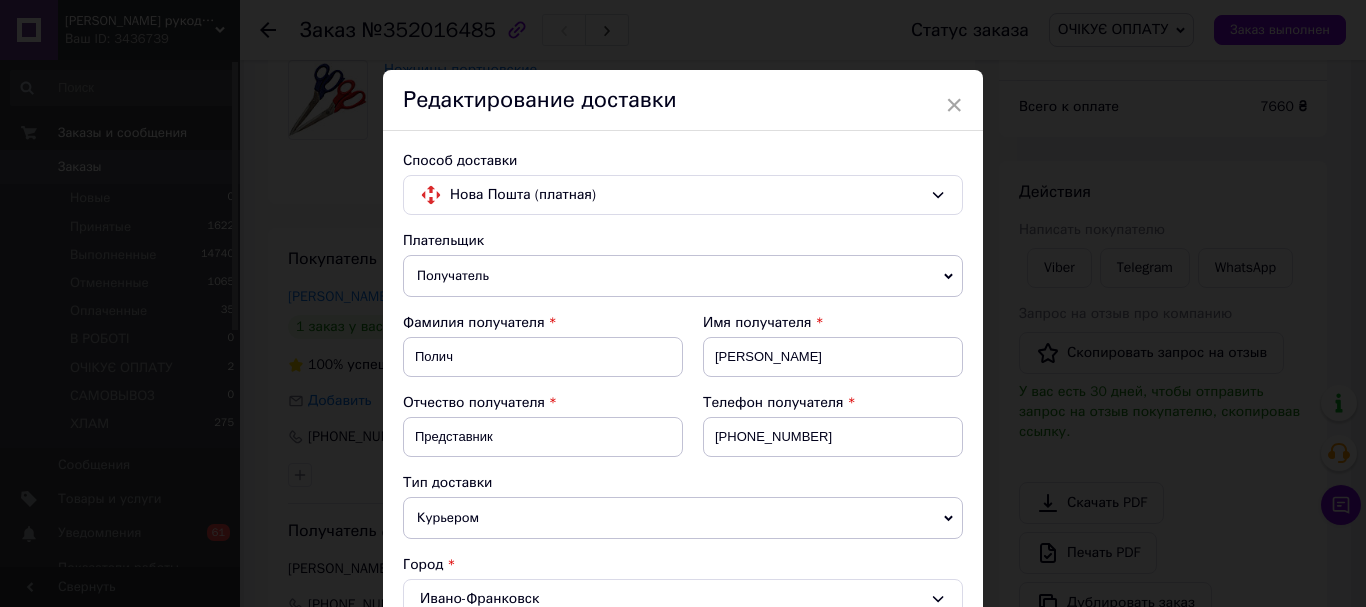drag, startPoint x: 950, startPoint y: 107, endPoint x: 655, endPoint y: 56, distance: 299.376 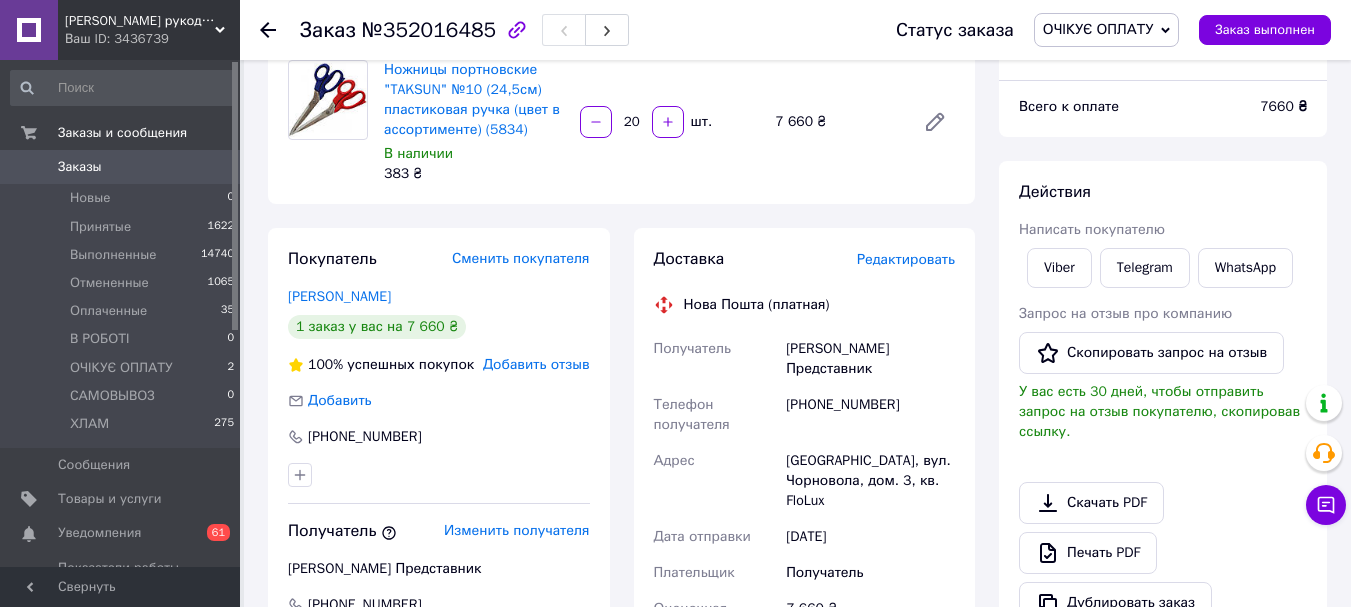 click on "Заказы" at bounding box center [80, 167] 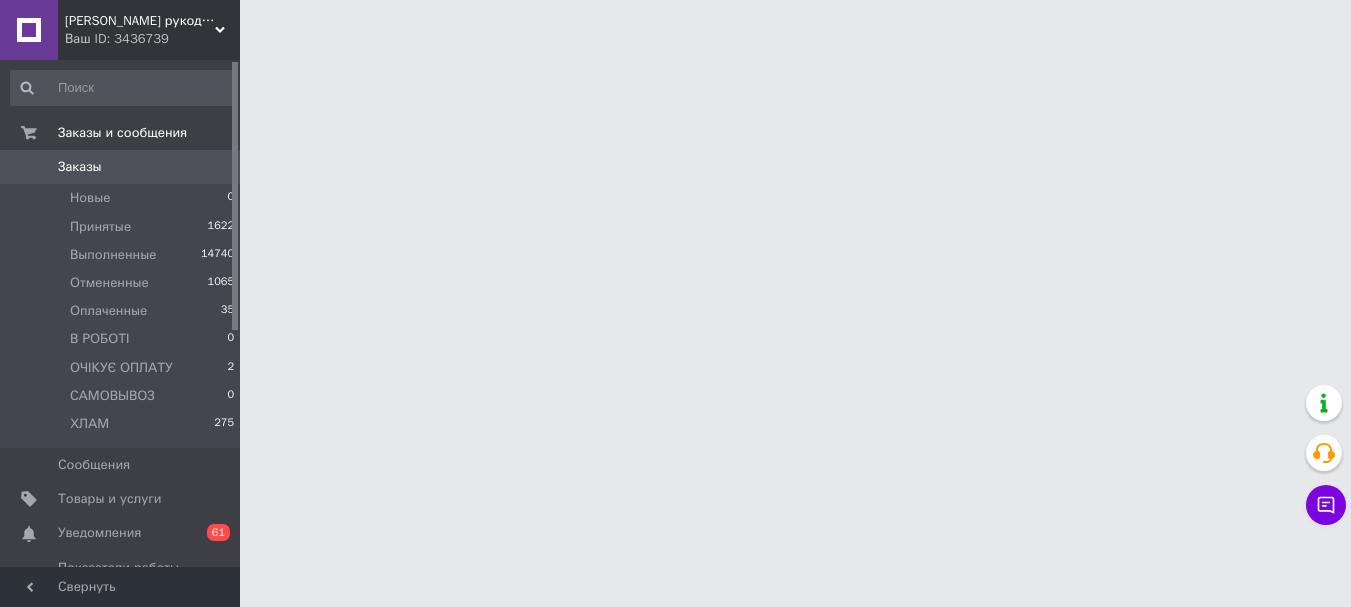 scroll, scrollTop: 0, scrollLeft: 0, axis: both 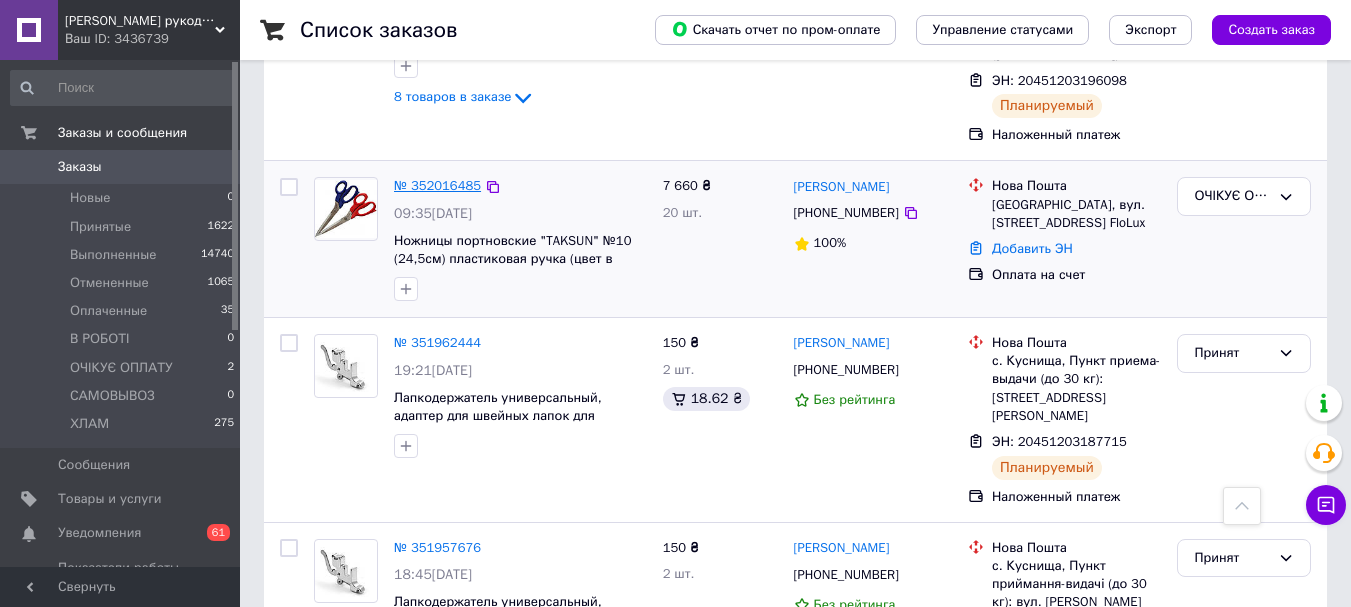 click on "№ 352016485" at bounding box center (437, 185) 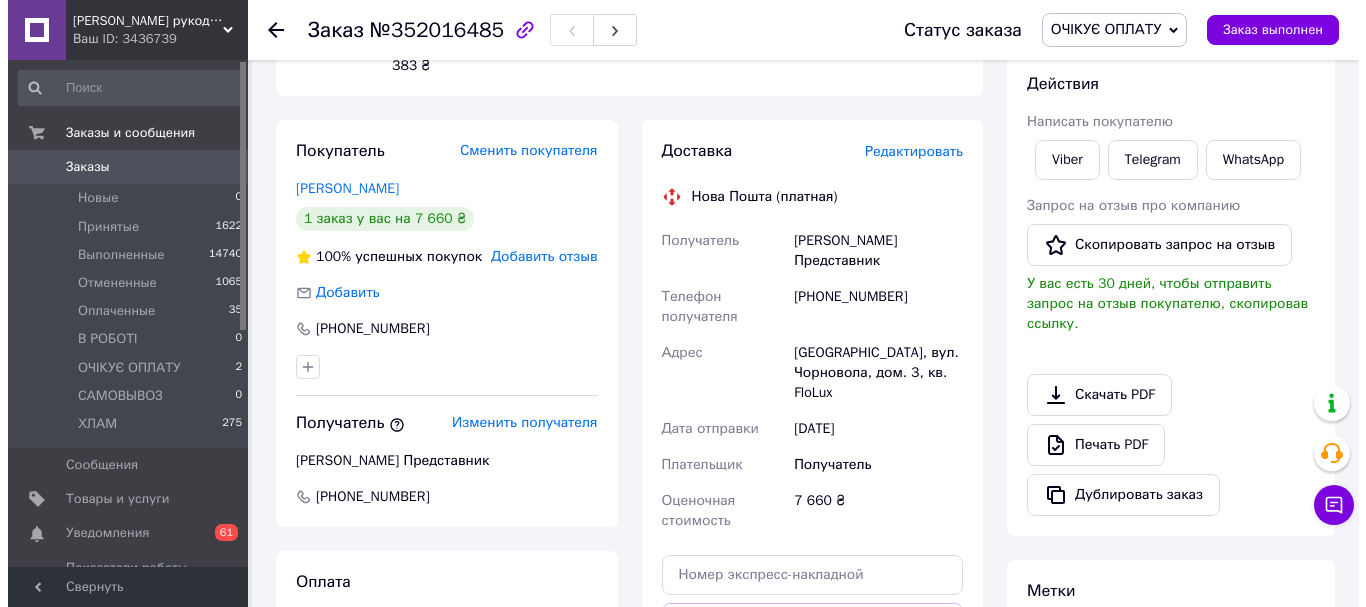 scroll, scrollTop: 0, scrollLeft: 0, axis: both 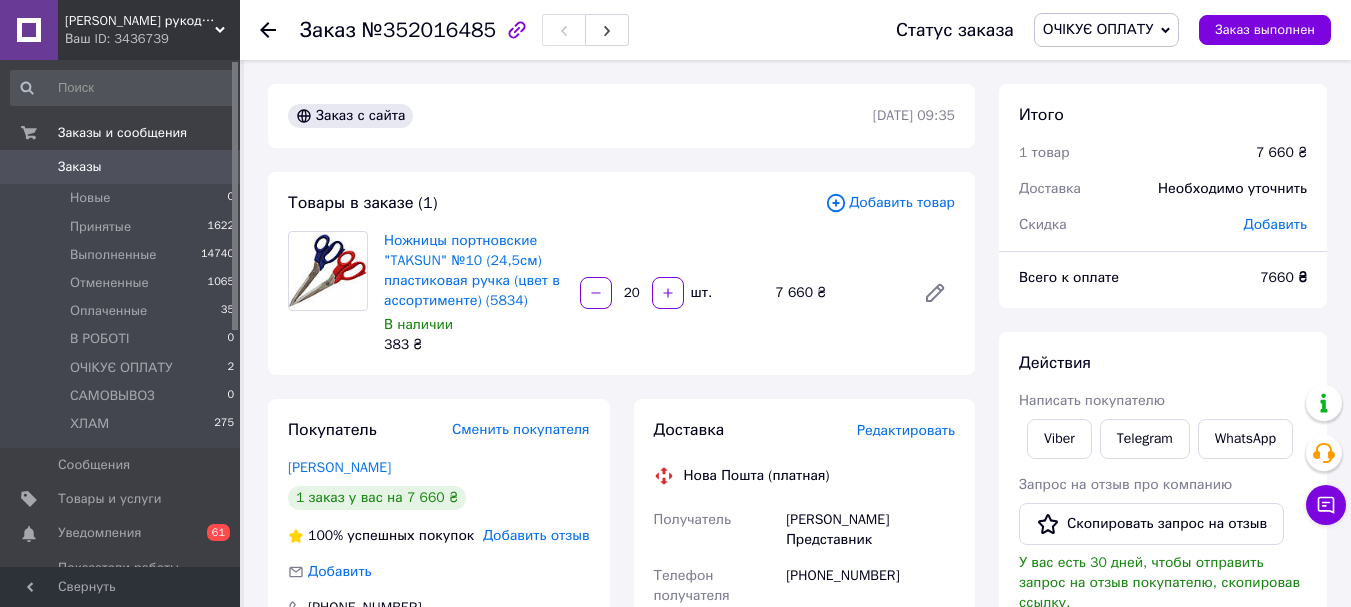 click on "Доставка Редактировать Нова Пошта (платная) Получатель [PERSON_NAME] Представник Телефон получателя [PHONE_NUMBER] Адрес [GEOGRAPHIC_DATA], вул. Чорновола, дом. 3, кв. FloLux Дата отправки [DATE] Плательщик Получатель Оценочная стоимость 7 660 ₴ Передать номер или Сгенерировать ЭН" at bounding box center [805, 715] 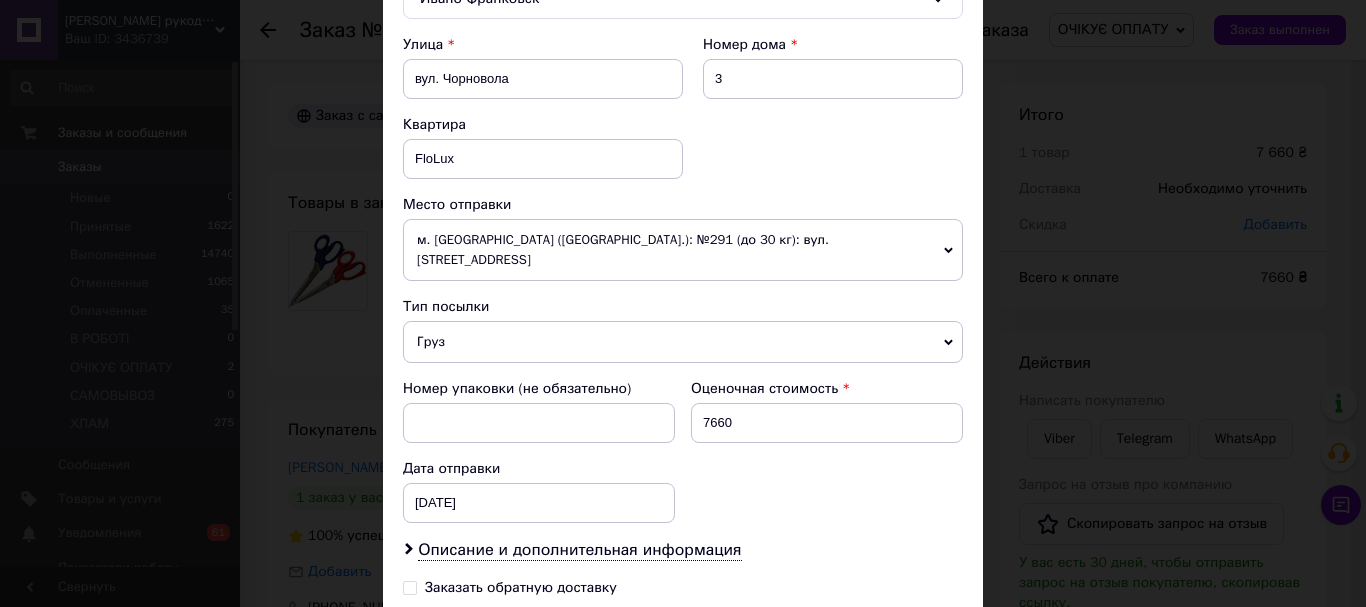 scroll, scrollTop: 400, scrollLeft: 0, axis: vertical 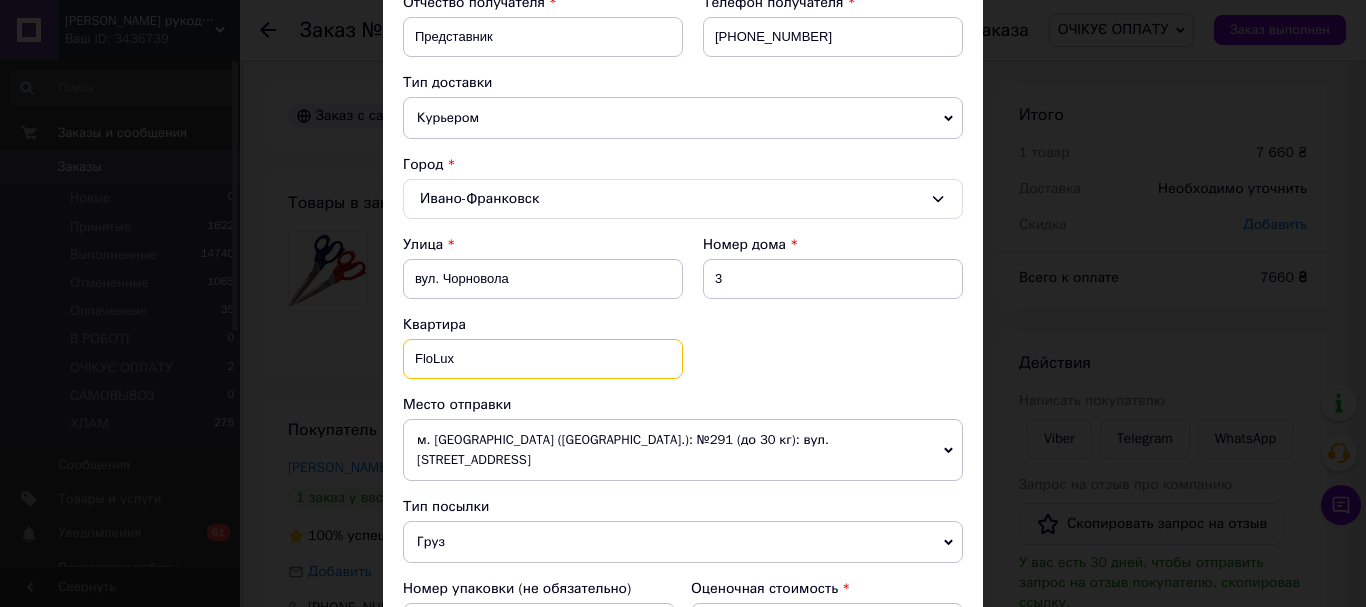 click on "FloLux" at bounding box center (543, 359) 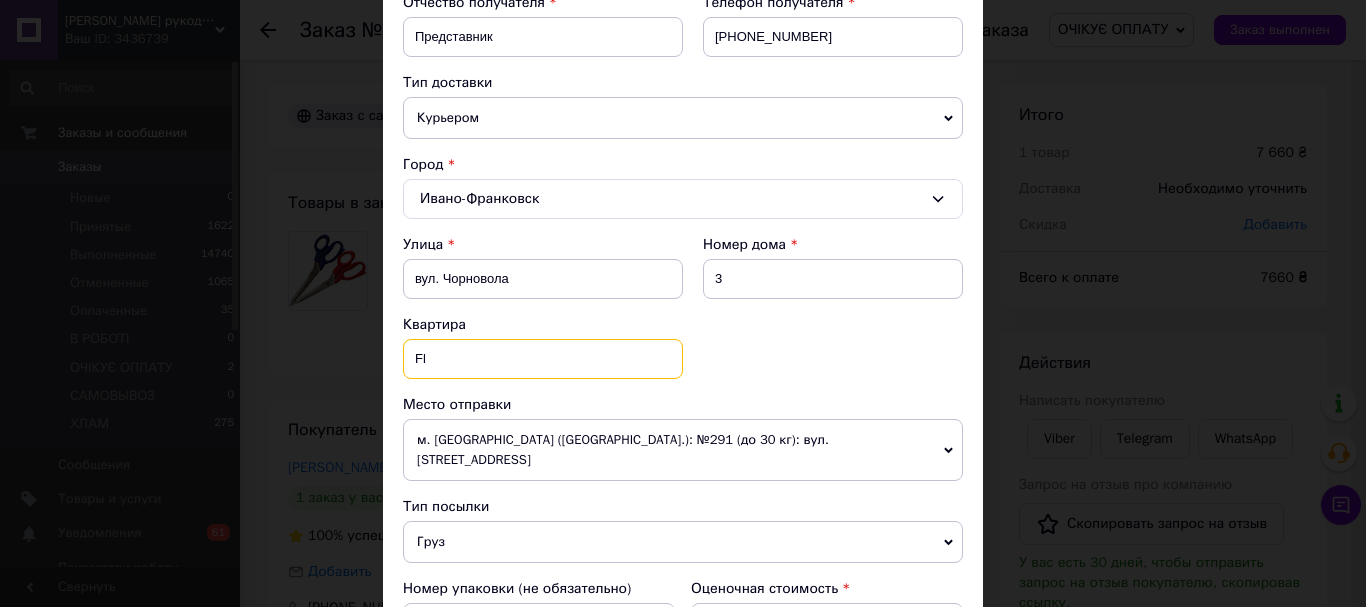 type on "F" 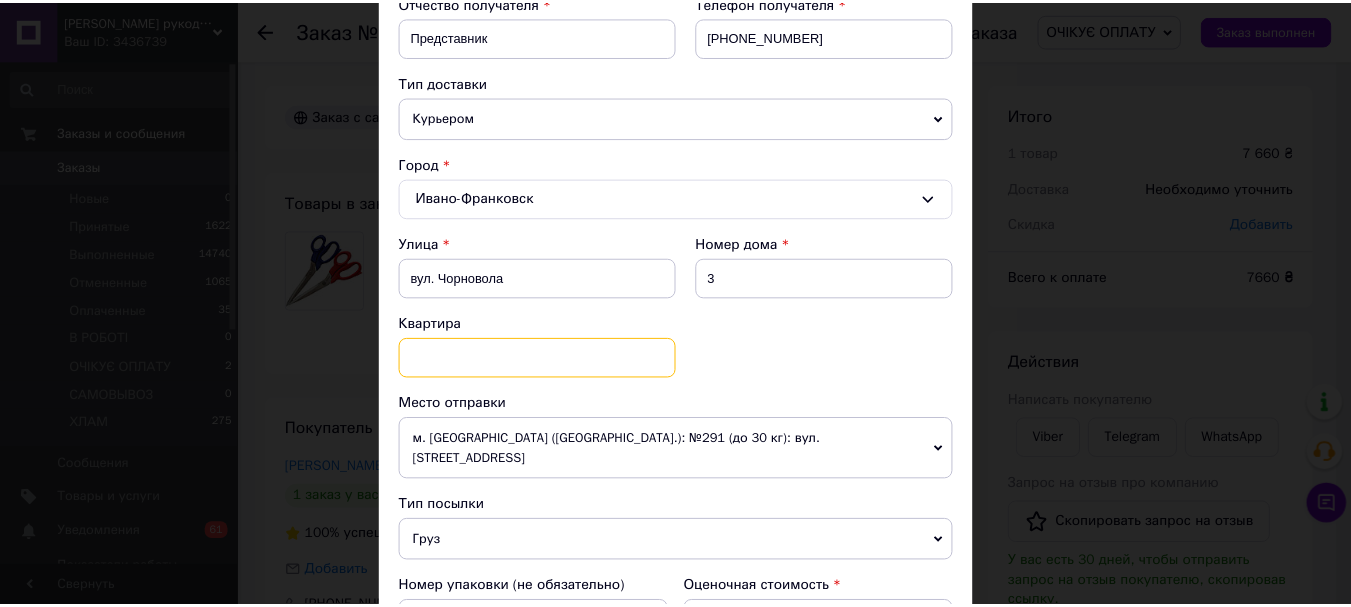 scroll, scrollTop: 837, scrollLeft: 0, axis: vertical 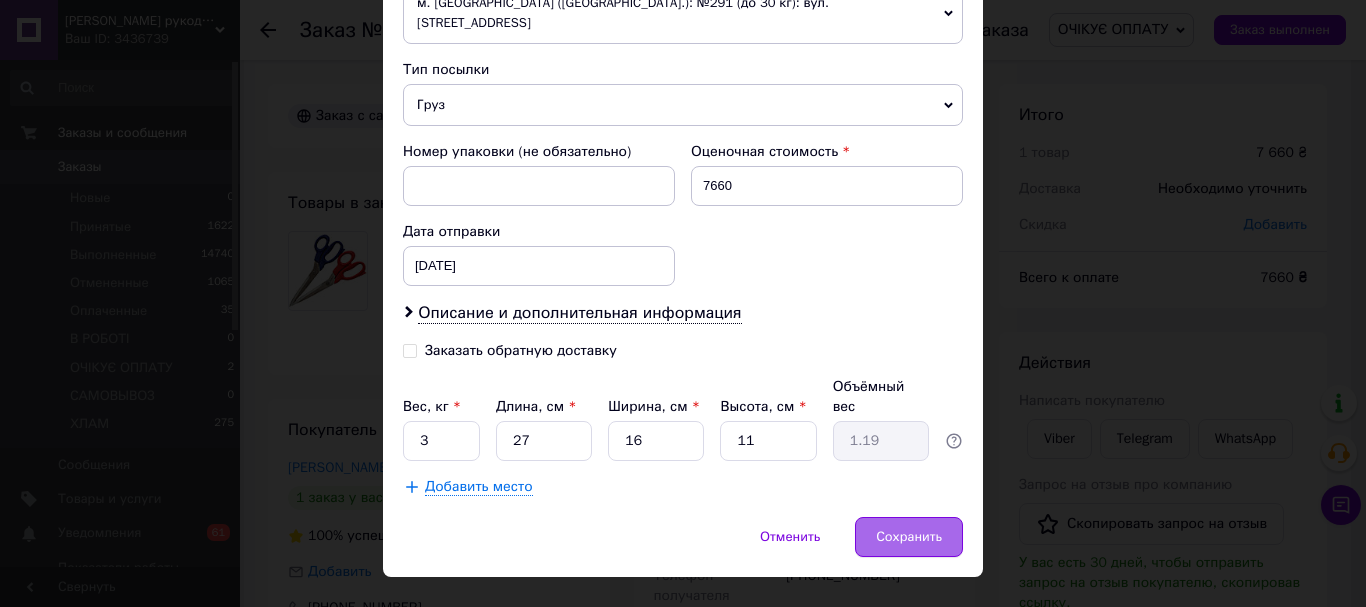 type 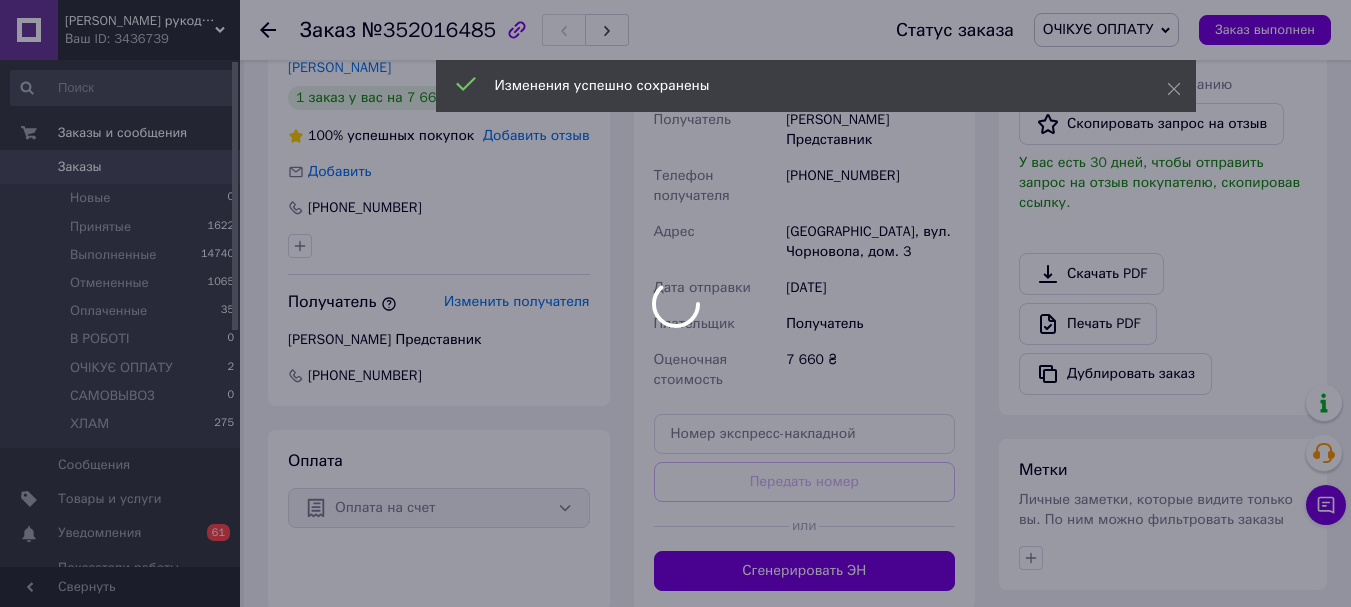 scroll, scrollTop: 600, scrollLeft: 0, axis: vertical 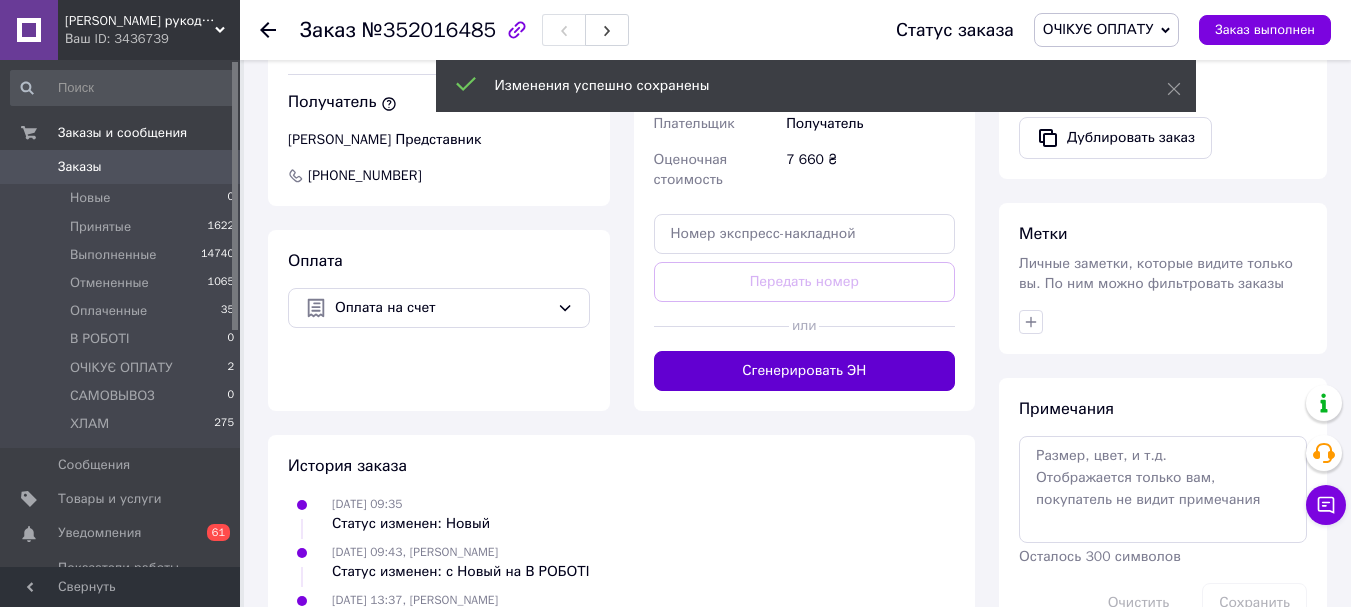 click on "Сгенерировать ЭН" at bounding box center [805, 371] 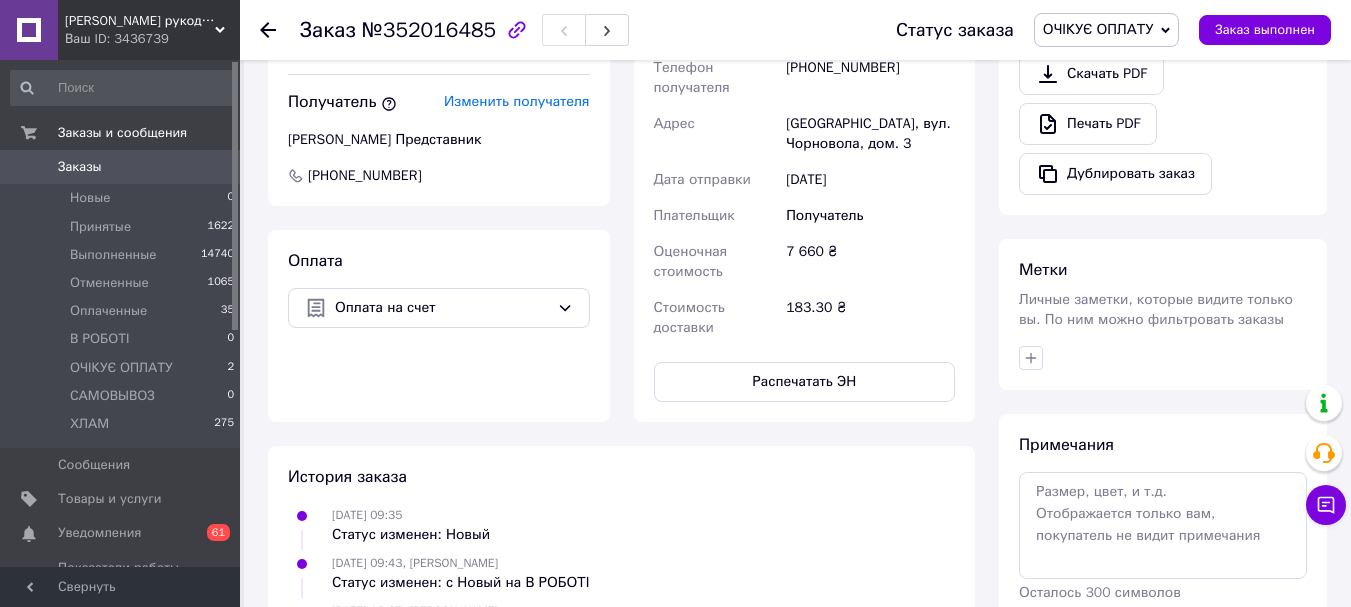 scroll, scrollTop: 44, scrollLeft: 0, axis: vertical 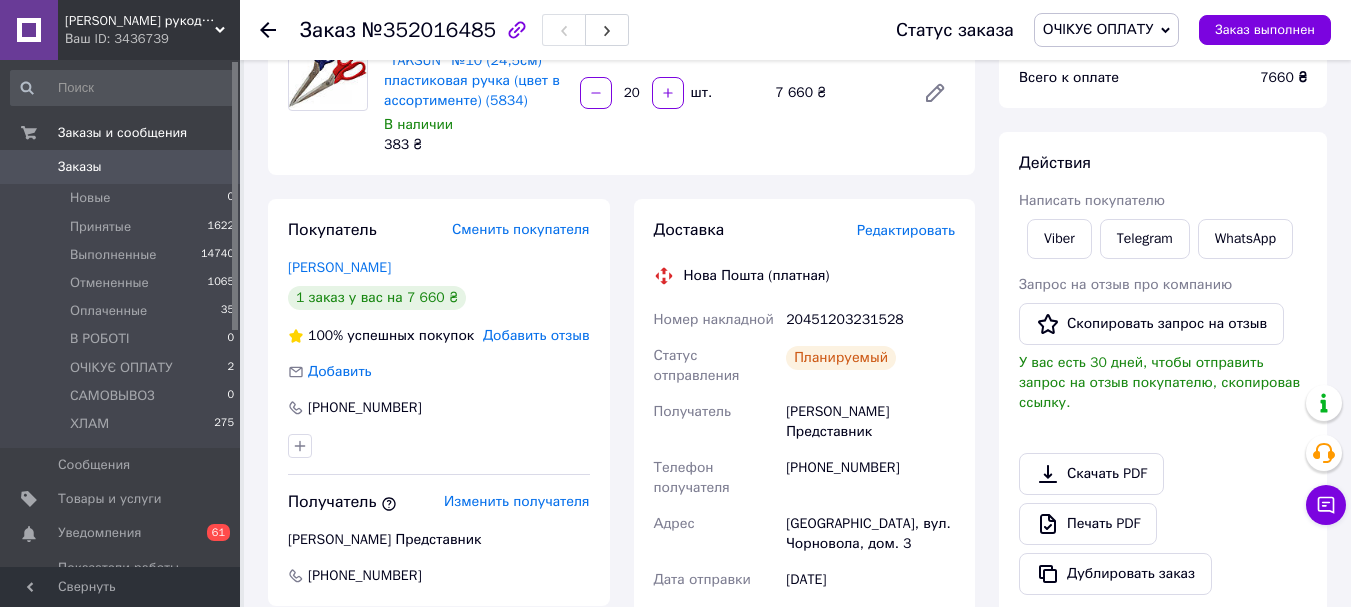 click on "Редактировать" at bounding box center [906, 230] 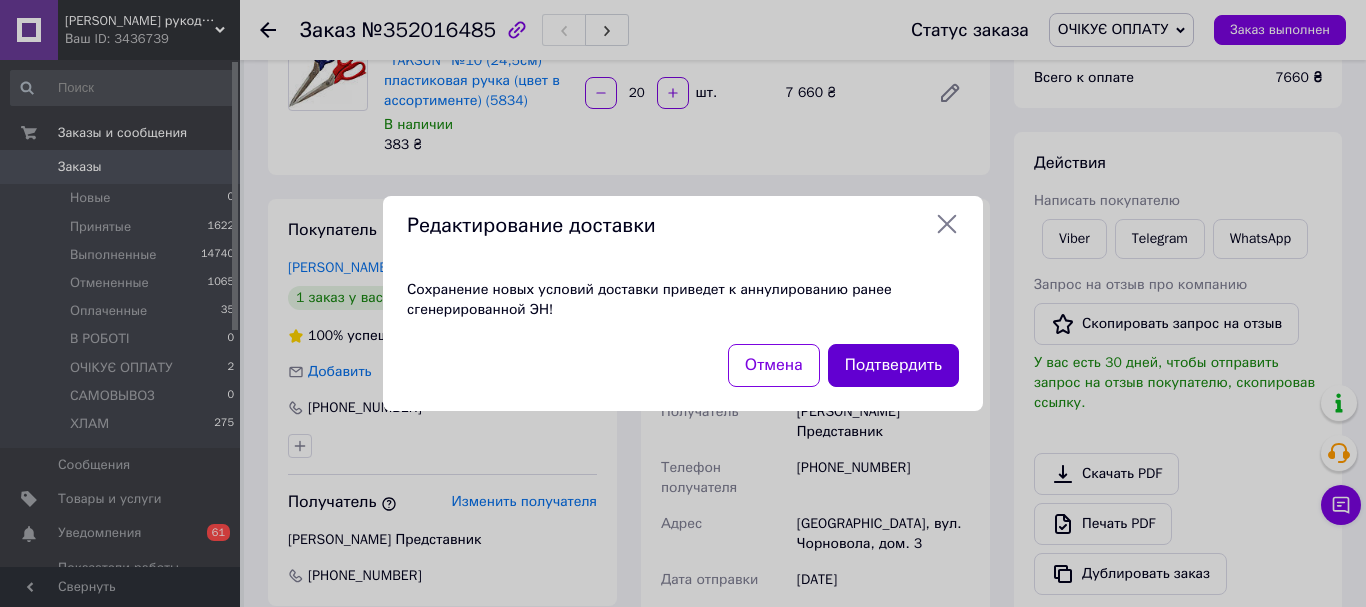 click on "Подтвердить" at bounding box center [893, 365] 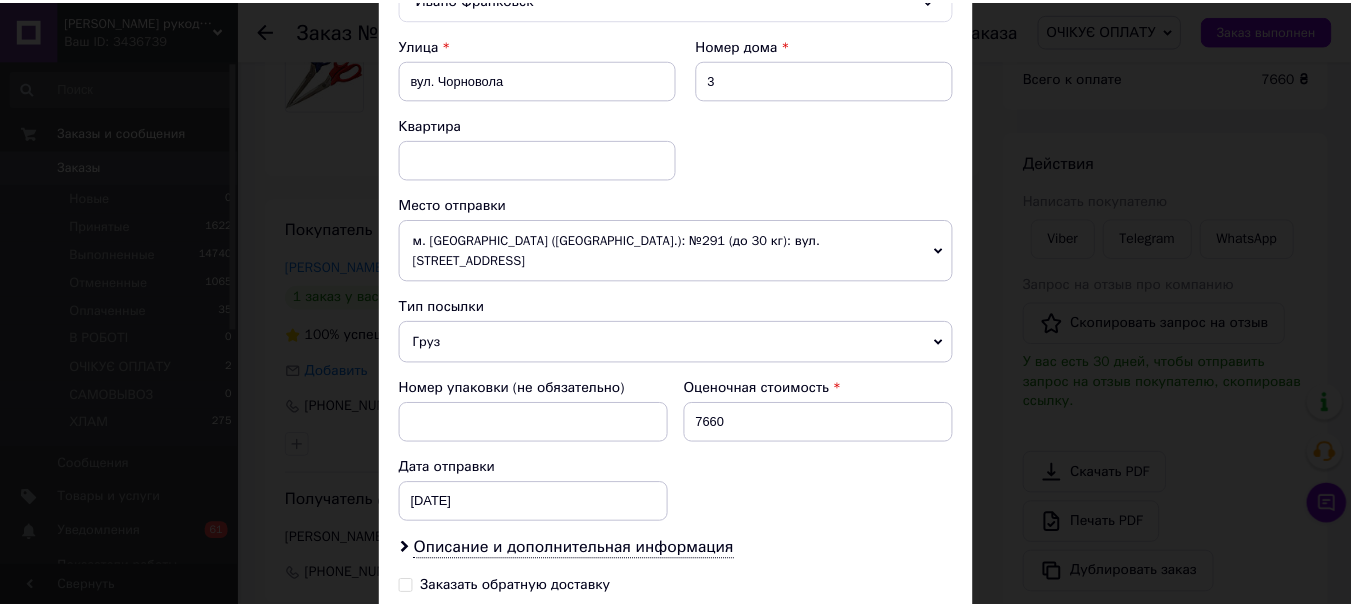scroll, scrollTop: 837, scrollLeft: 0, axis: vertical 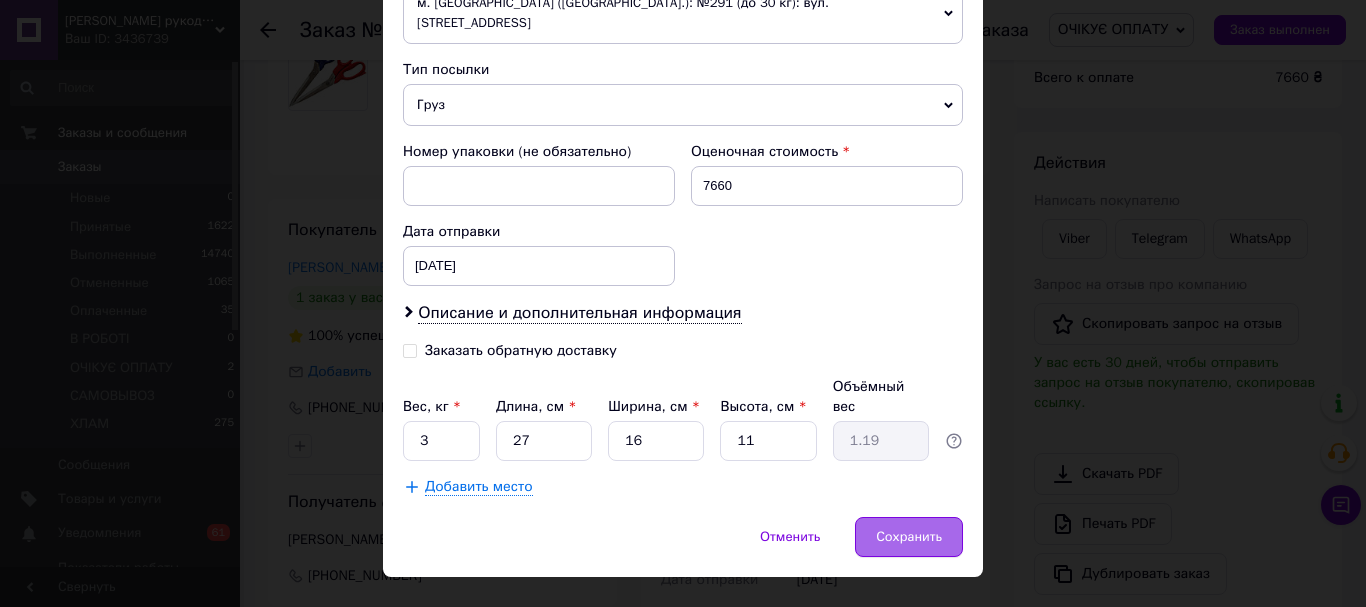 click on "Сохранить" at bounding box center [909, 537] 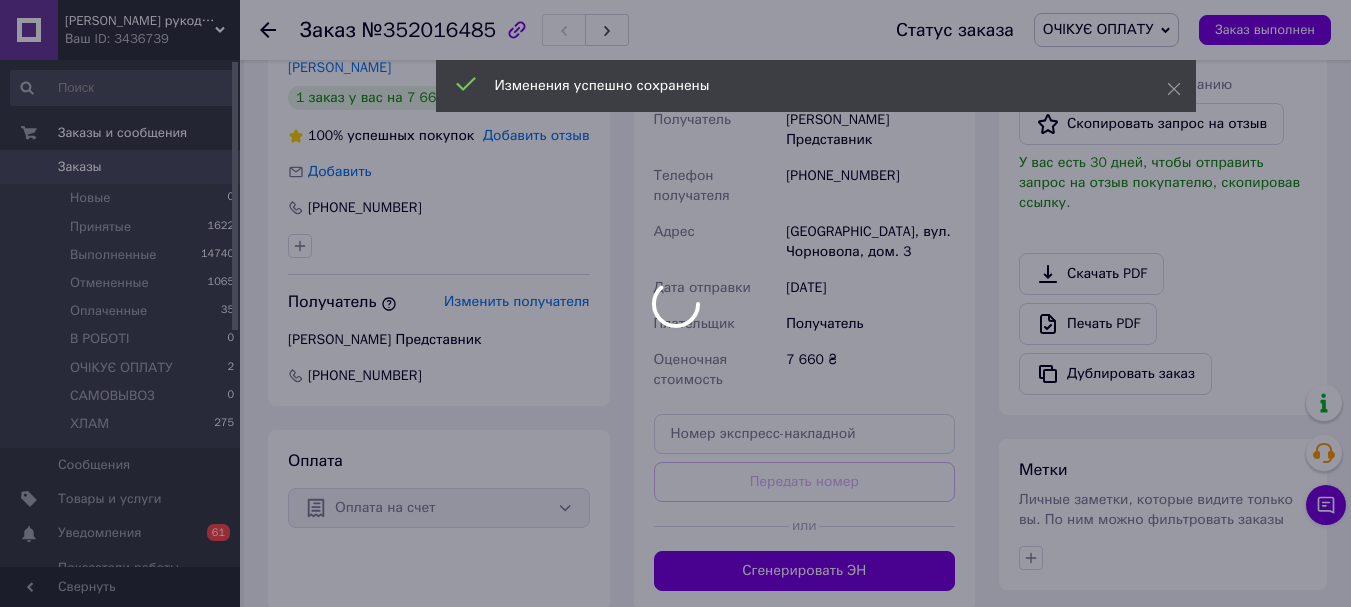 scroll, scrollTop: 500, scrollLeft: 0, axis: vertical 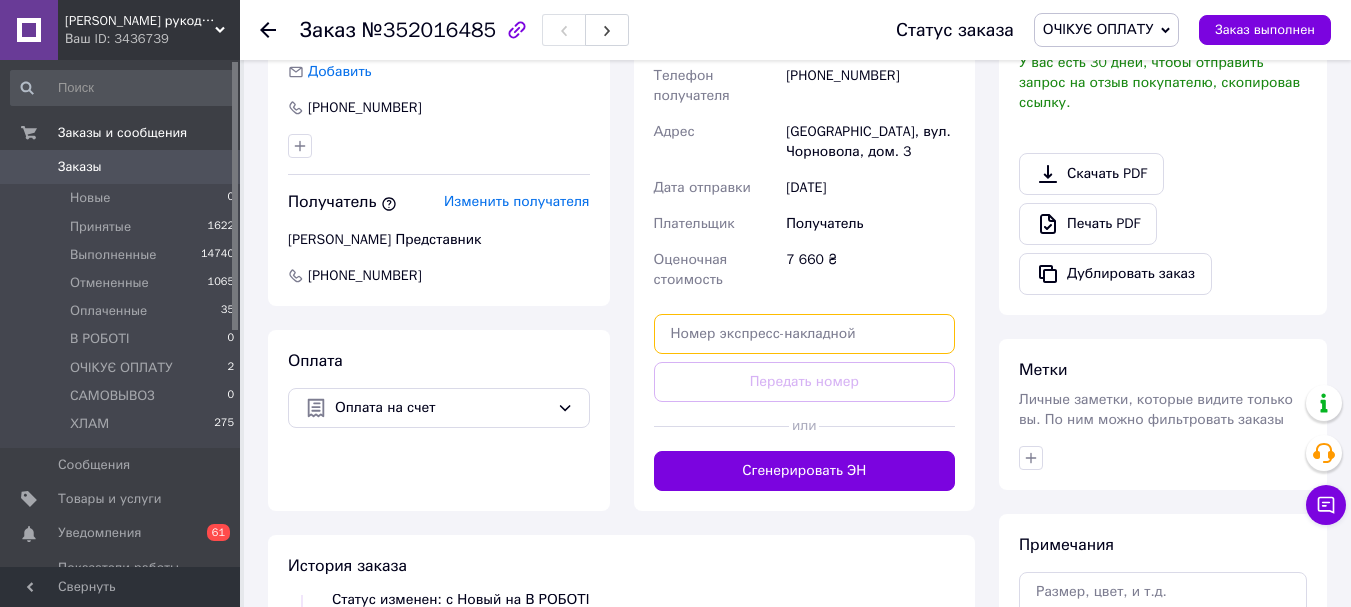click at bounding box center [805, 334] 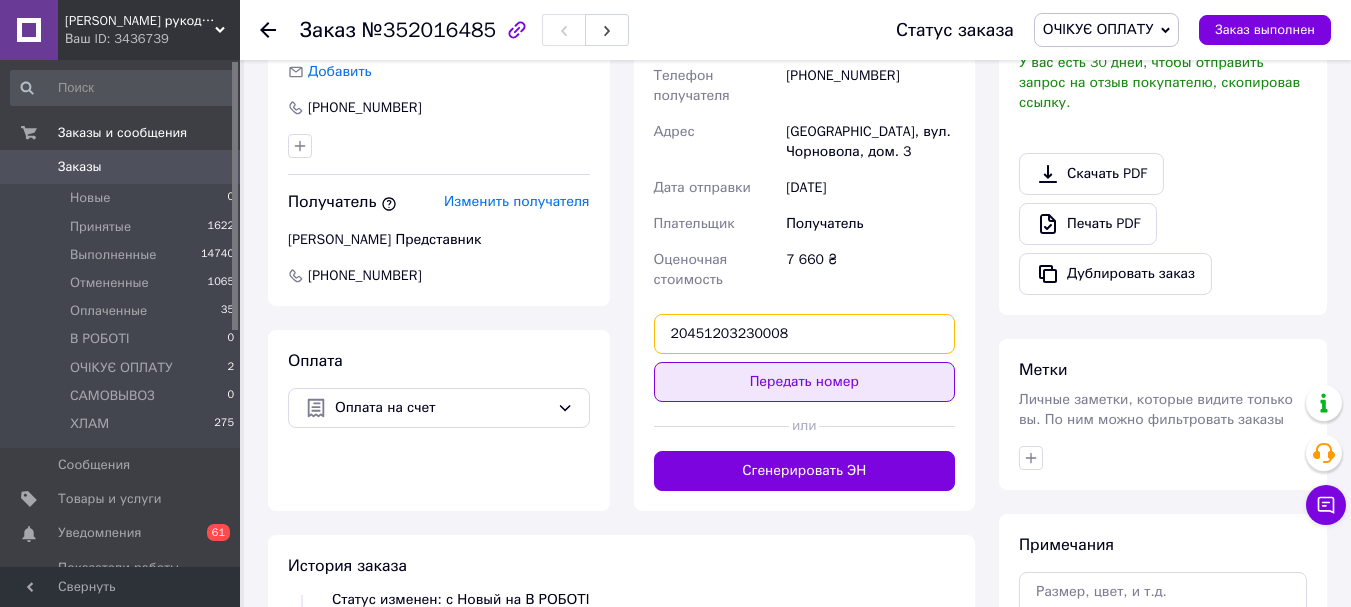 type on "20451203230008" 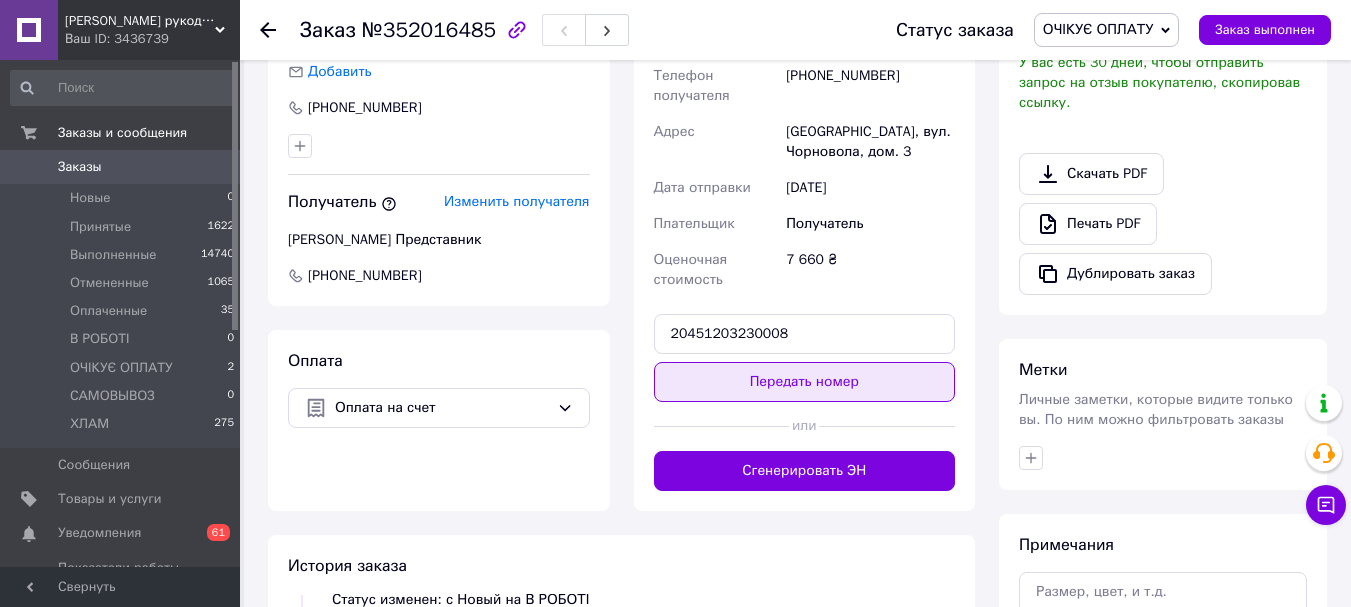click on "Передать номер" at bounding box center [805, 382] 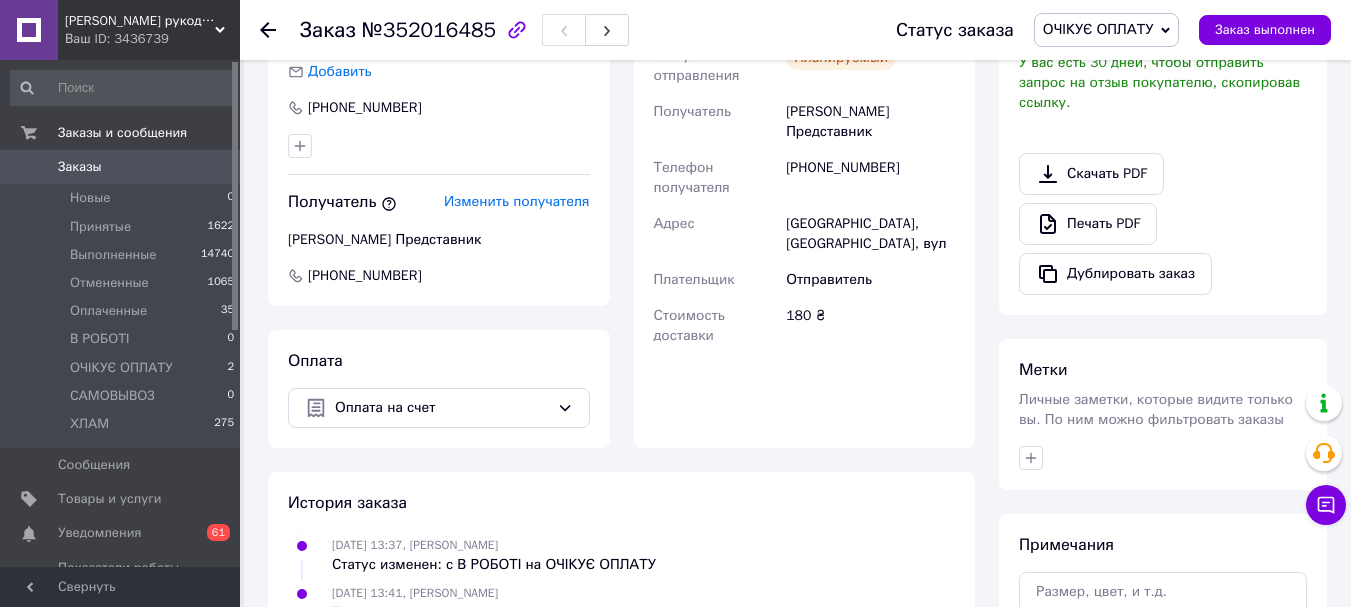 scroll, scrollTop: 140, scrollLeft: 0, axis: vertical 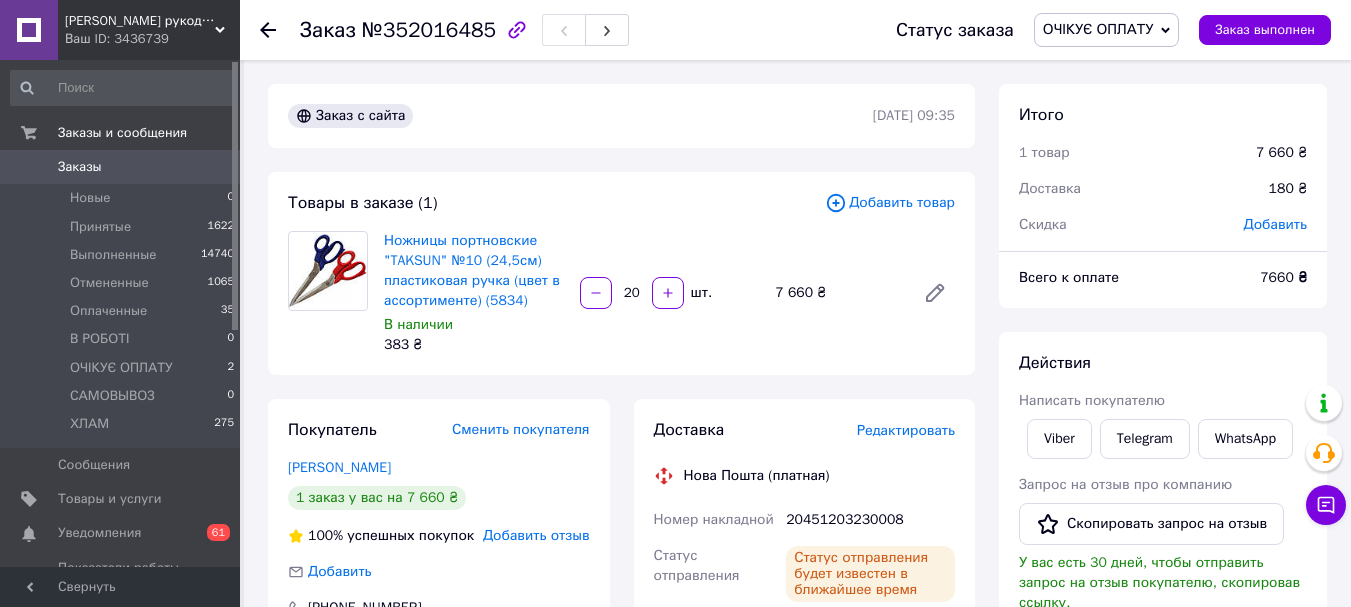 click on "ОЧІКУЄ ОПЛАТУ" at bounding box center (1098, 29) 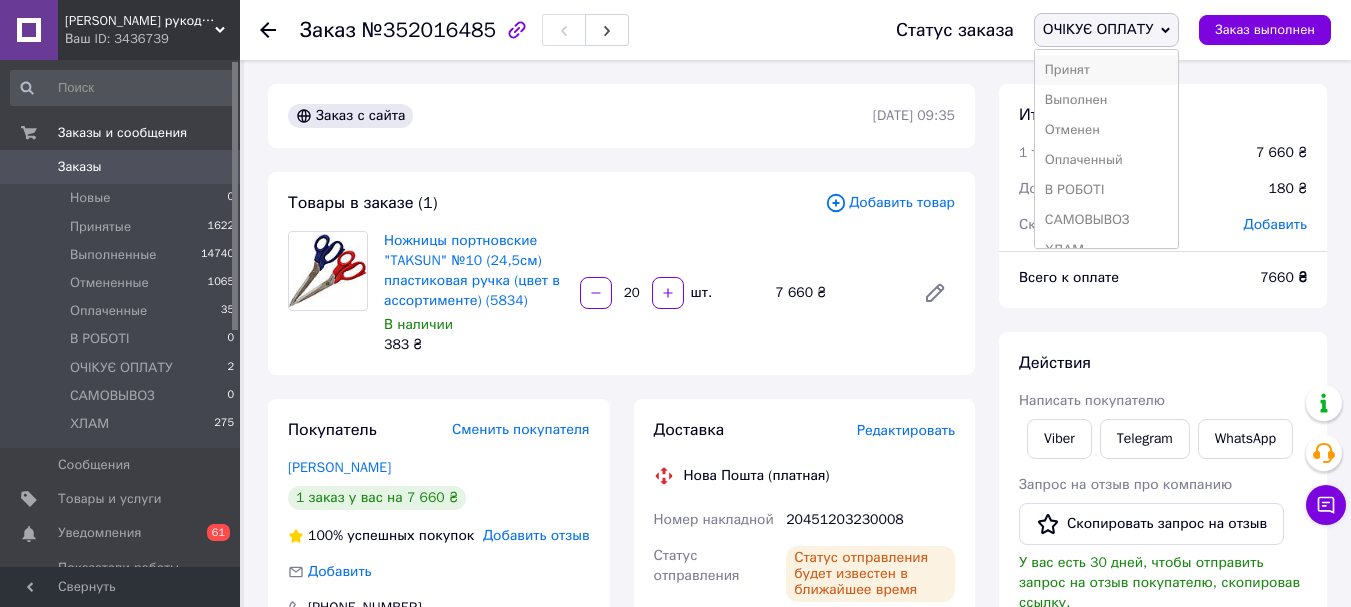 click on "Принят" at bounding box center [1106, 70] 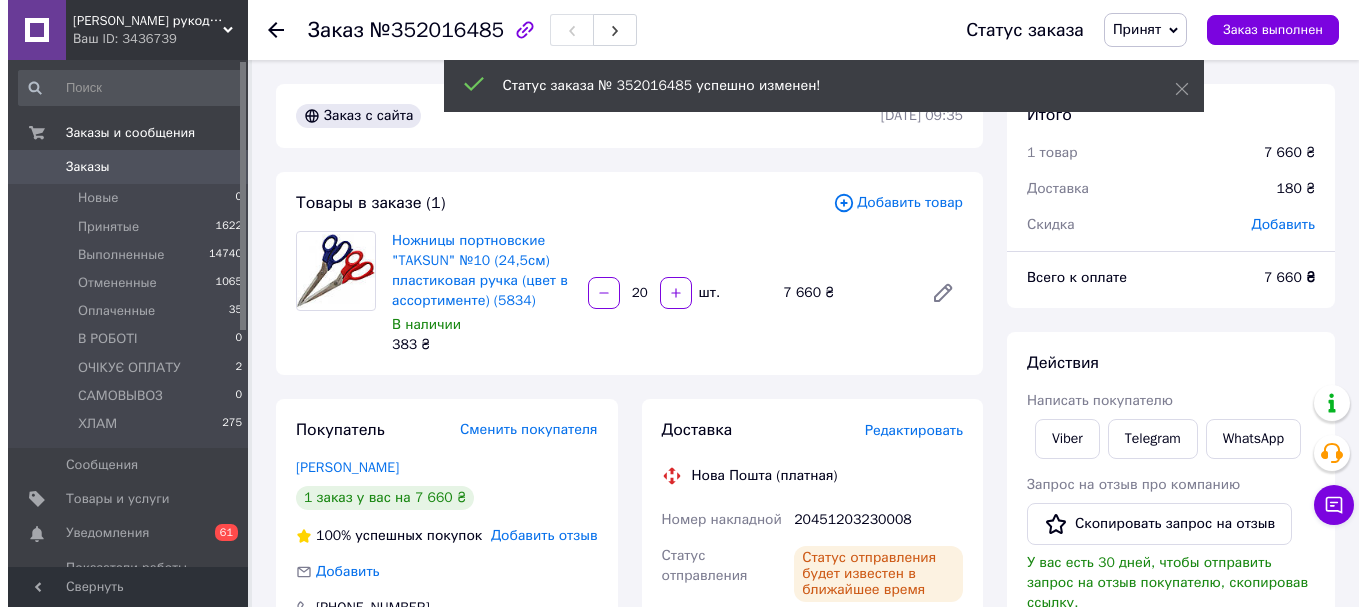 scroll, scrollTop: 188, scrollLeft: 0, axis: vertical 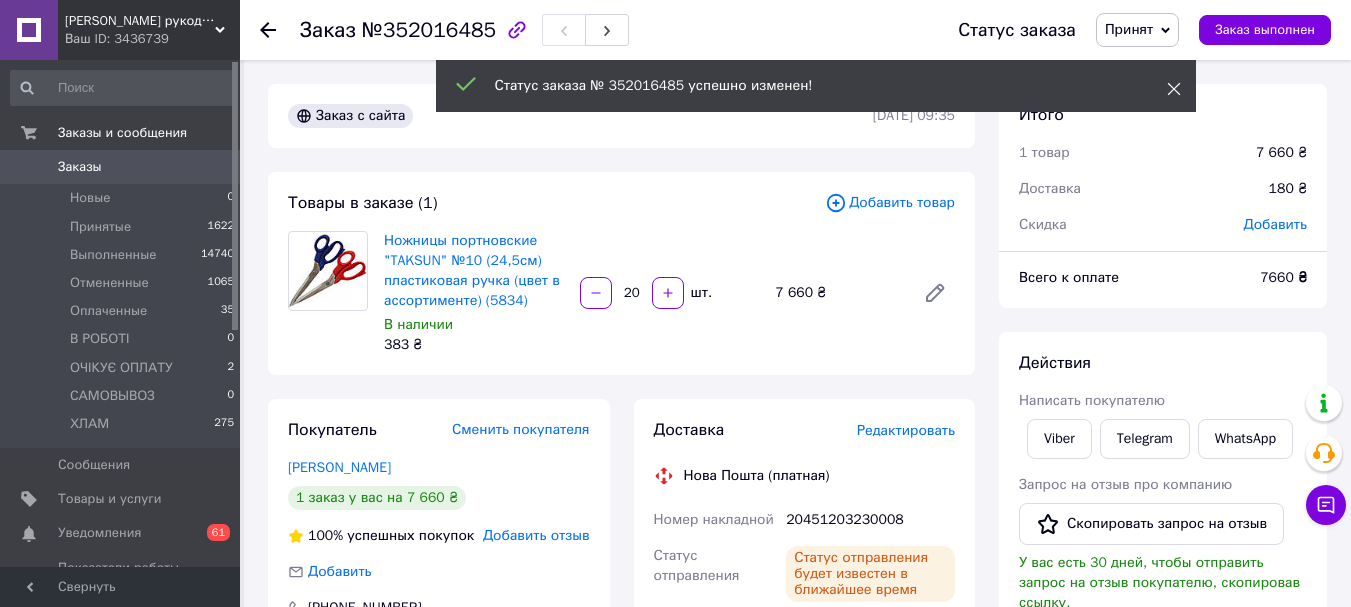 click 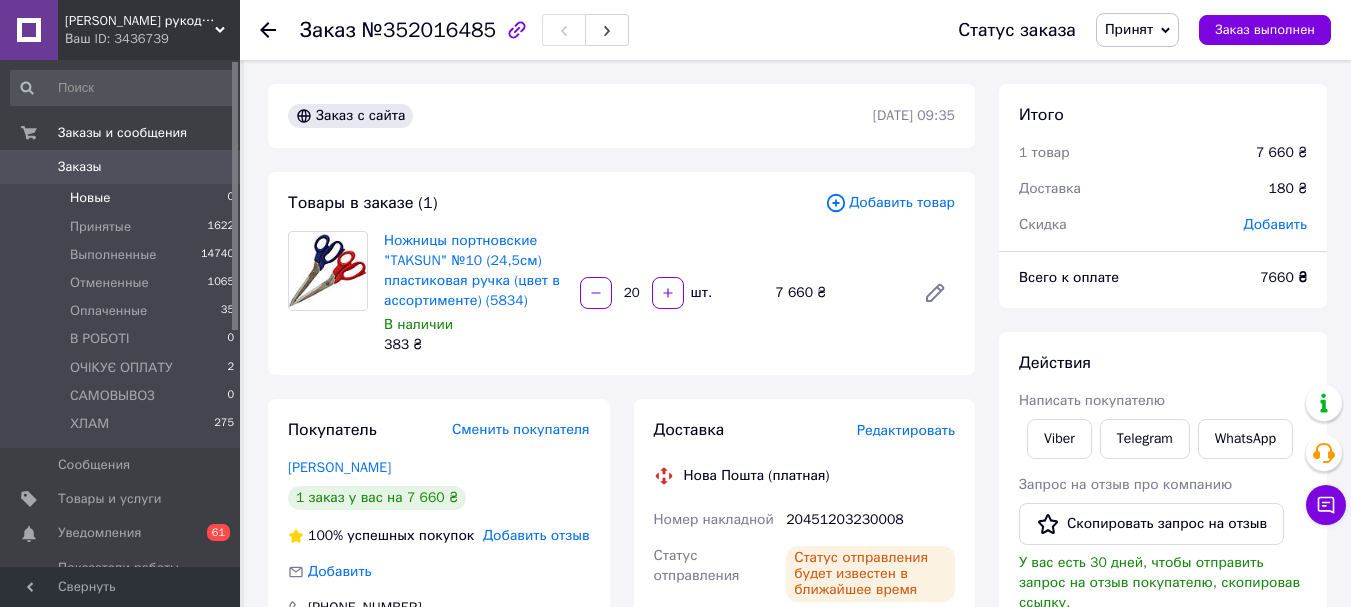 click on "Новые 0" at bounding box center [123, 198] 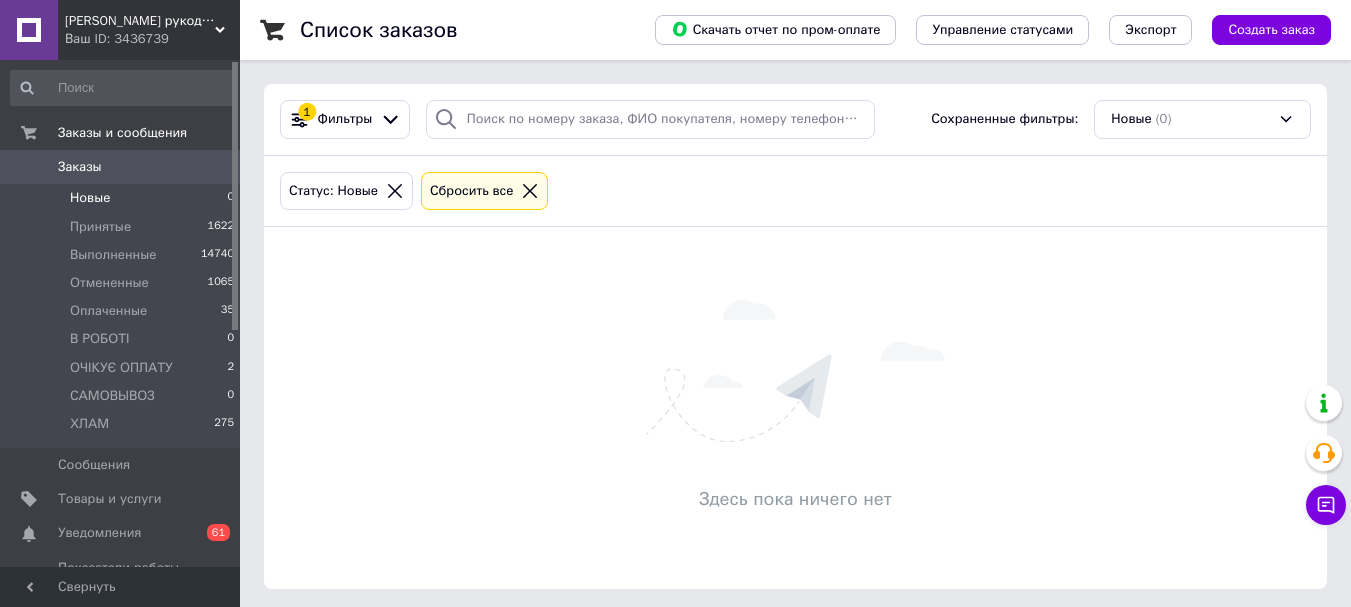 scroll, scrollTop: 6, scrollLeft: 0, axis: vertical 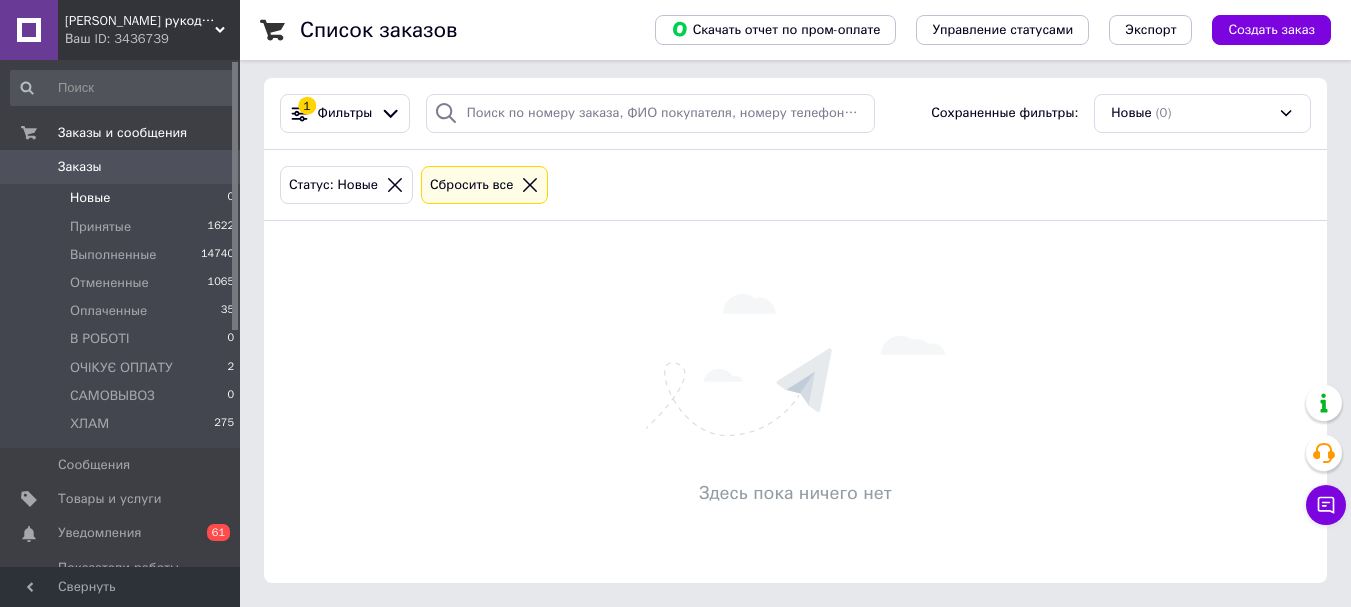 click 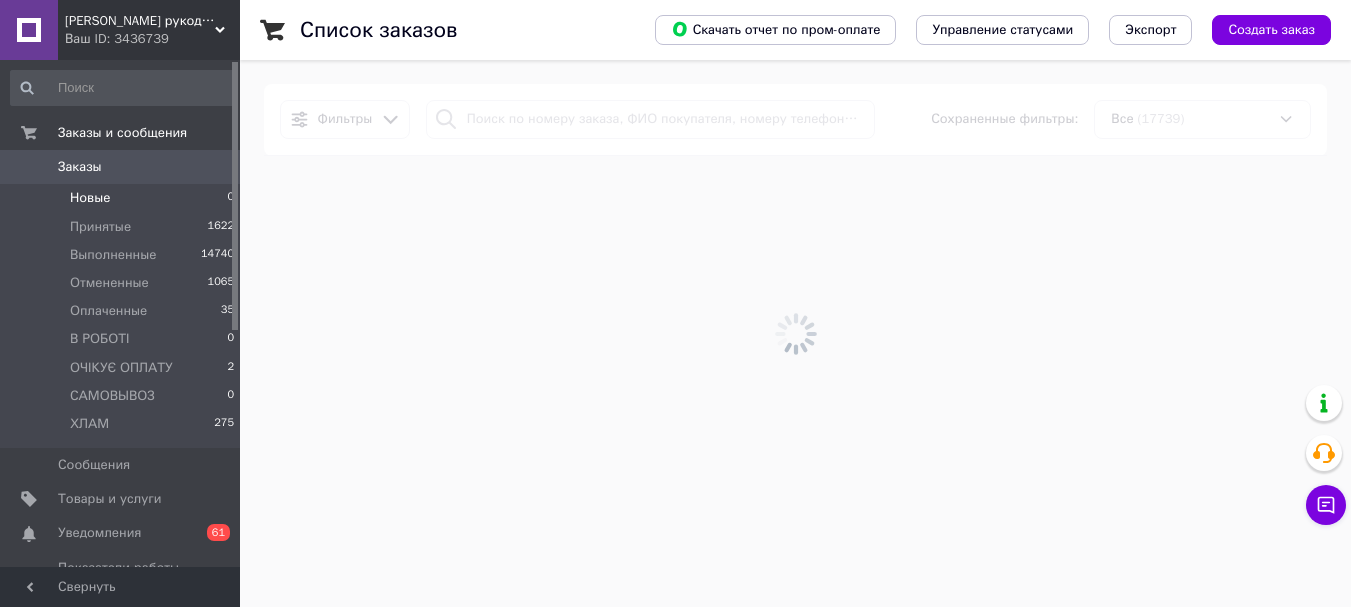 scroll, scrollTop: 0, scrollLeft: 0, axis: both 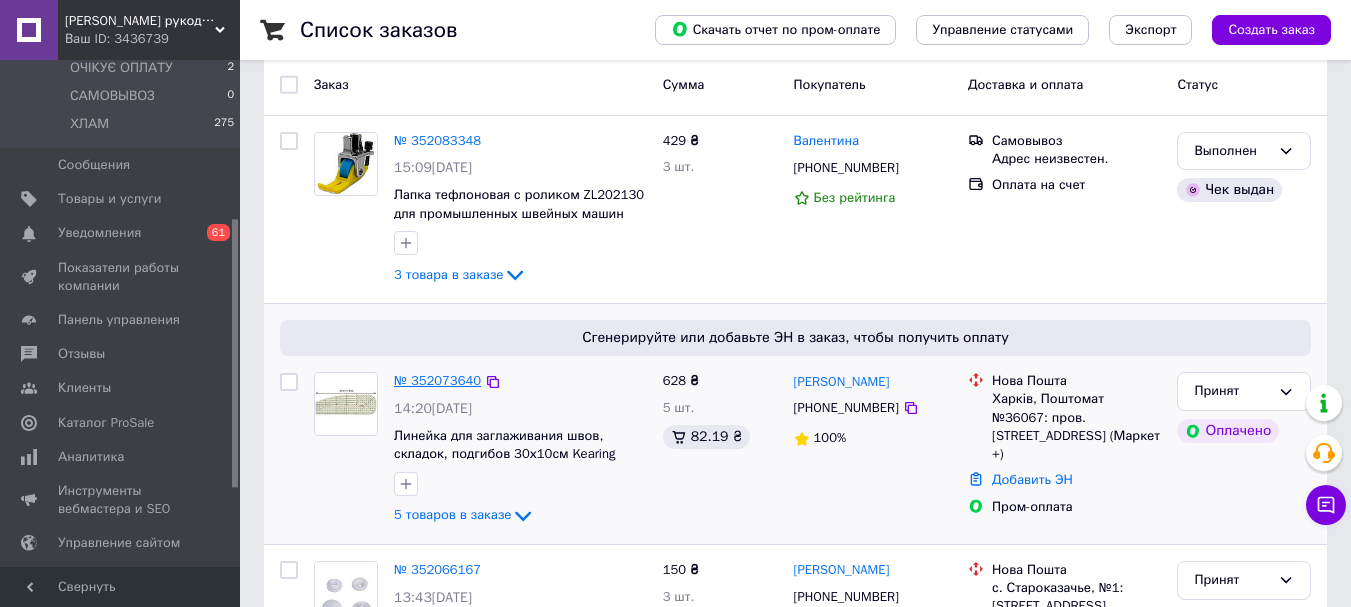 click on "№ 352073640" at bounding box center (437, 380) 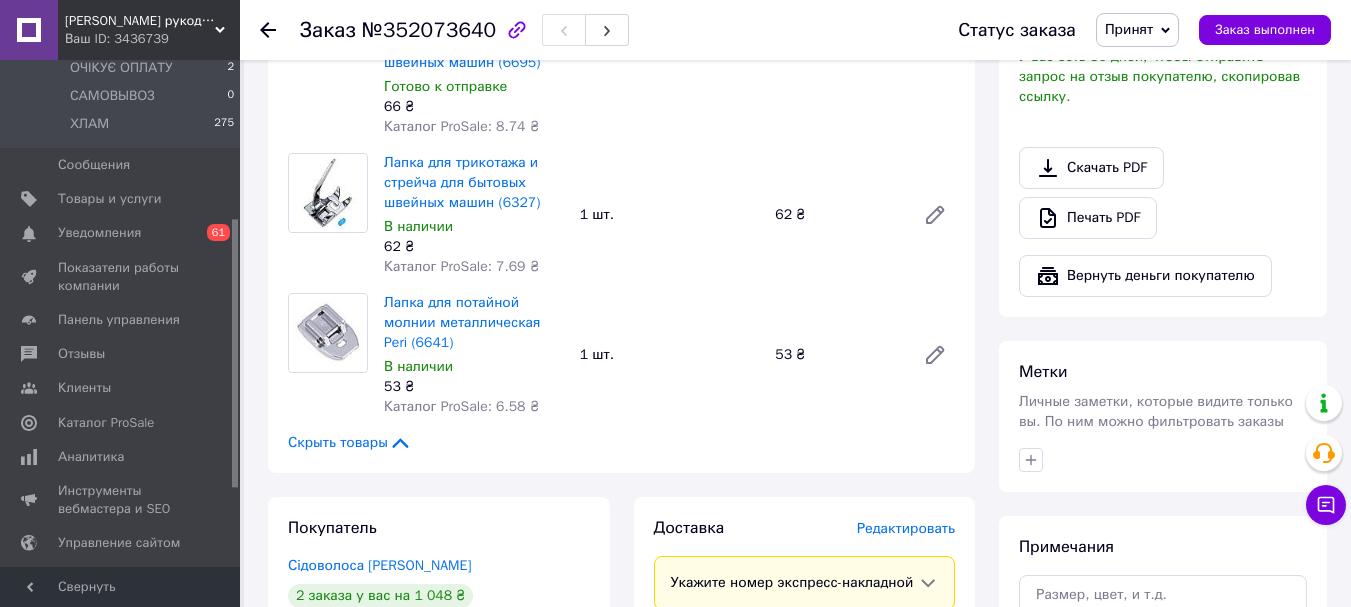 scroll, scrollTop: 1000, scrollLeft: 0, axis: vertical 